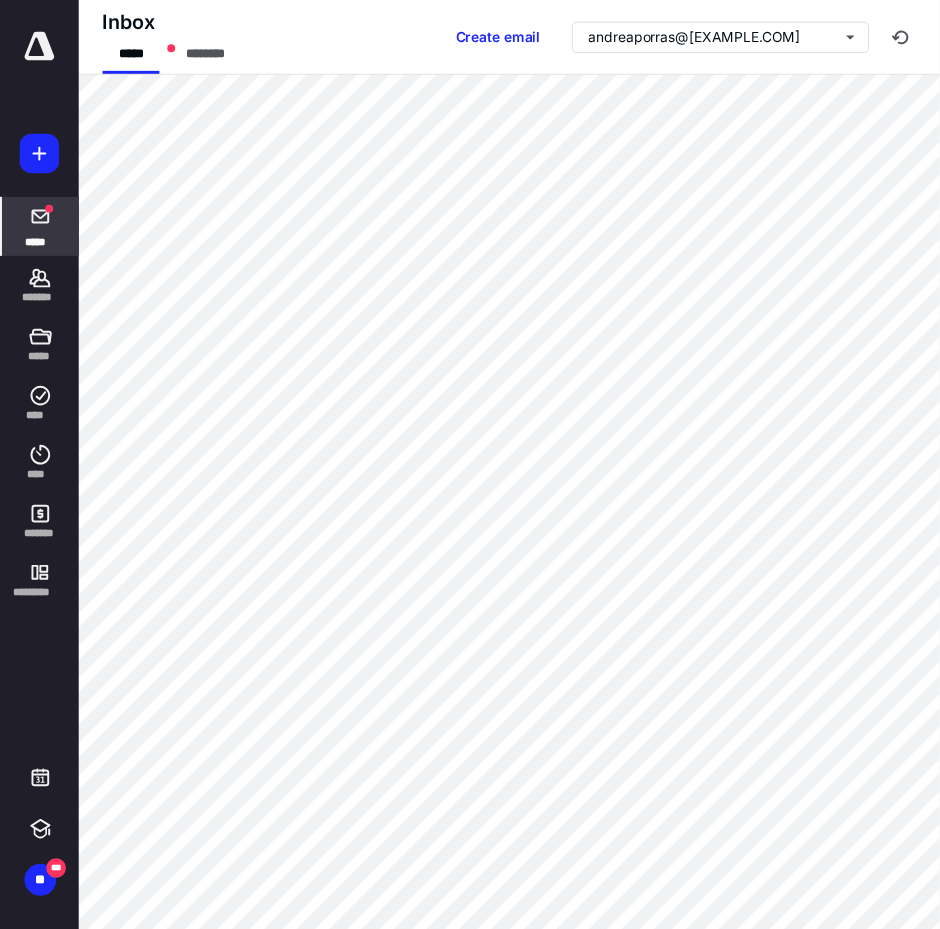 scroll, scrollTop: 0, scrollLeft: 0, axis: both 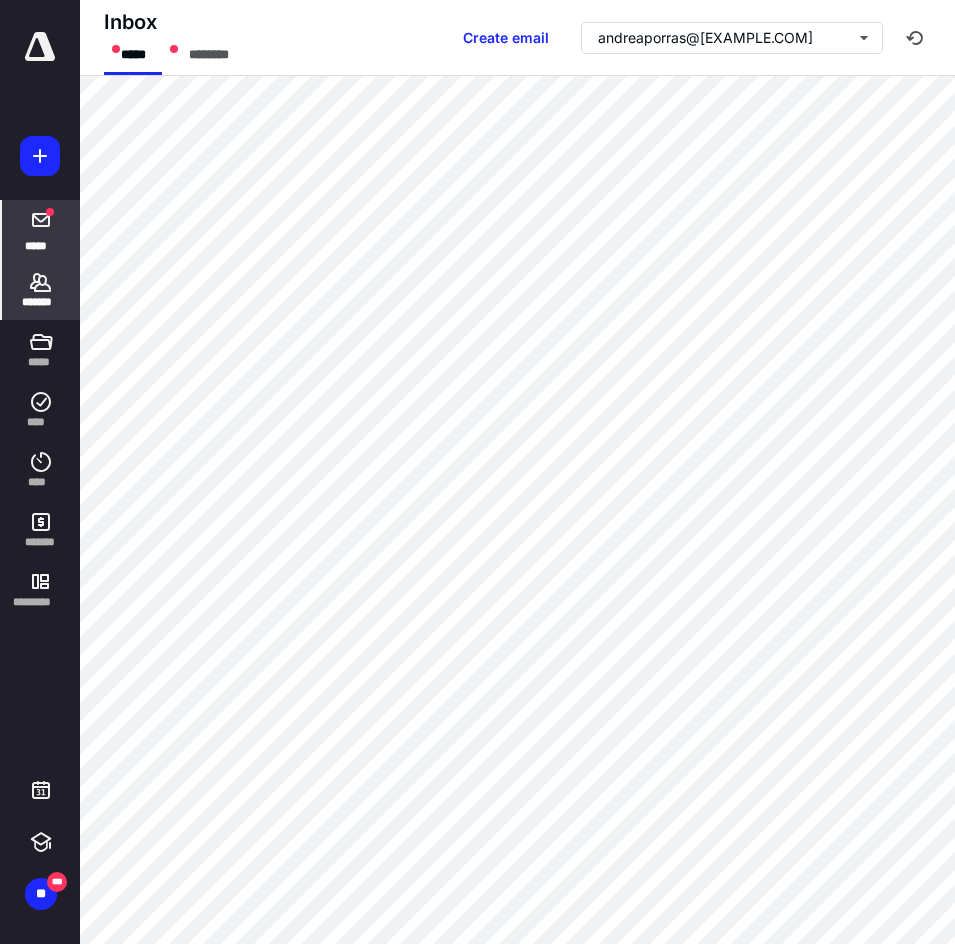 click on "*******" at bounding box center (41, 290) 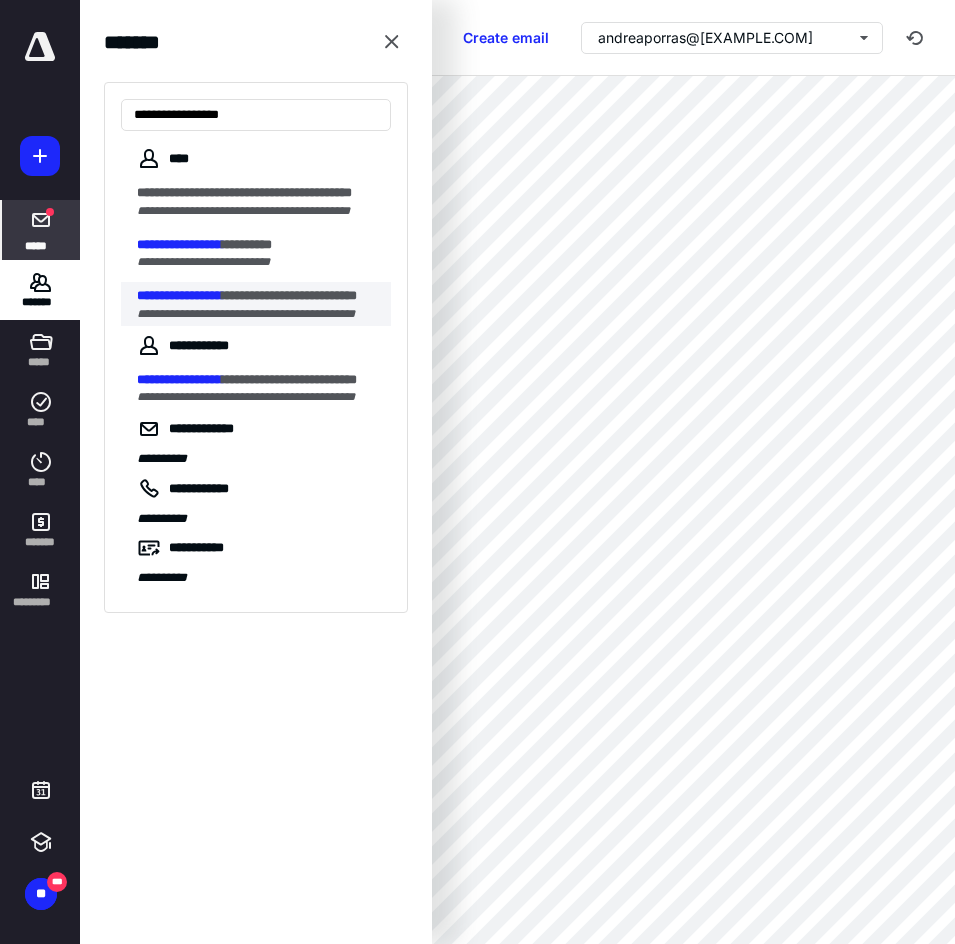 type on "**********" 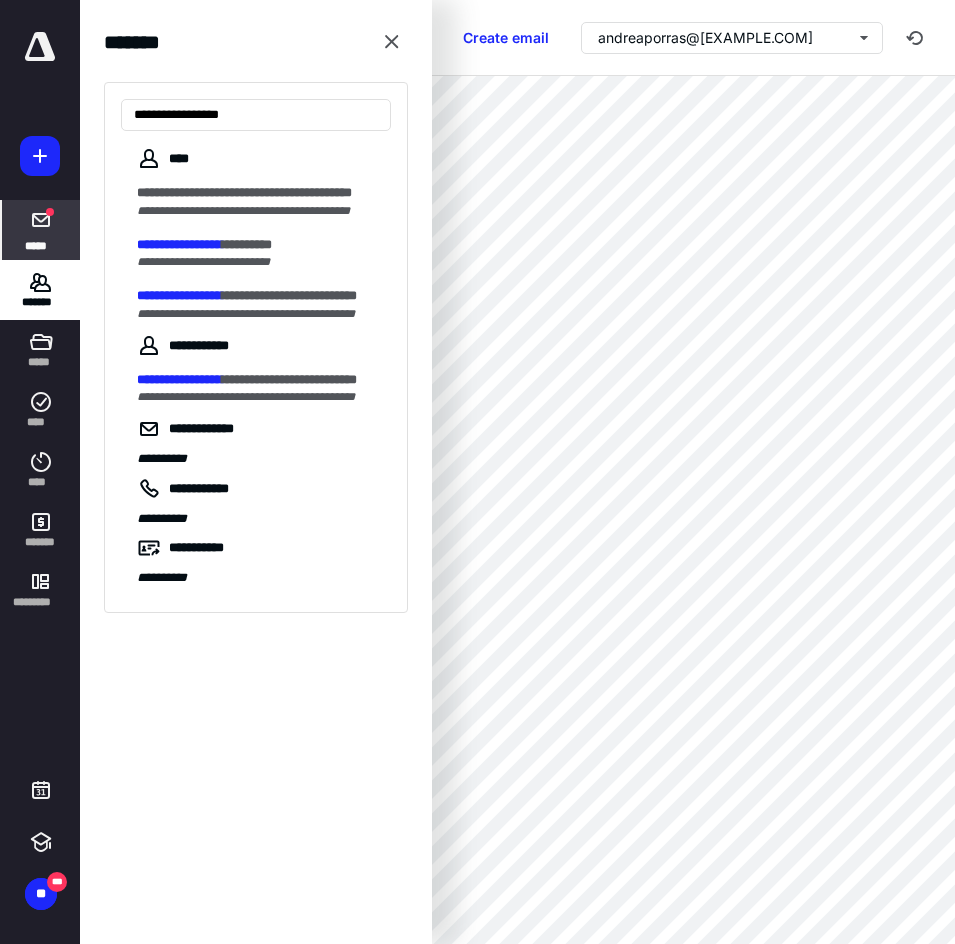 click on "**********" at bounding box center [246, 314] 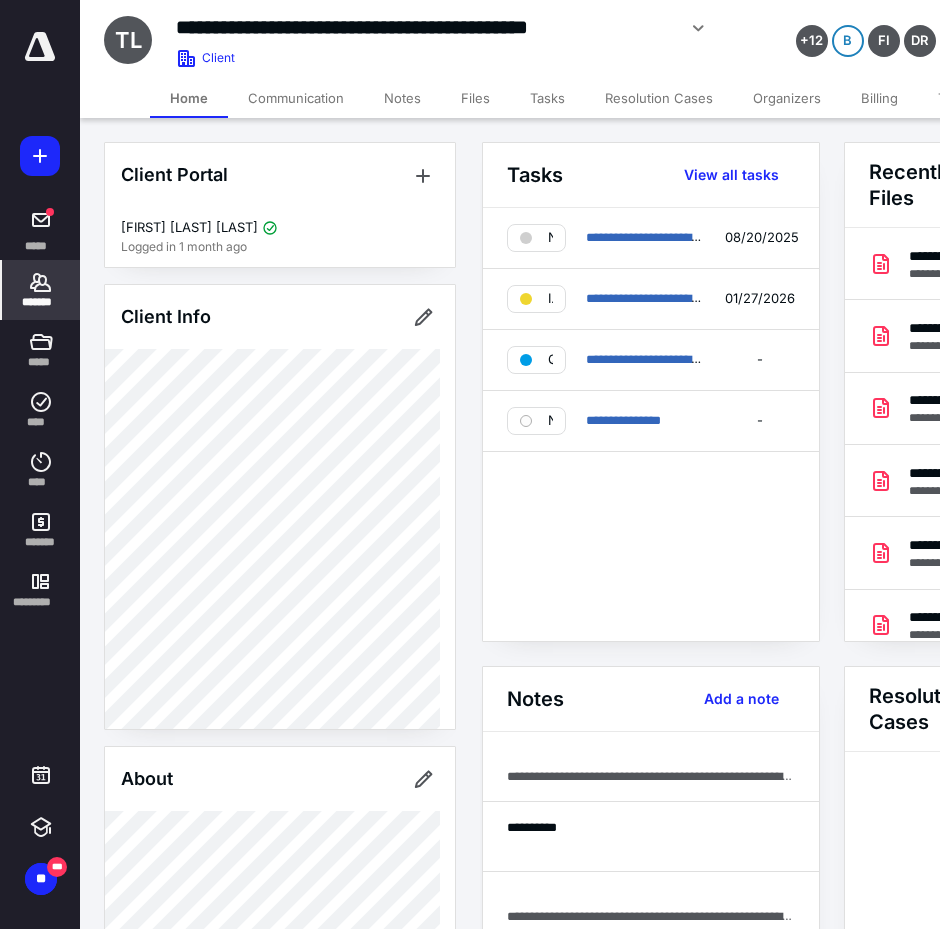 click on "Files" at bounding box center (475, 98) 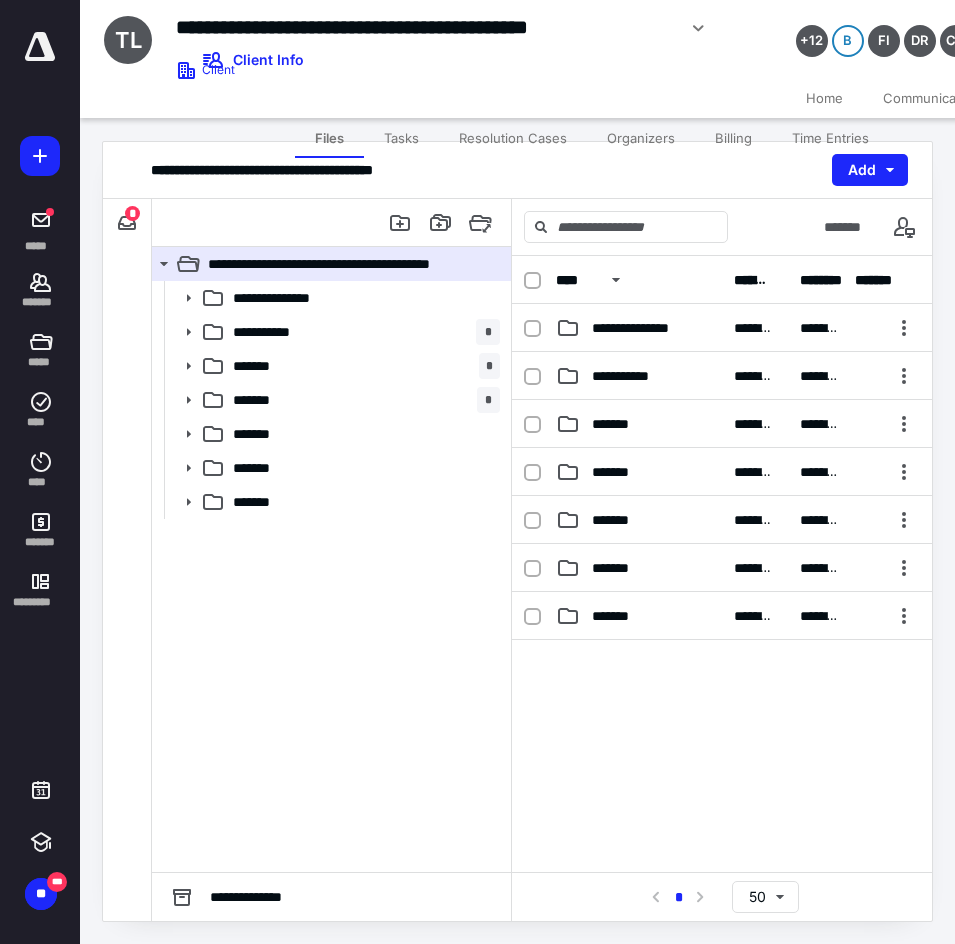 click on "Billing" at bounding box center [733, 138] 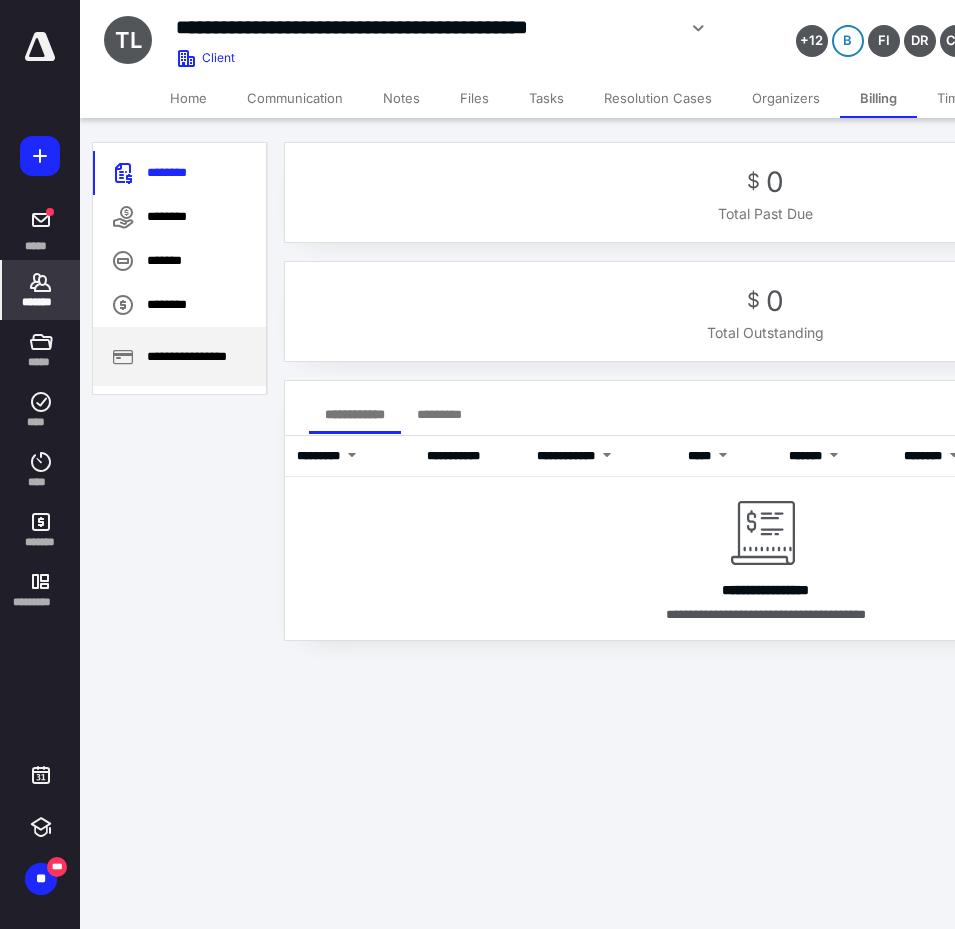 click on "**********" at bounding box center (179, 356) 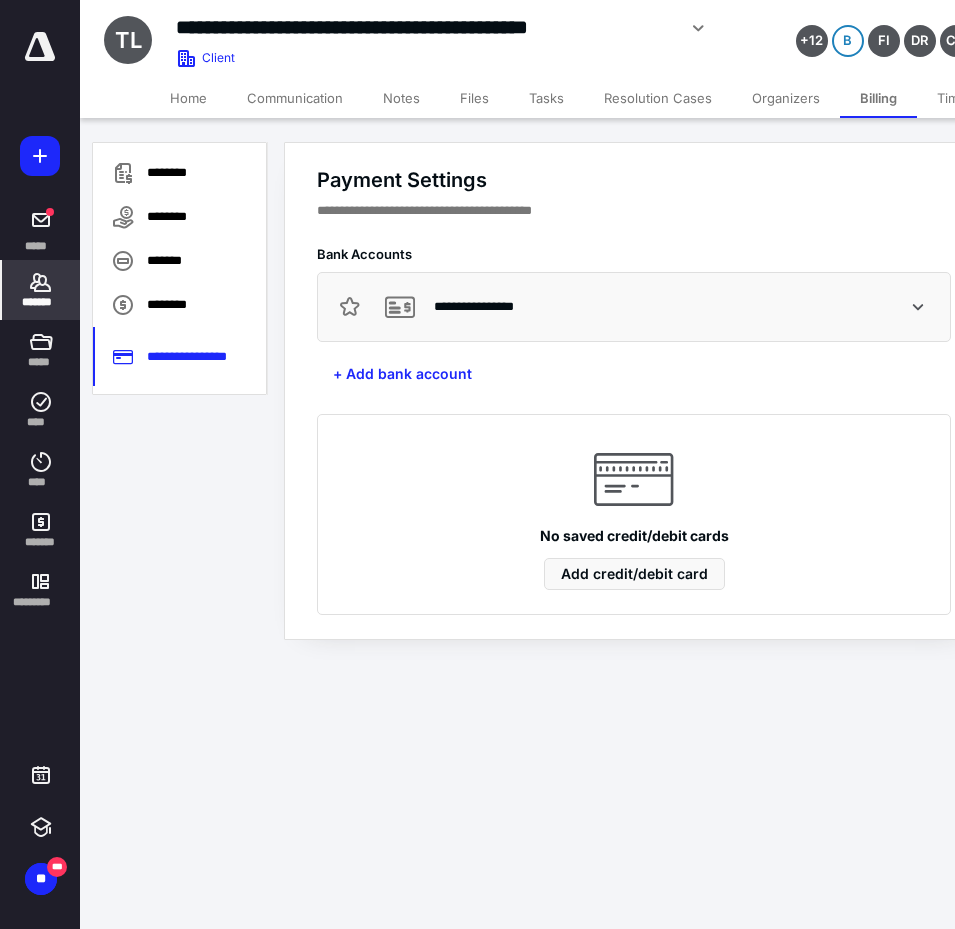 click 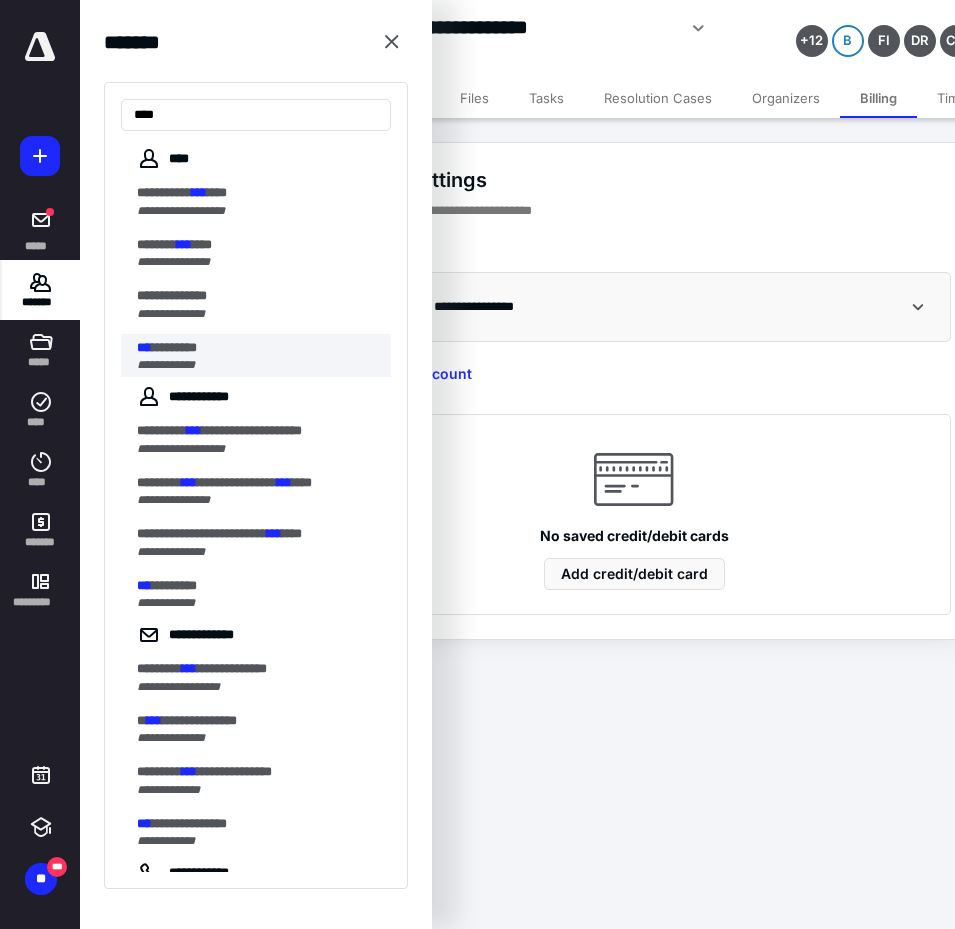 type on "***" 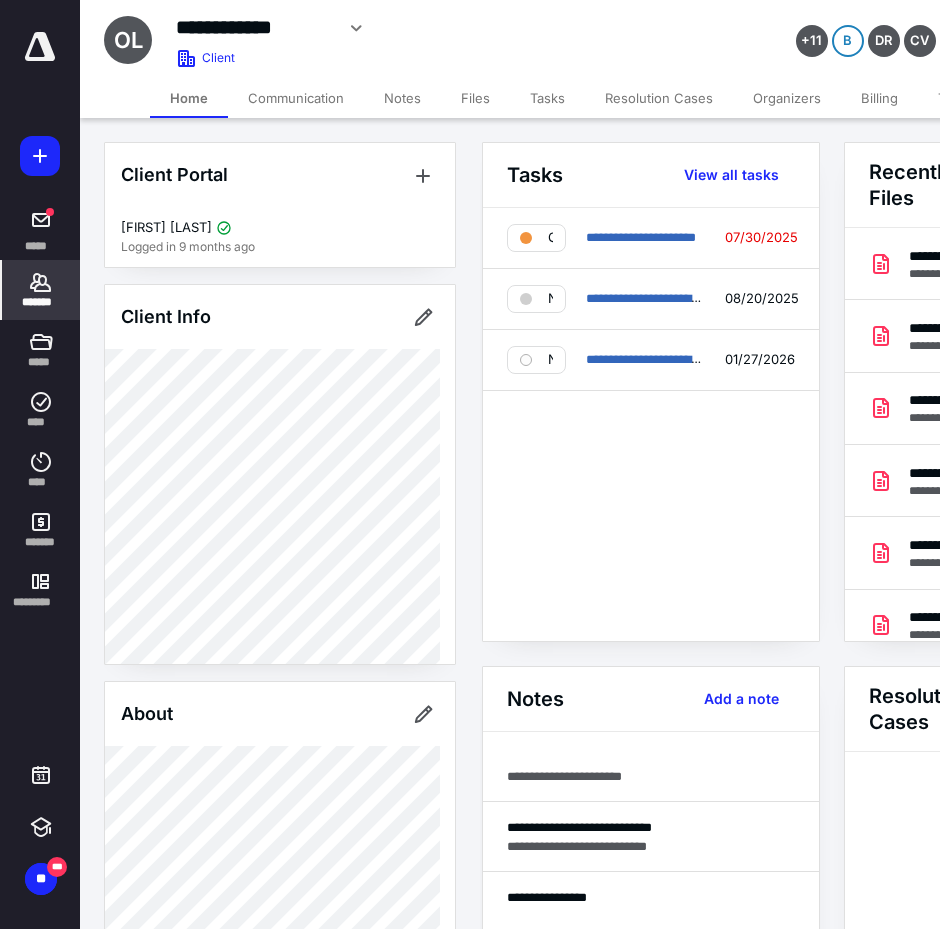 click on "Tasks" at bounding box center (547, 98) 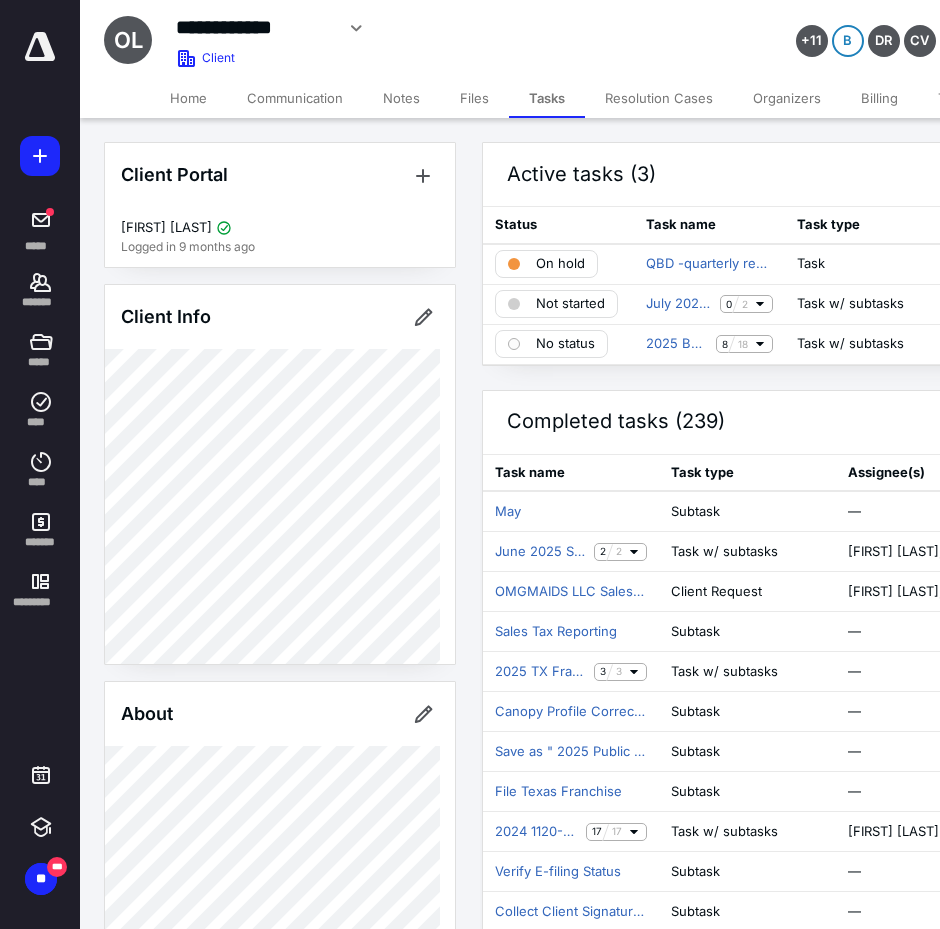 click on "Files" at bounding box center [474, 98] 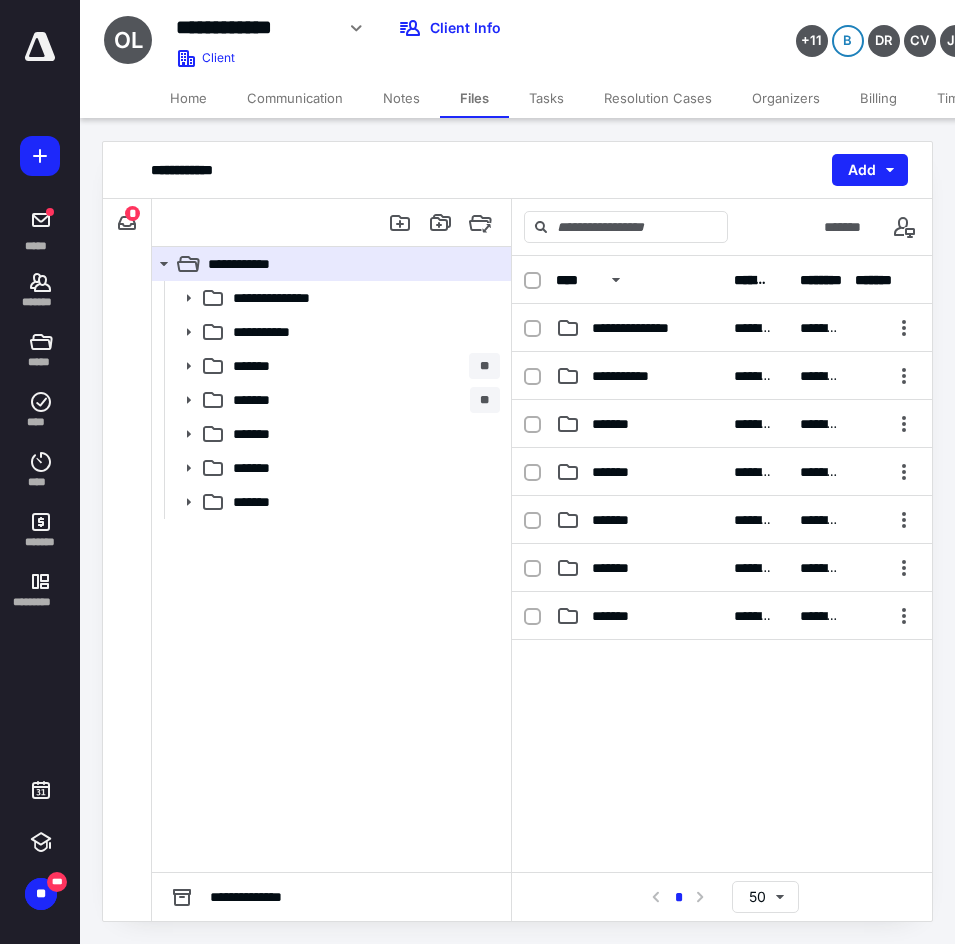 click on "Billing" at bounding box center (878, 98) 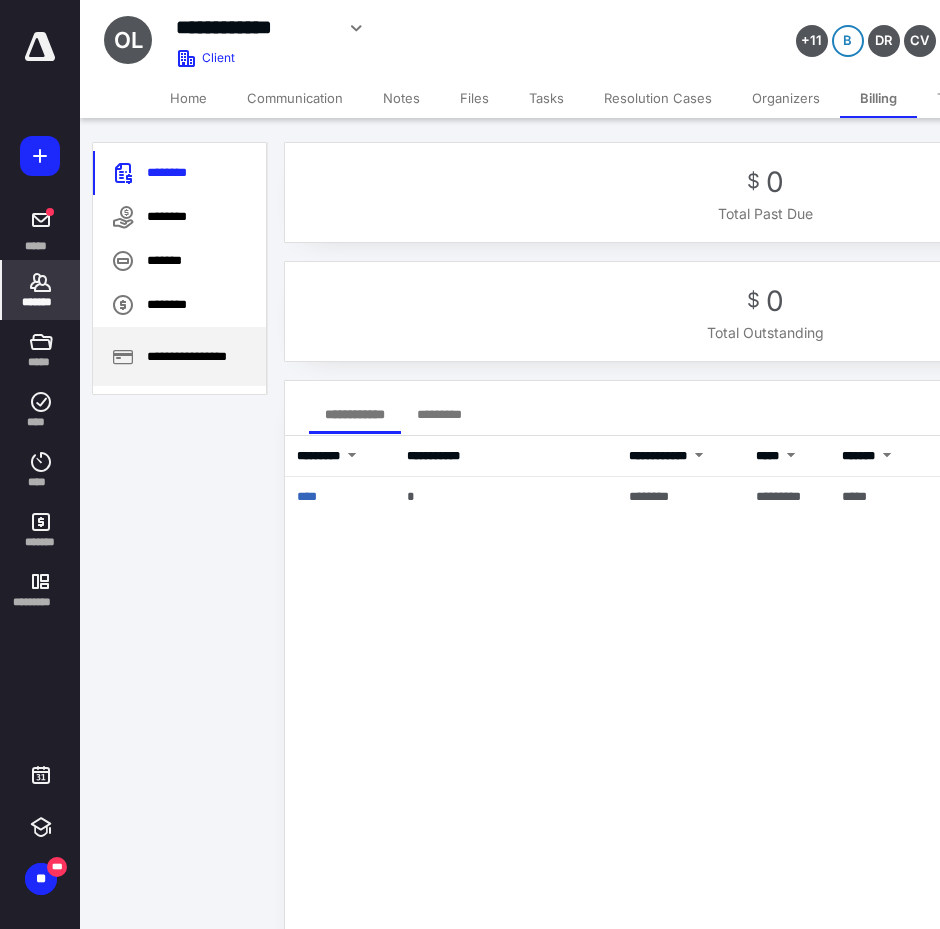 click on "**********" at bounding box center [179, 356] 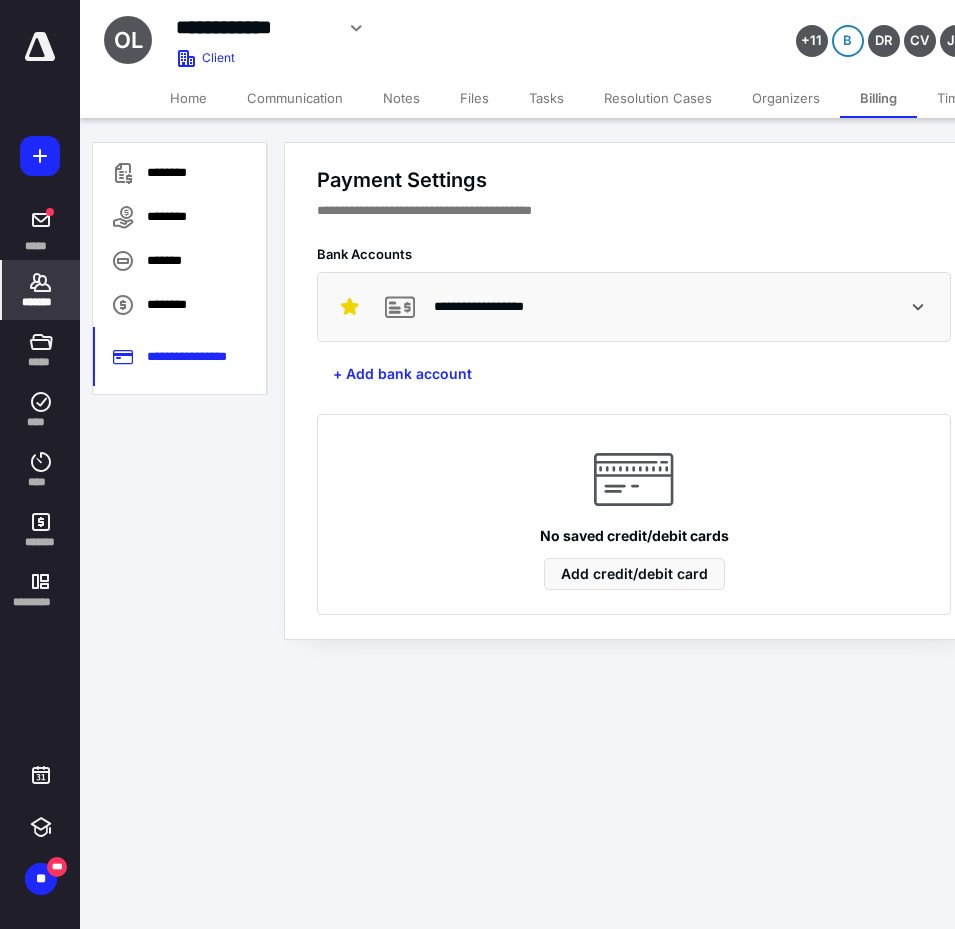 click on "*******" at bounding box center [41, 302] 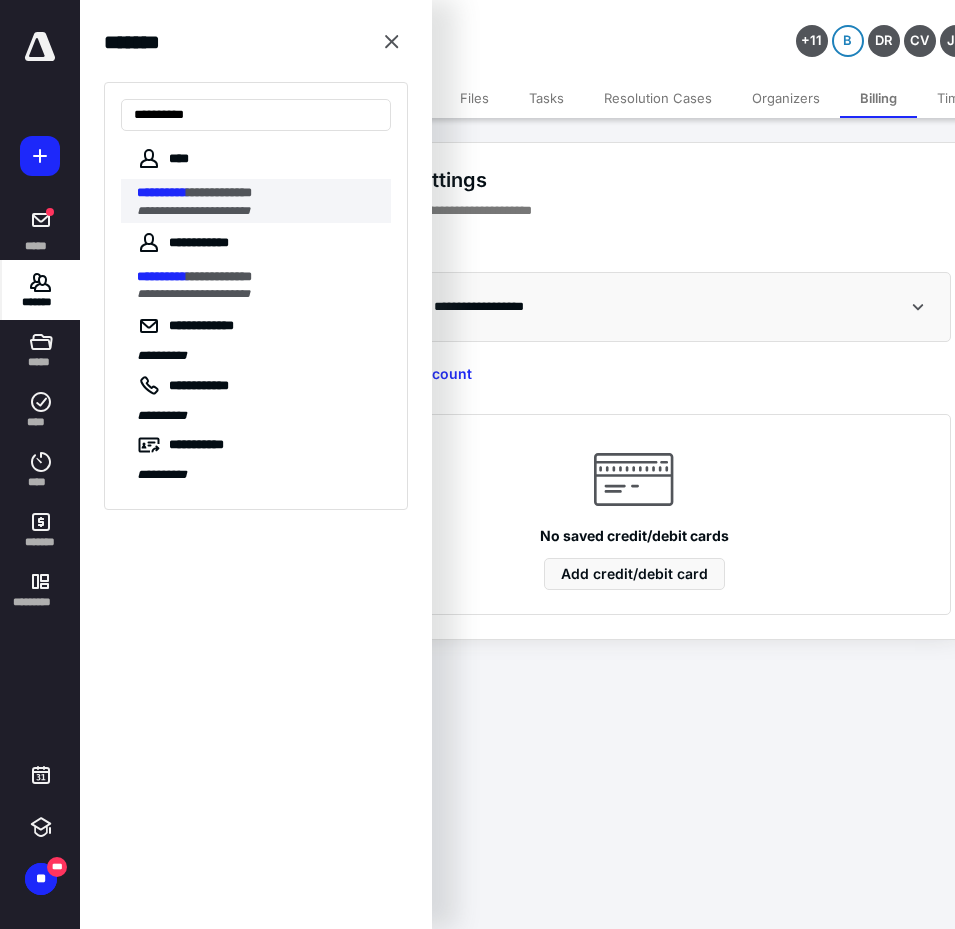 type on "**********" 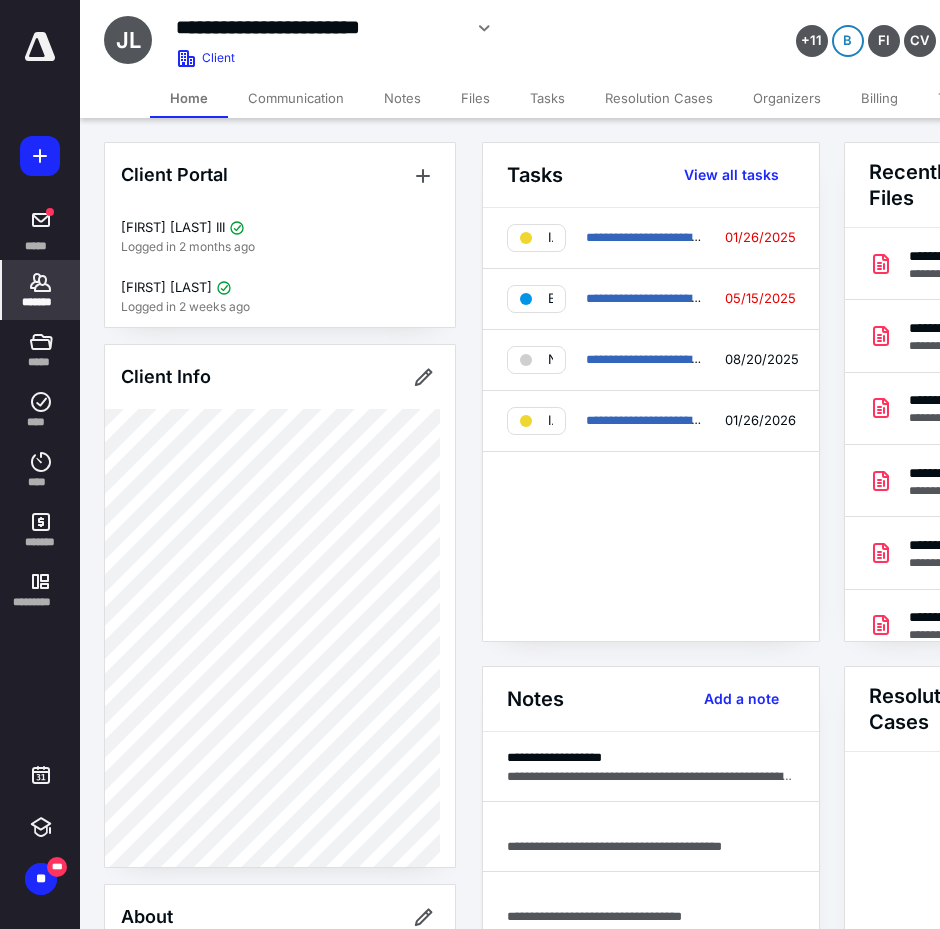 click on "Tasks" at bounding box center (547, 98) 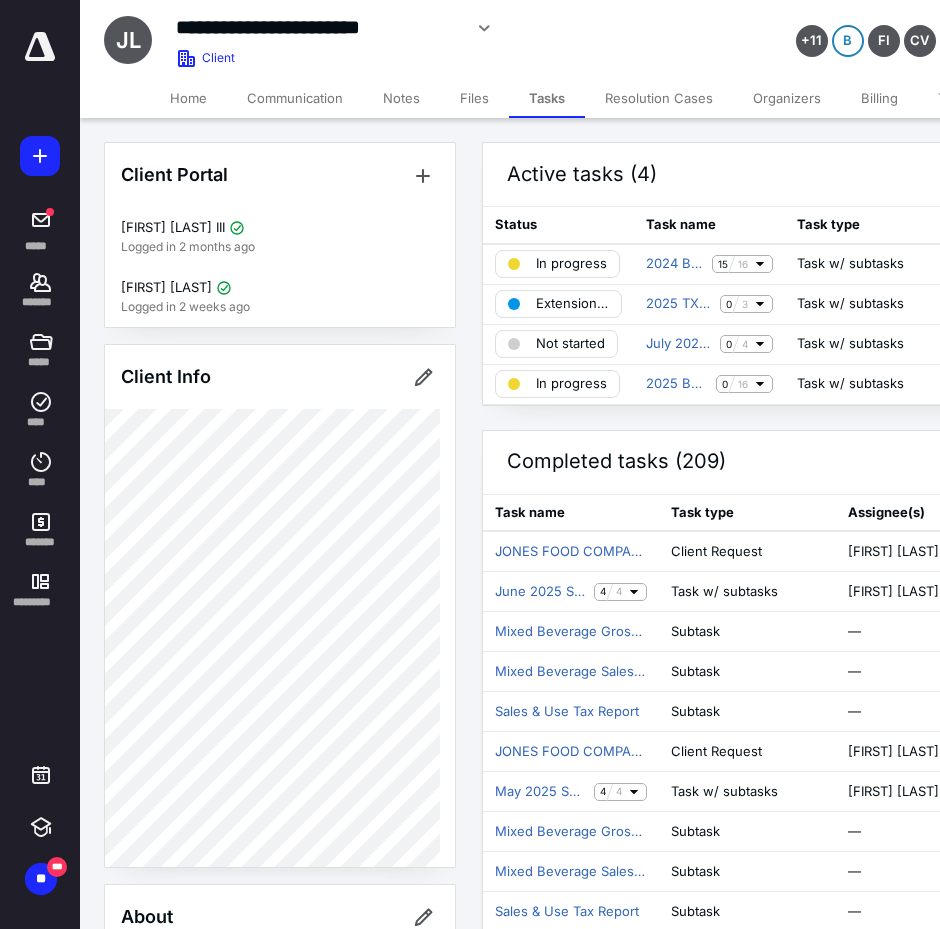 click on "Files" at bounding box center [474, 98] 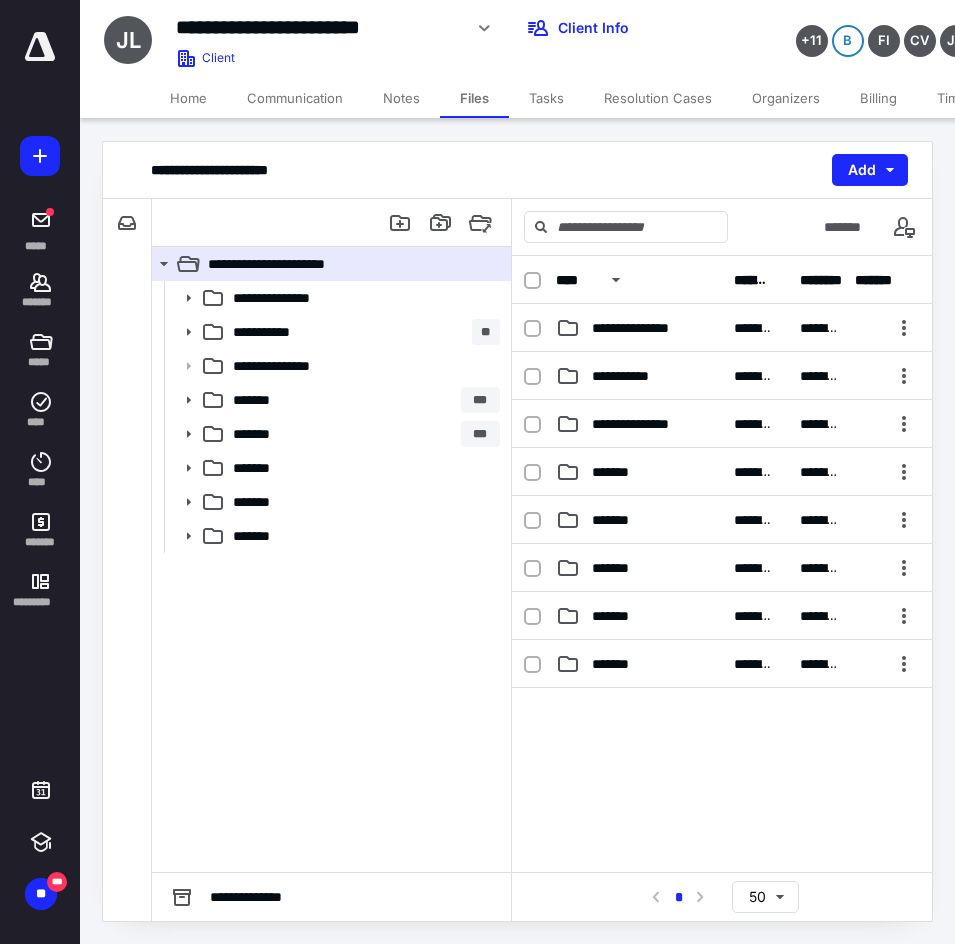 click on "Billing" at bounding box center (878, 98) 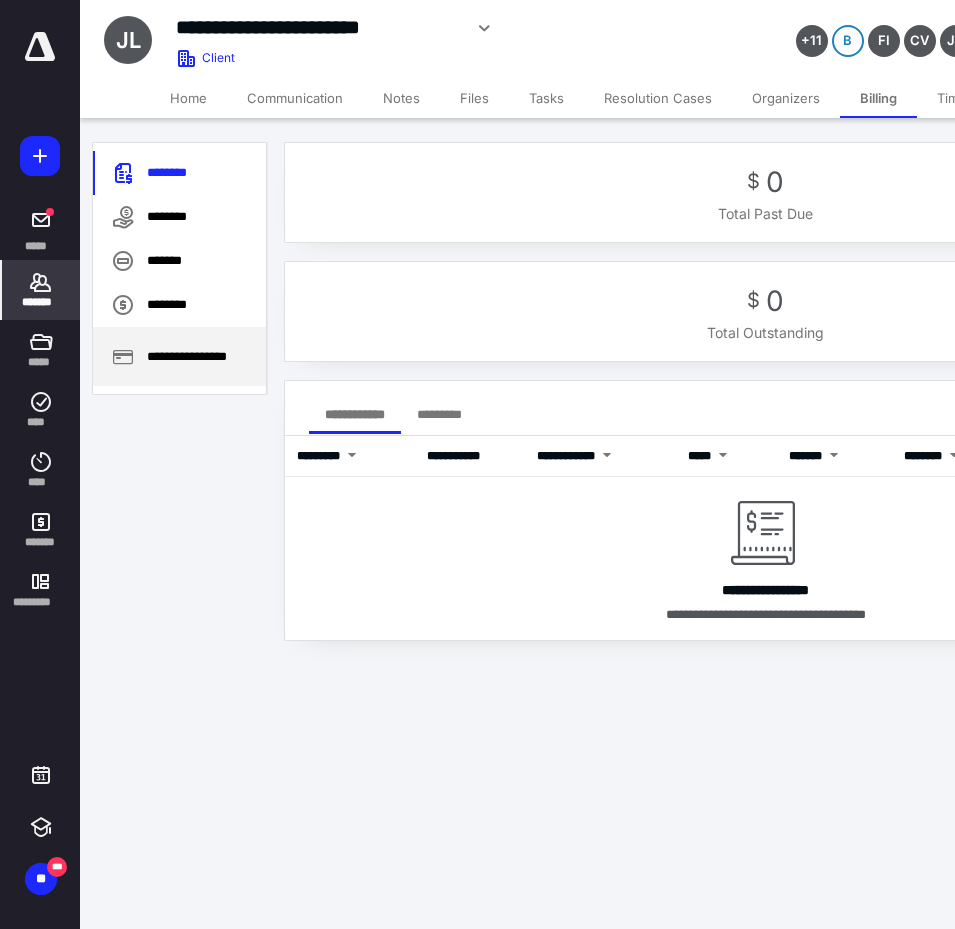 click on "**********" at bounding box center [179, 356] 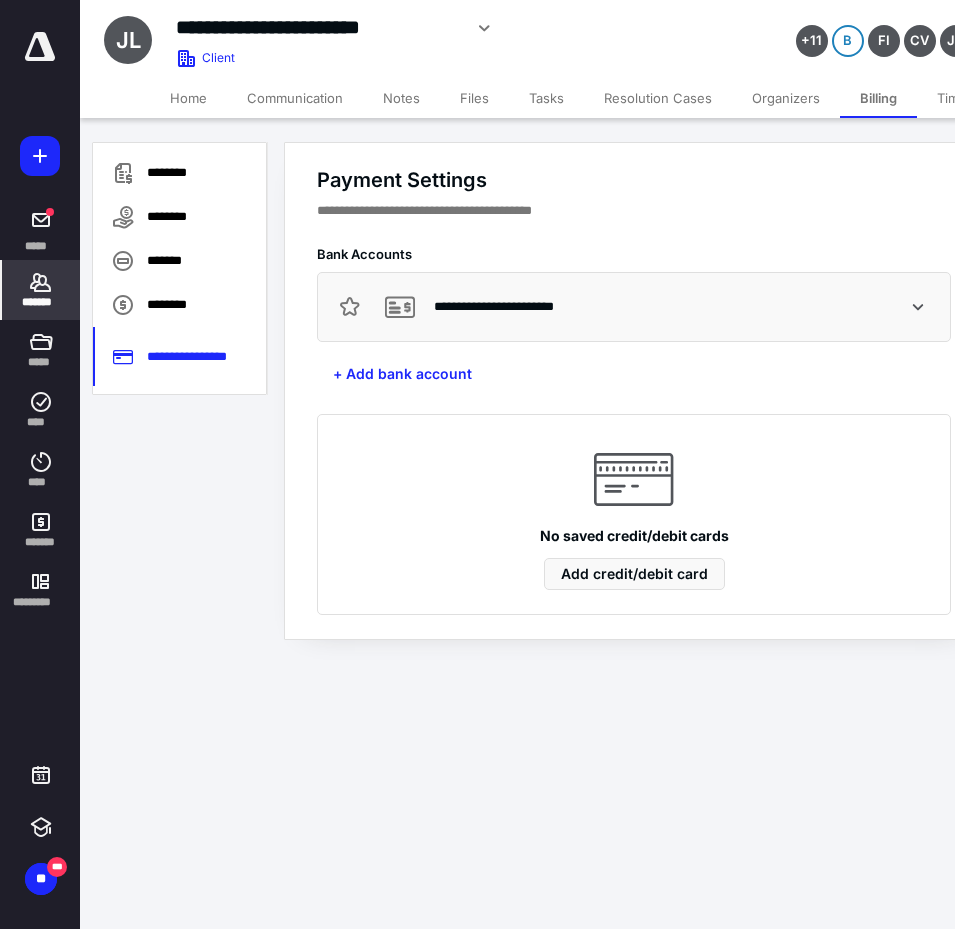 click on "*******" at bounding box center (41, 290) 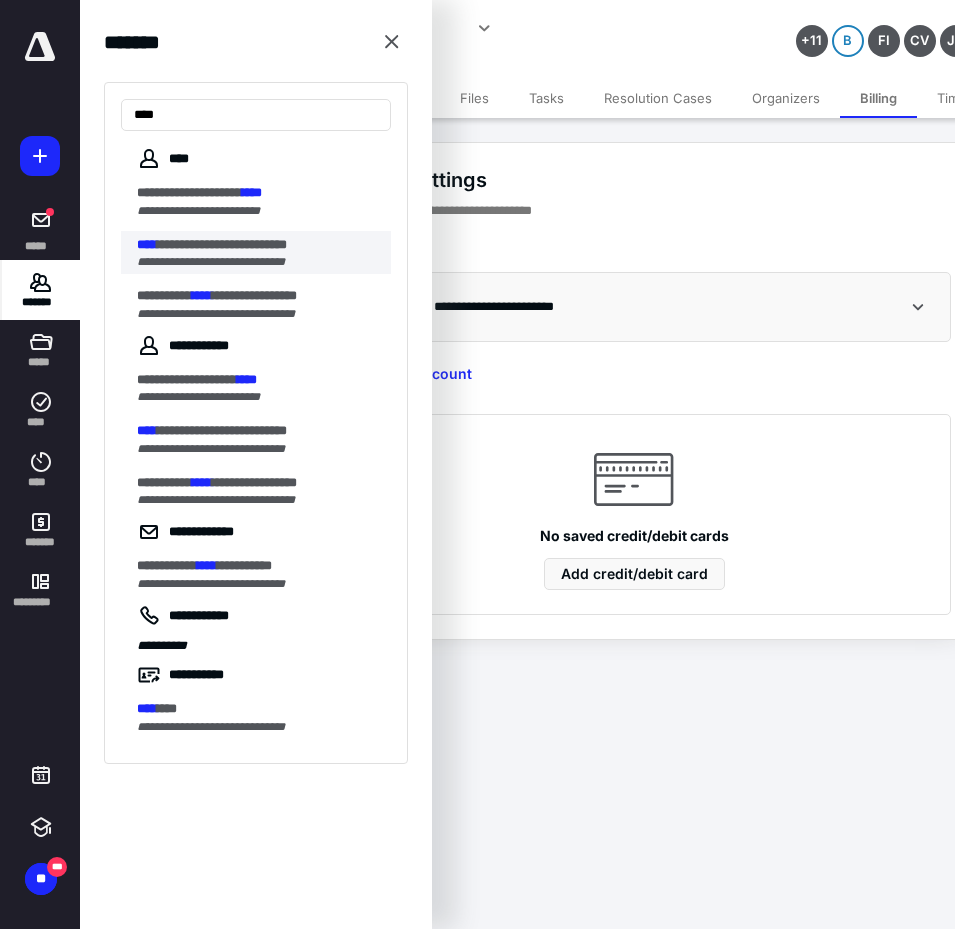 type on "****" 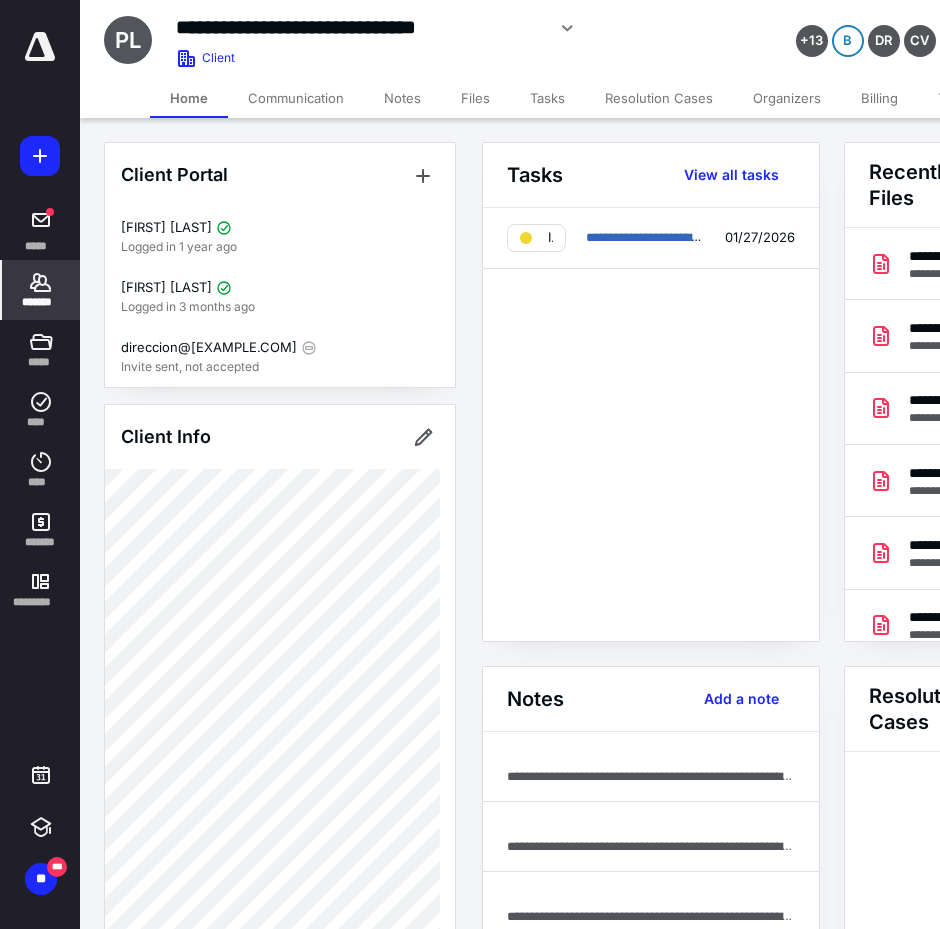click on "Billing" at bounding box center (879, 98) 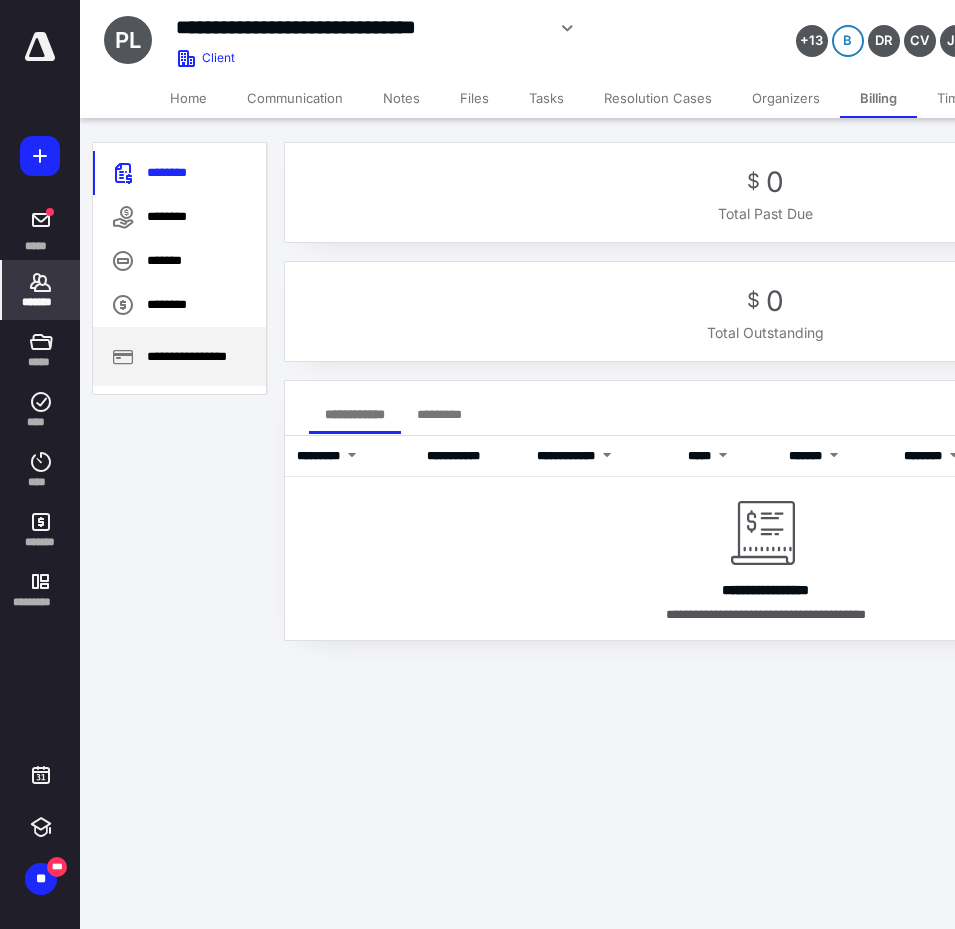 click on "**********" at bounding box center [179, 356] 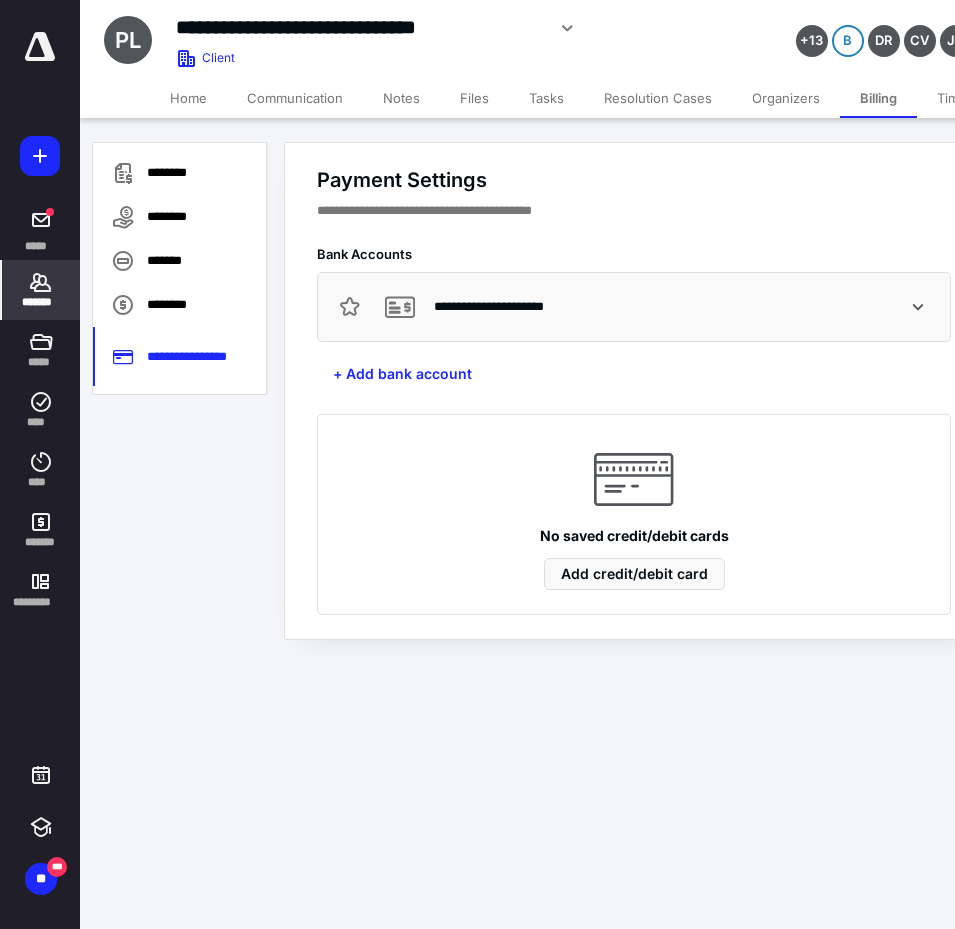 click 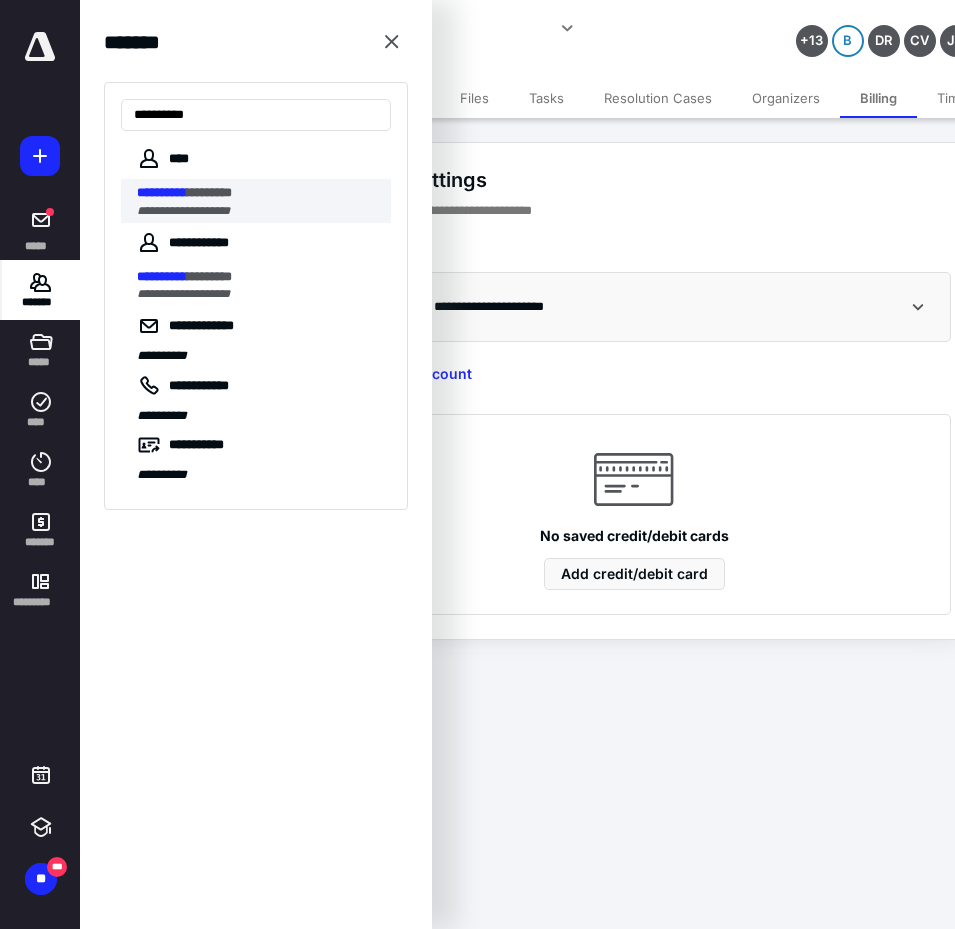 type on "**********" 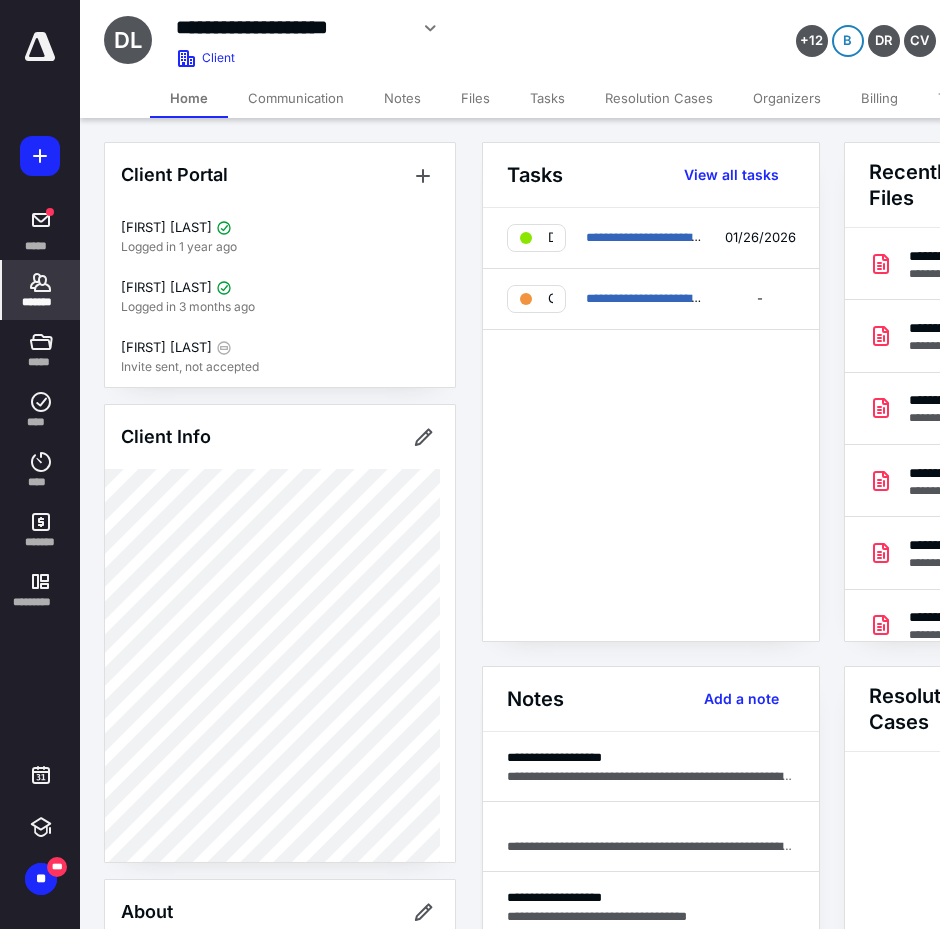 click on "Billing" at bounding box center [879, 98] 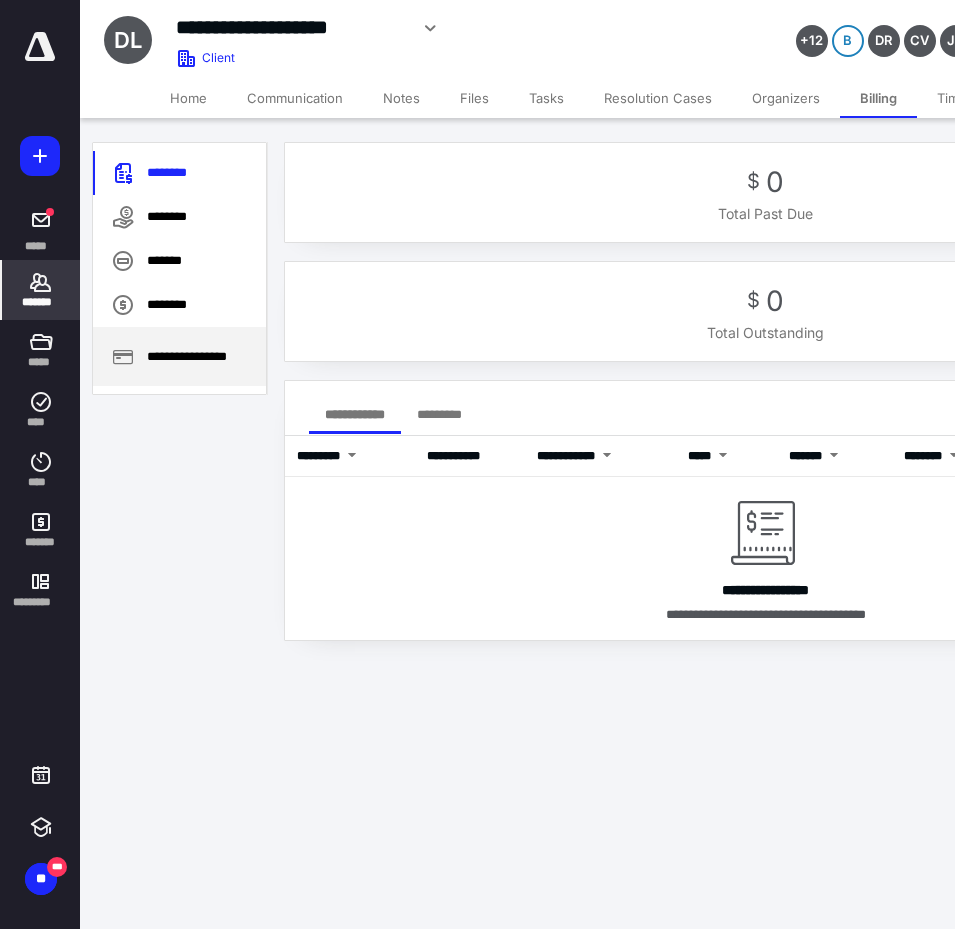 click on "**********" at bounding box center (179, 356) 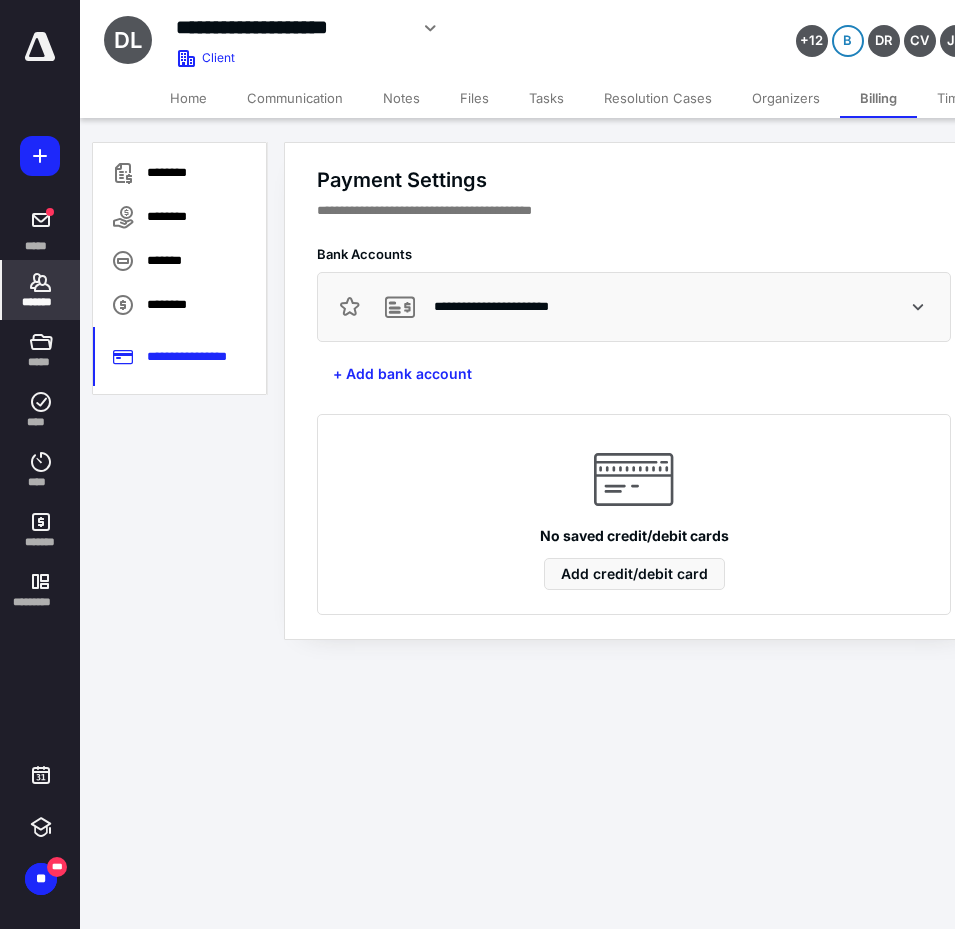 click on "*******" at bounding box center [41, 290] 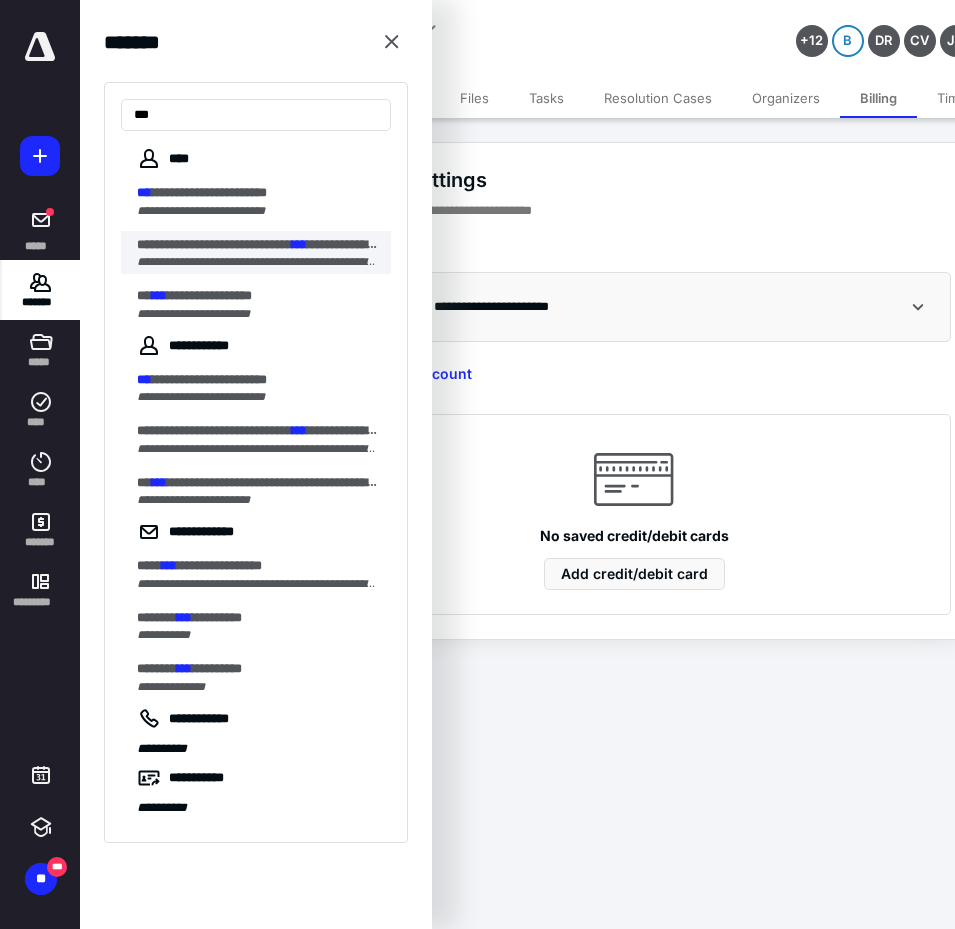 type on "***" 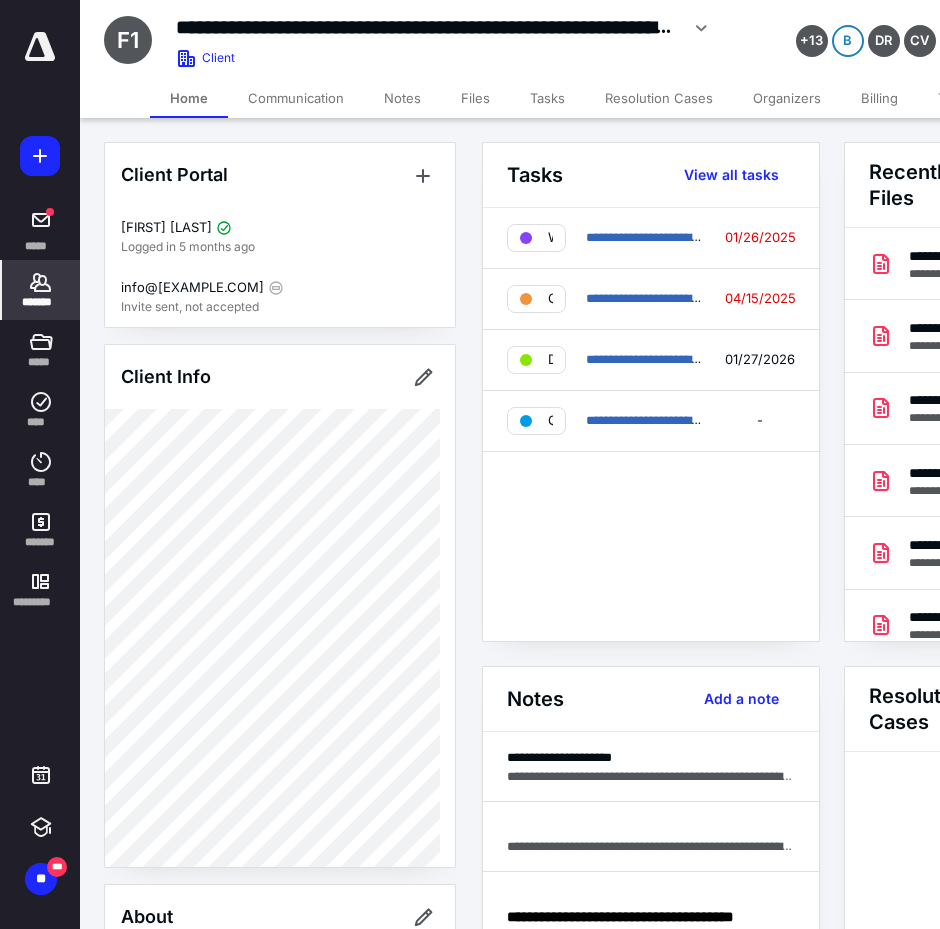 click on "Billing" at bounding box center [879, 98] 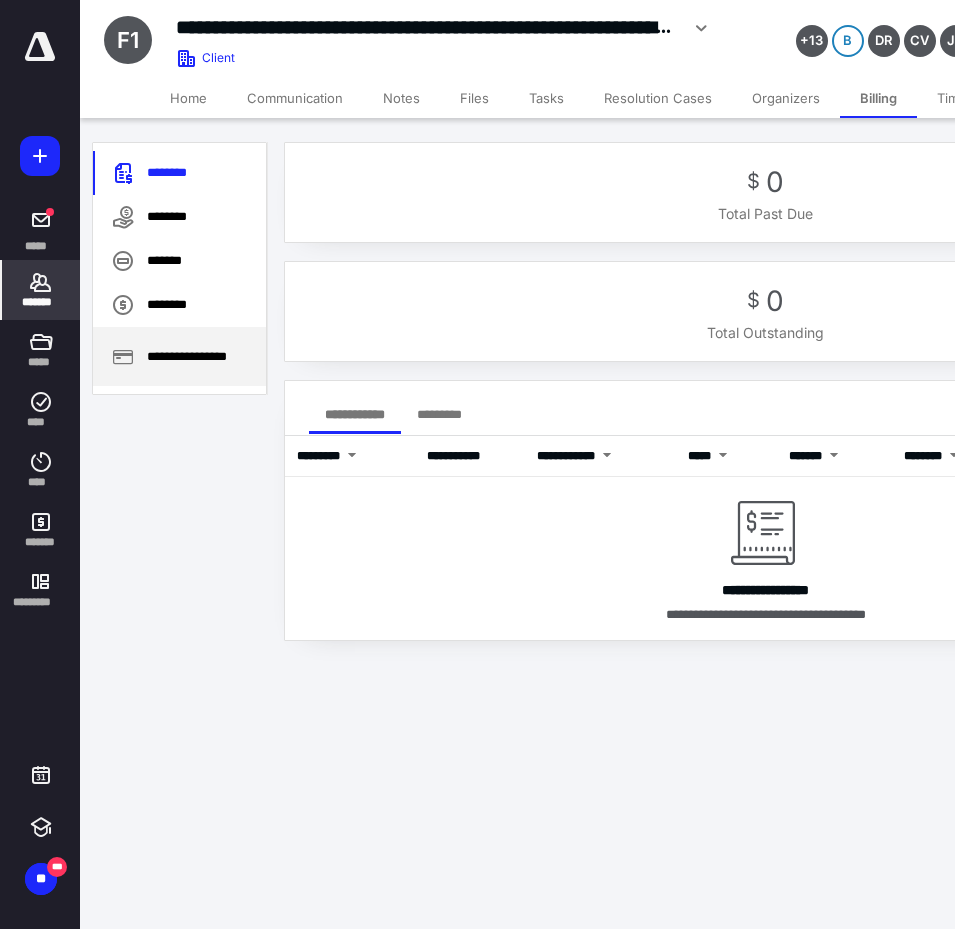 click on "**********" at bounding box center [179, 356] 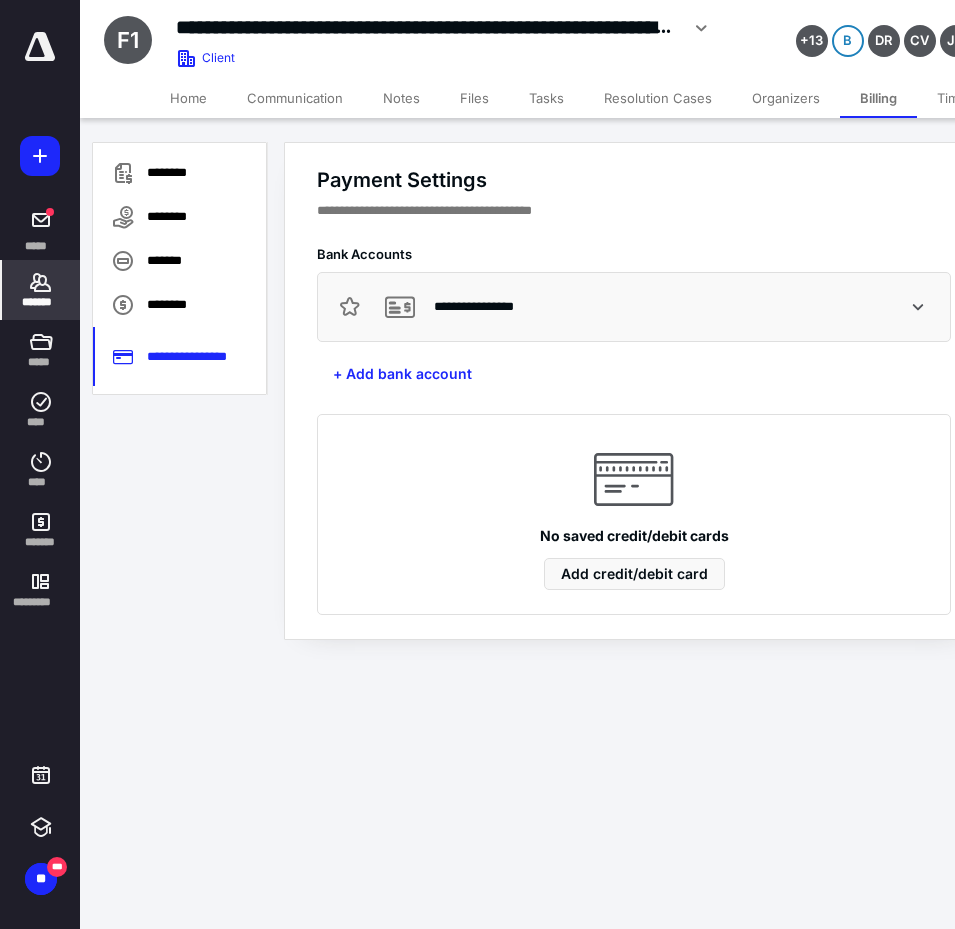 click on "*******" at bounding box center (41, 302) 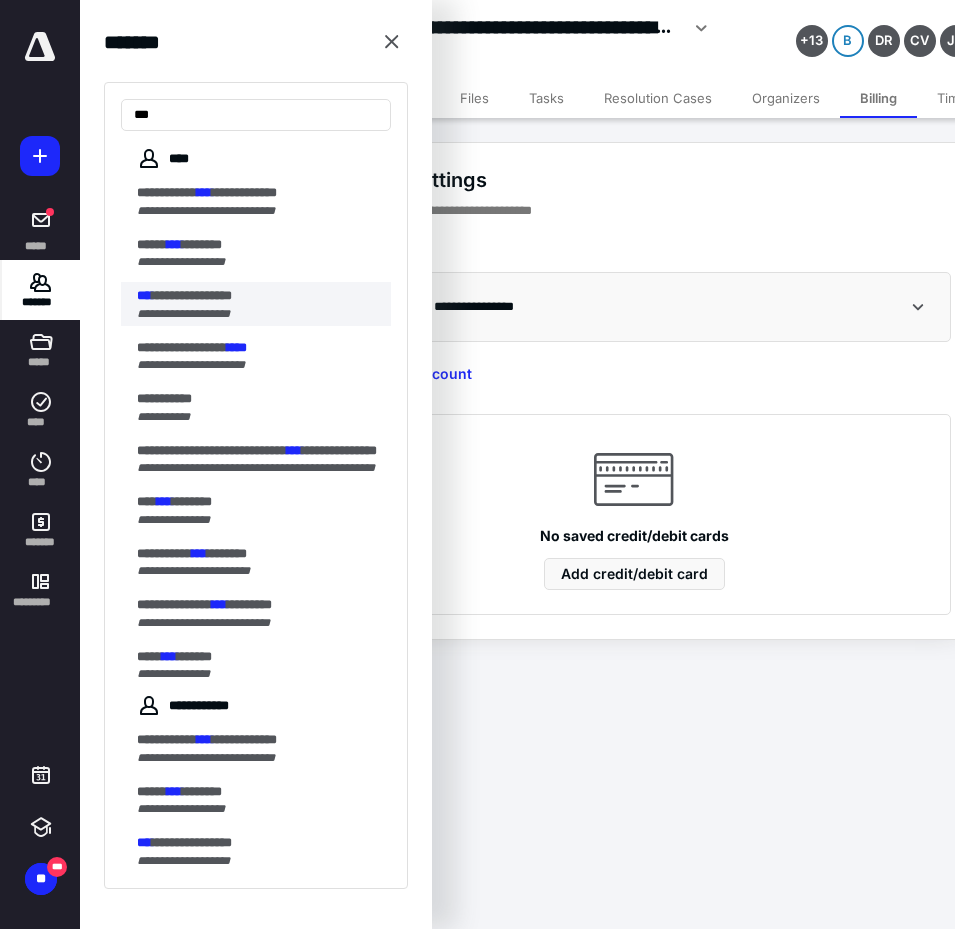 type on "***" 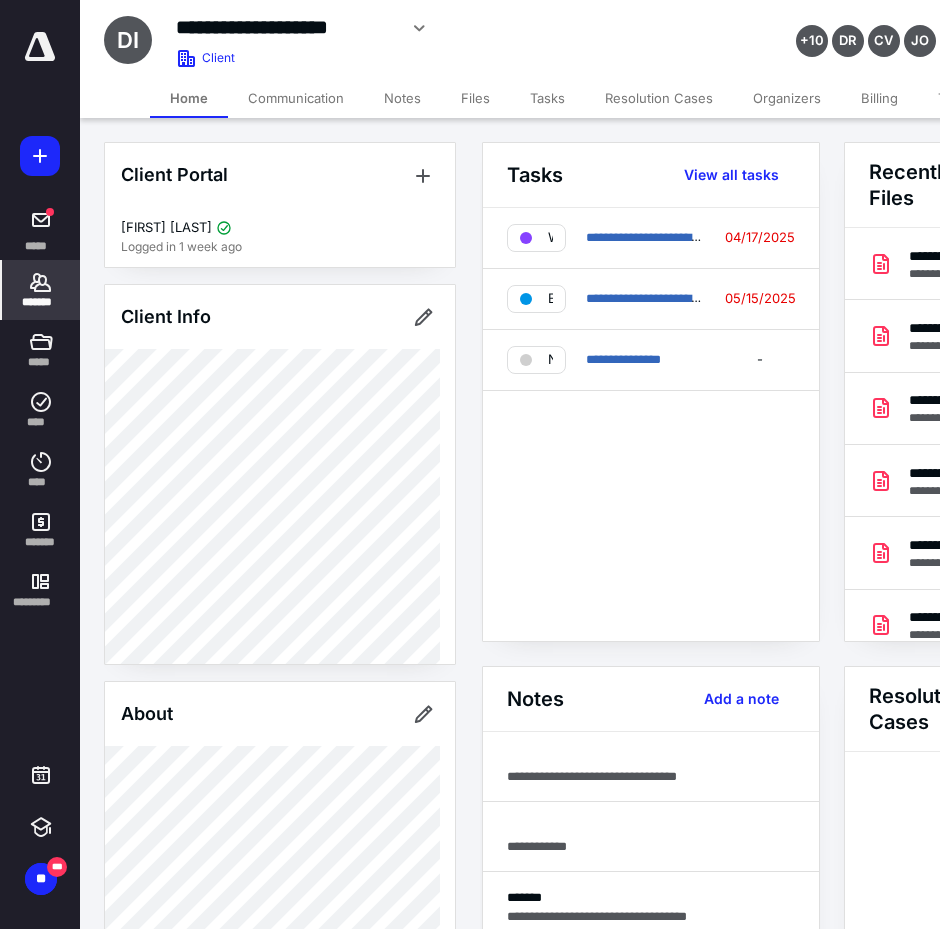 click on "Billing" at bounding box center [879, 98] 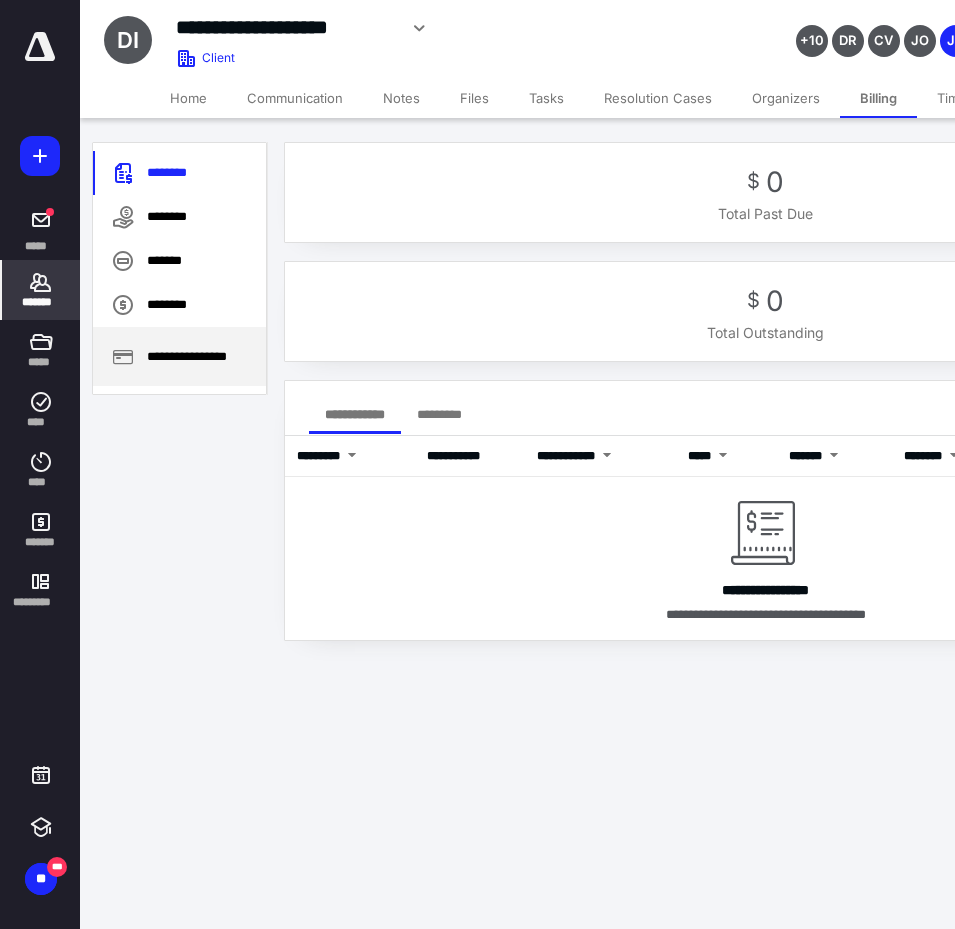 click on "**********" at bounding box center (179, 356) 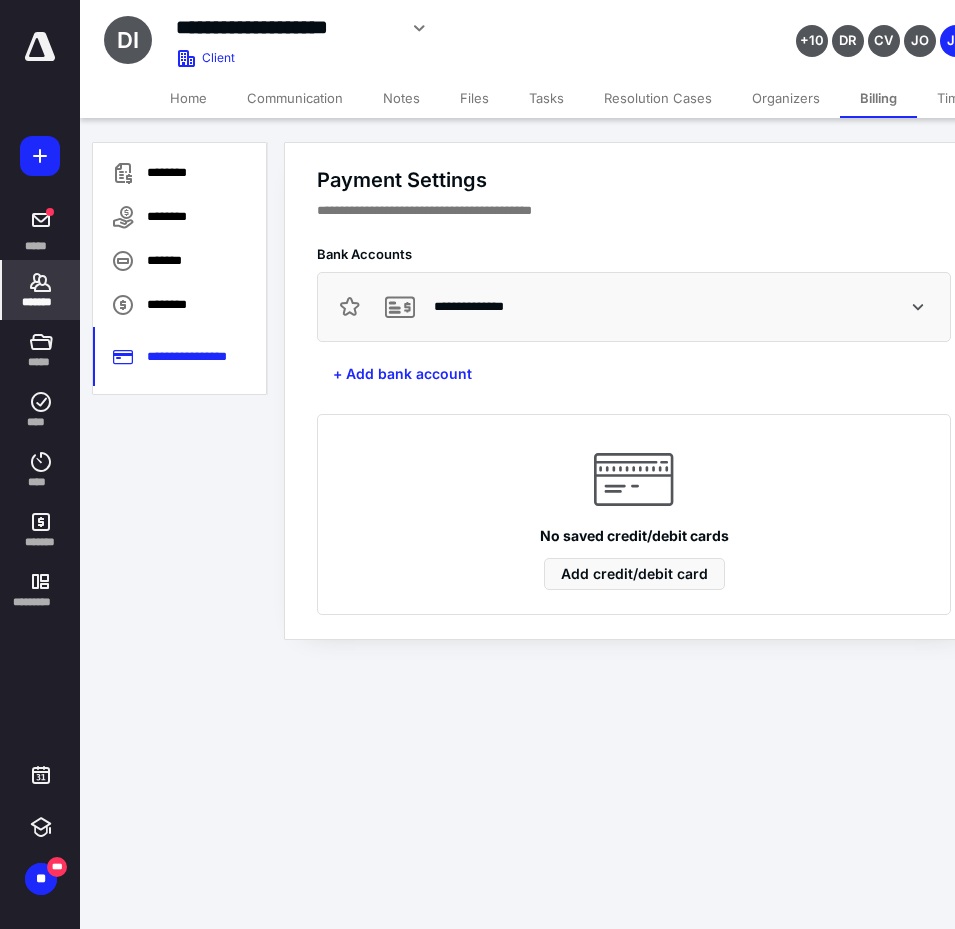 click on "*******" at bounding box center [41, 302] 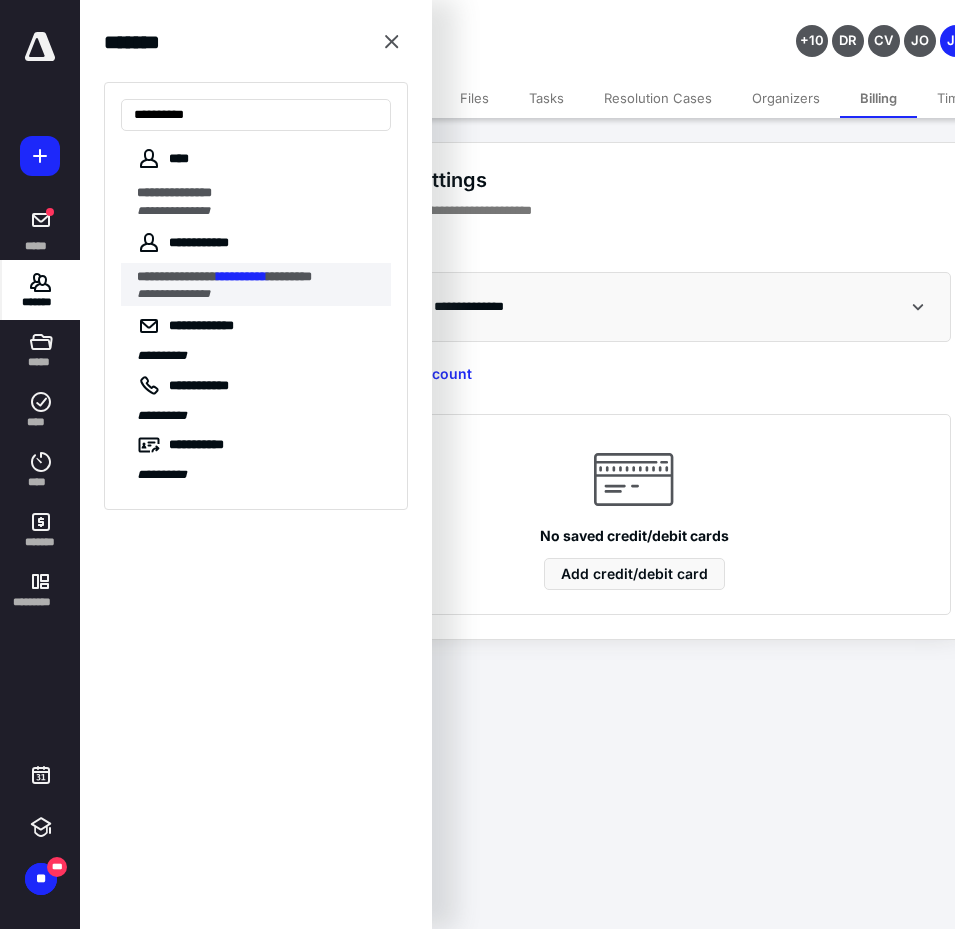 type on "**********" 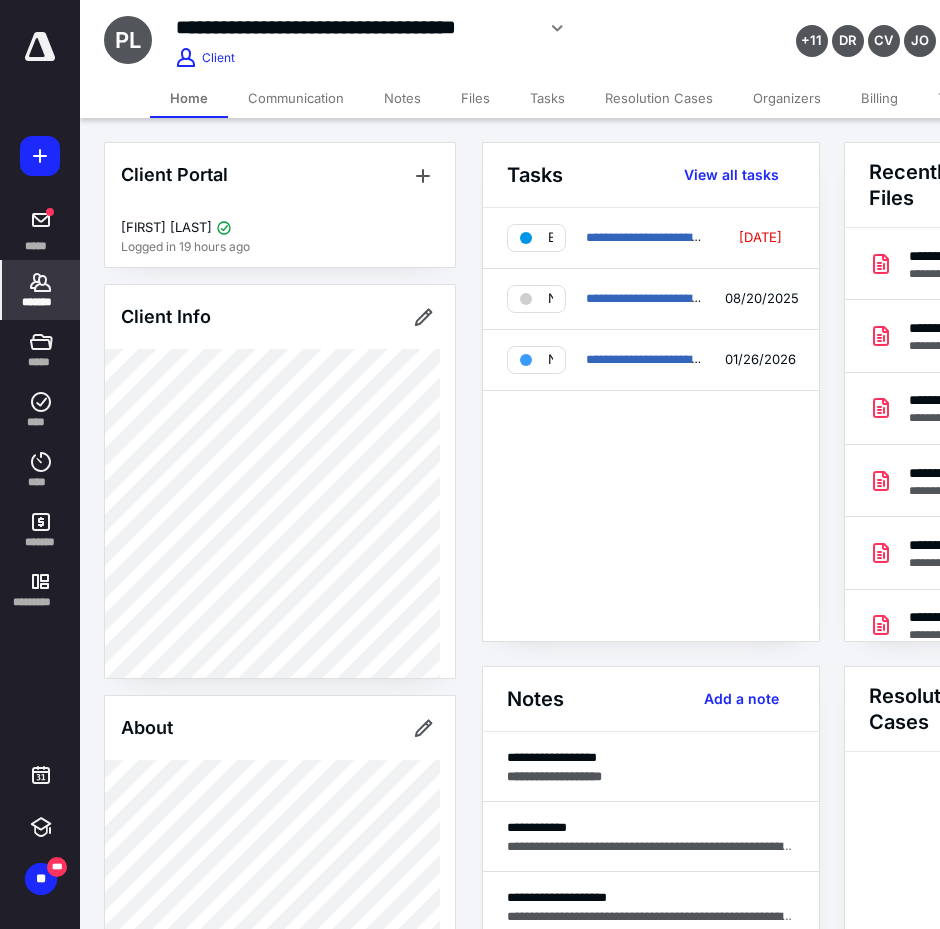 click on "Tasks" at bounding box center (547, 98) 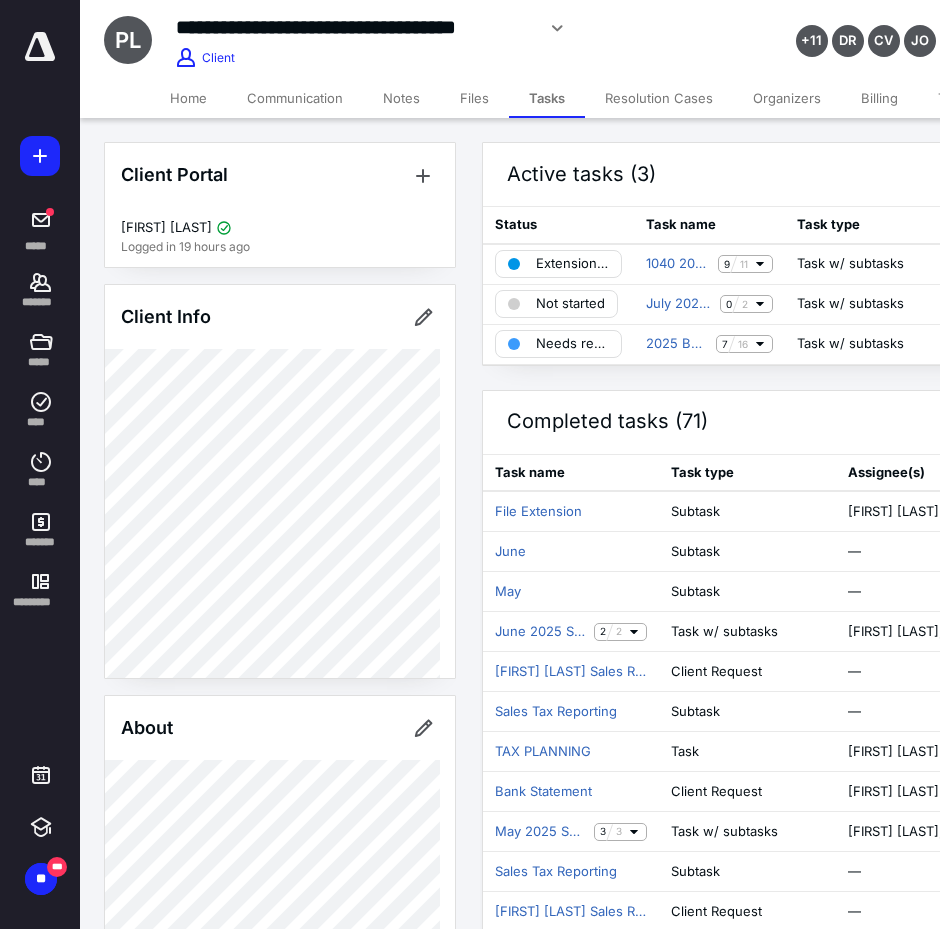 click on "Billing" at bounding box center [879, 98] 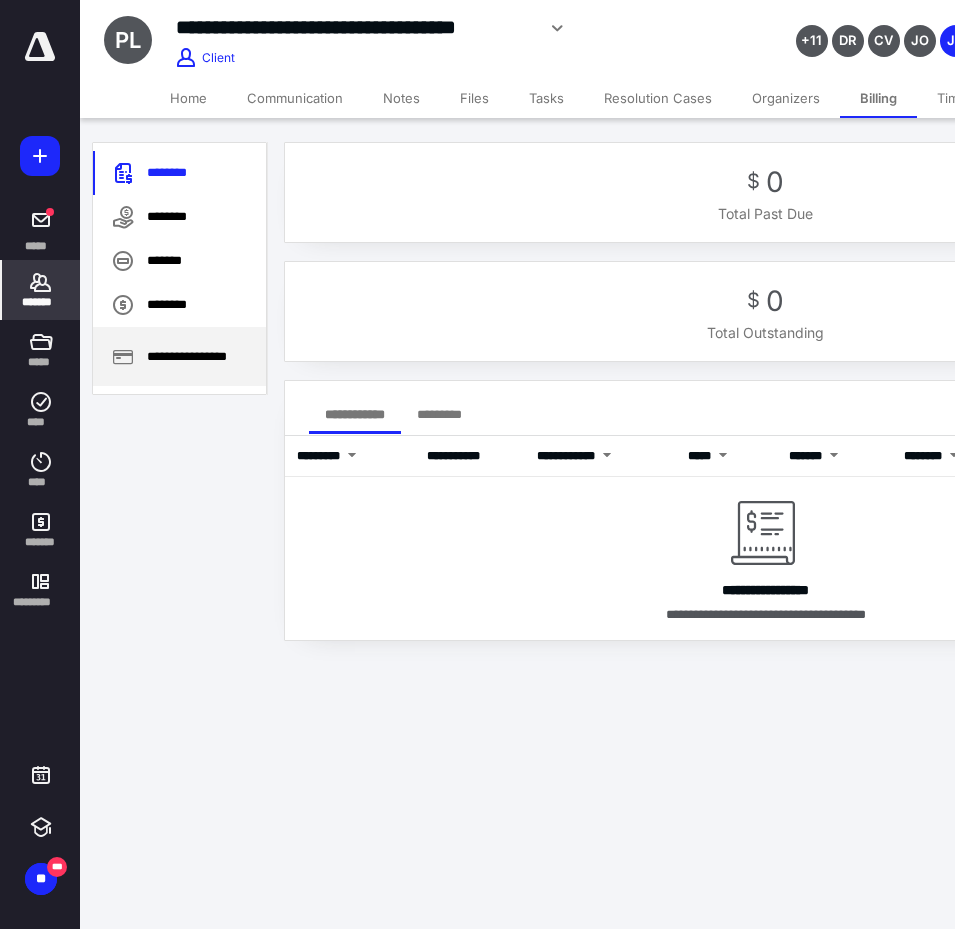 click on "**********" at bounding box center (179, 356) 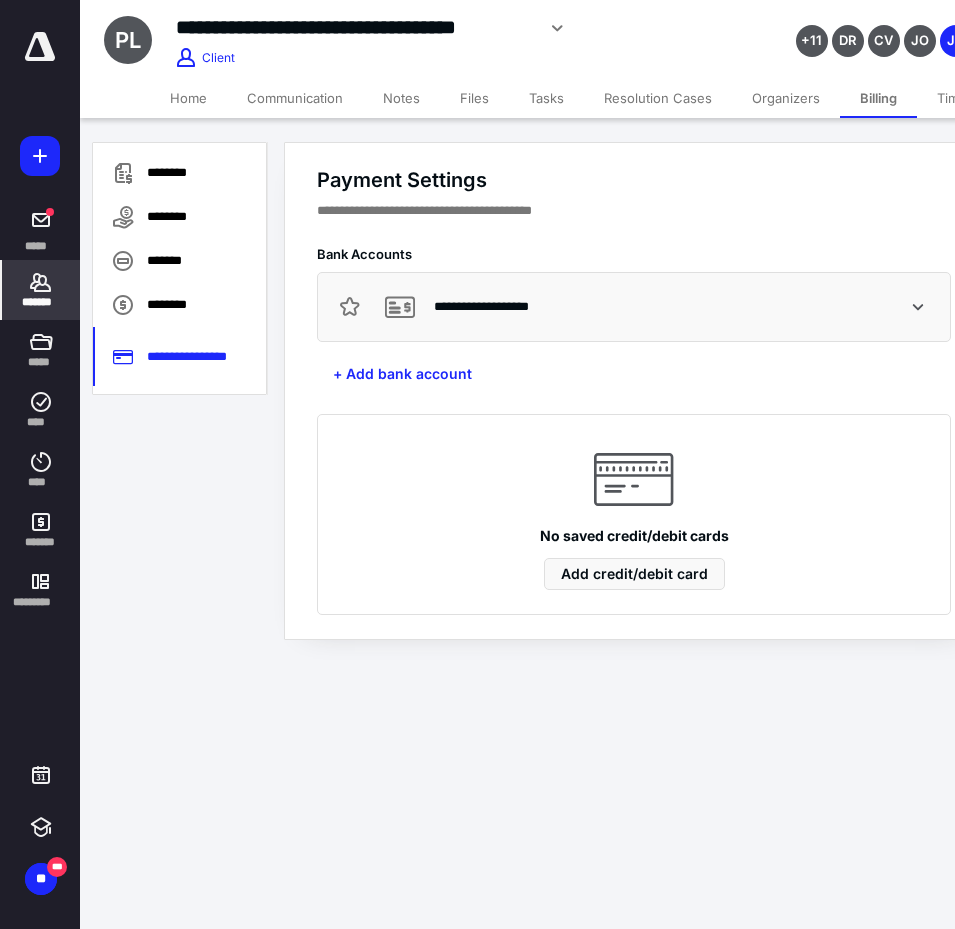 click 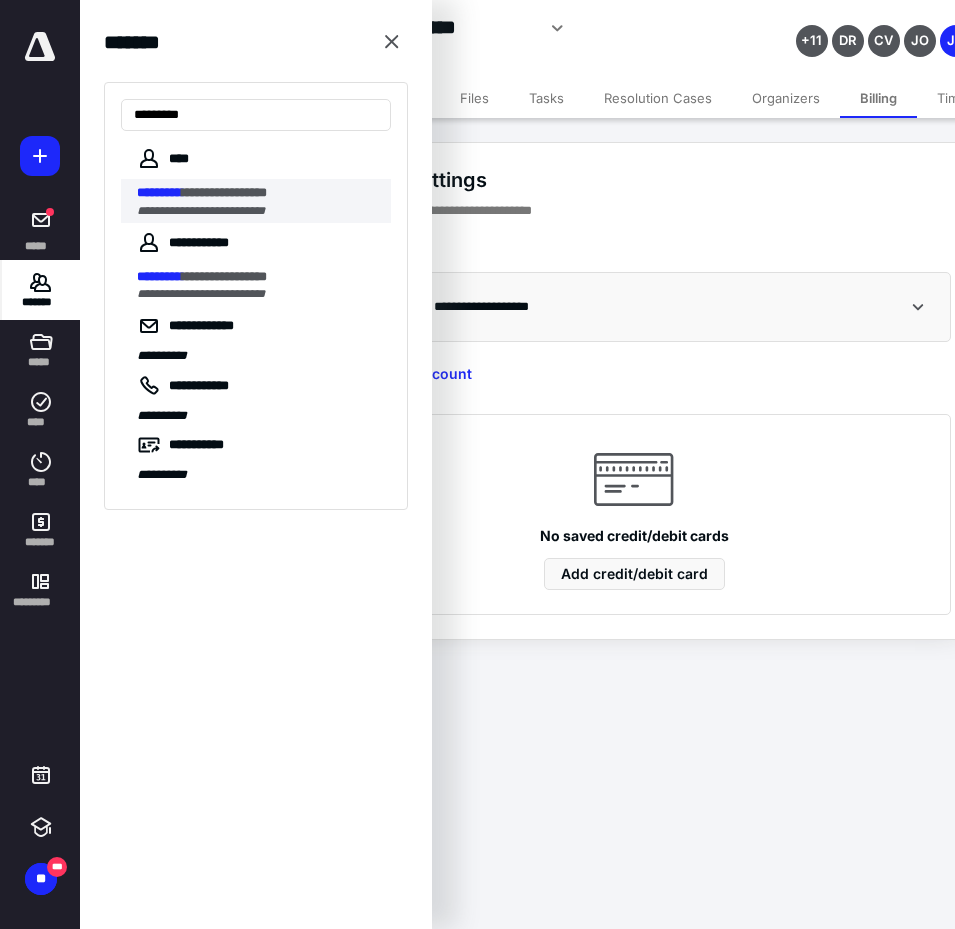 type on "*********" 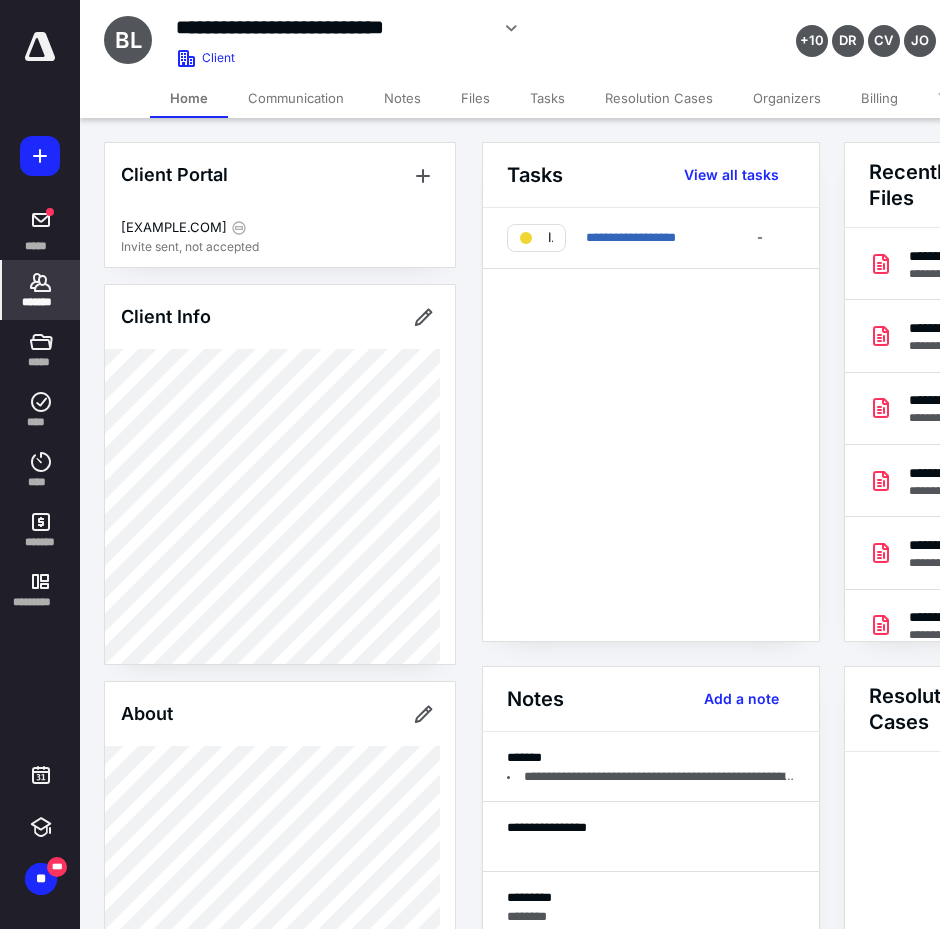 click on "Tasks" at bounding box center [547, 98] 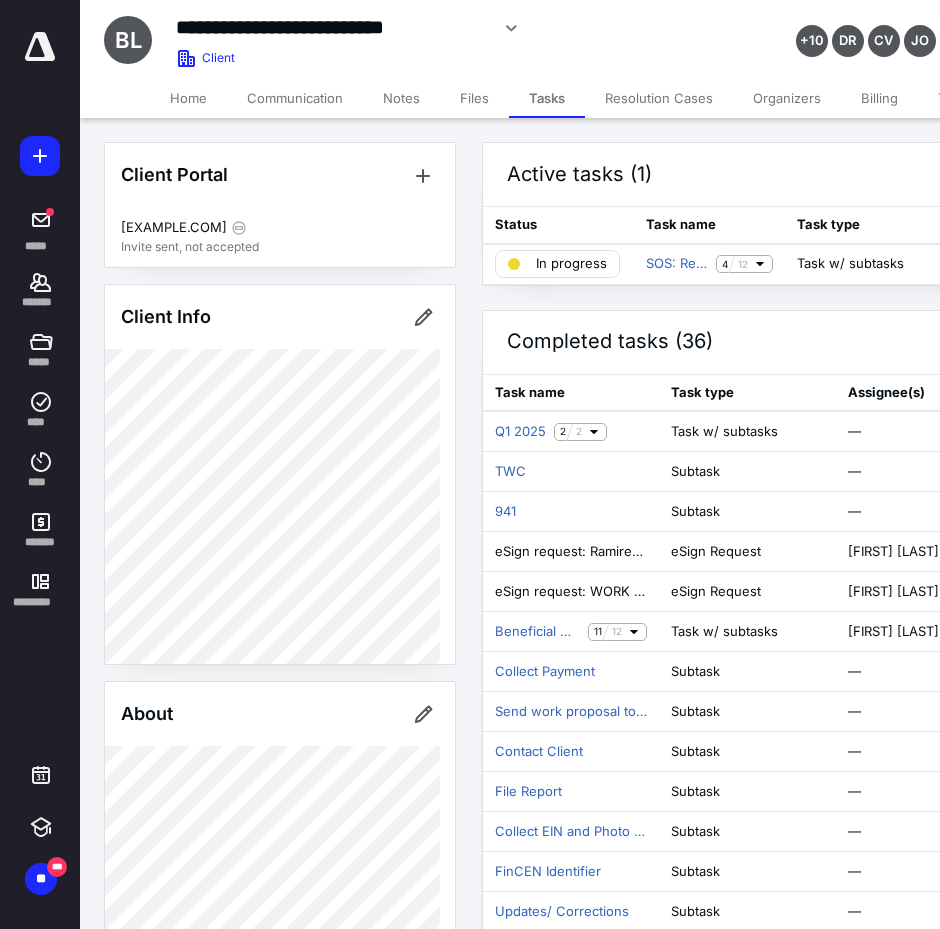 click on "Billing" at bounding box center [879, 98] 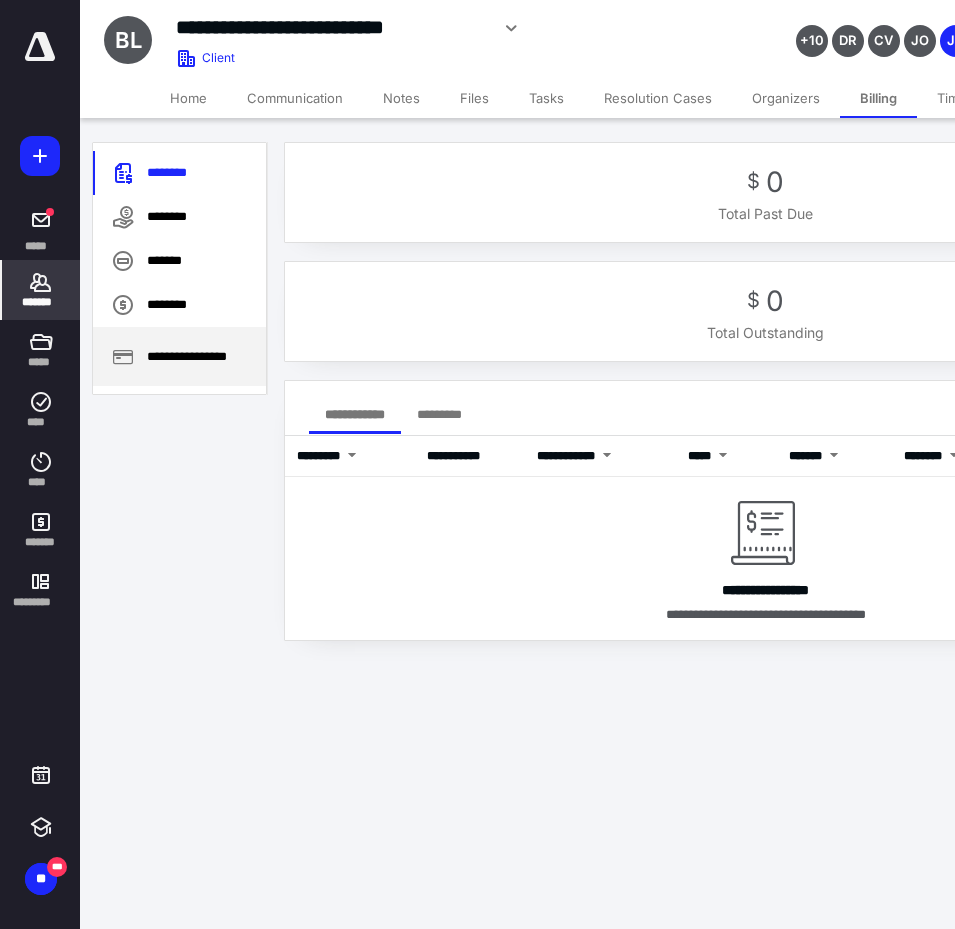 click on "**********" at bounding box center [179, 356] 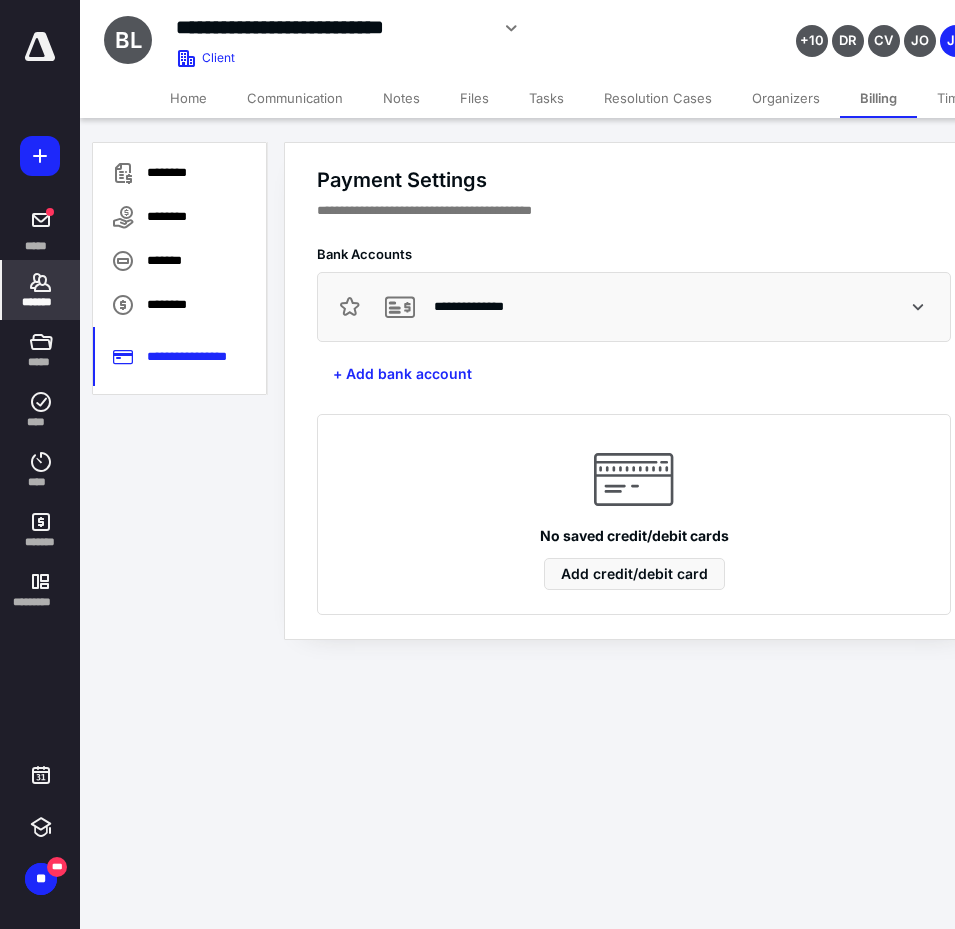 click 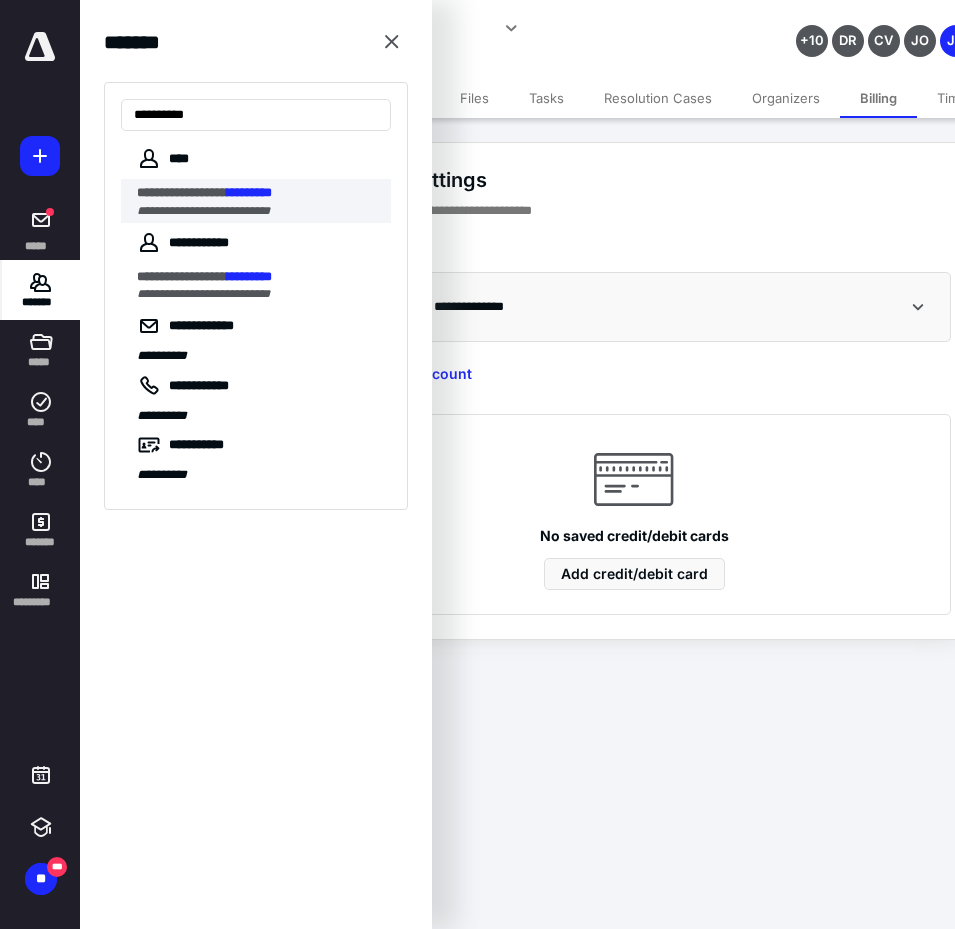 type on "*********" 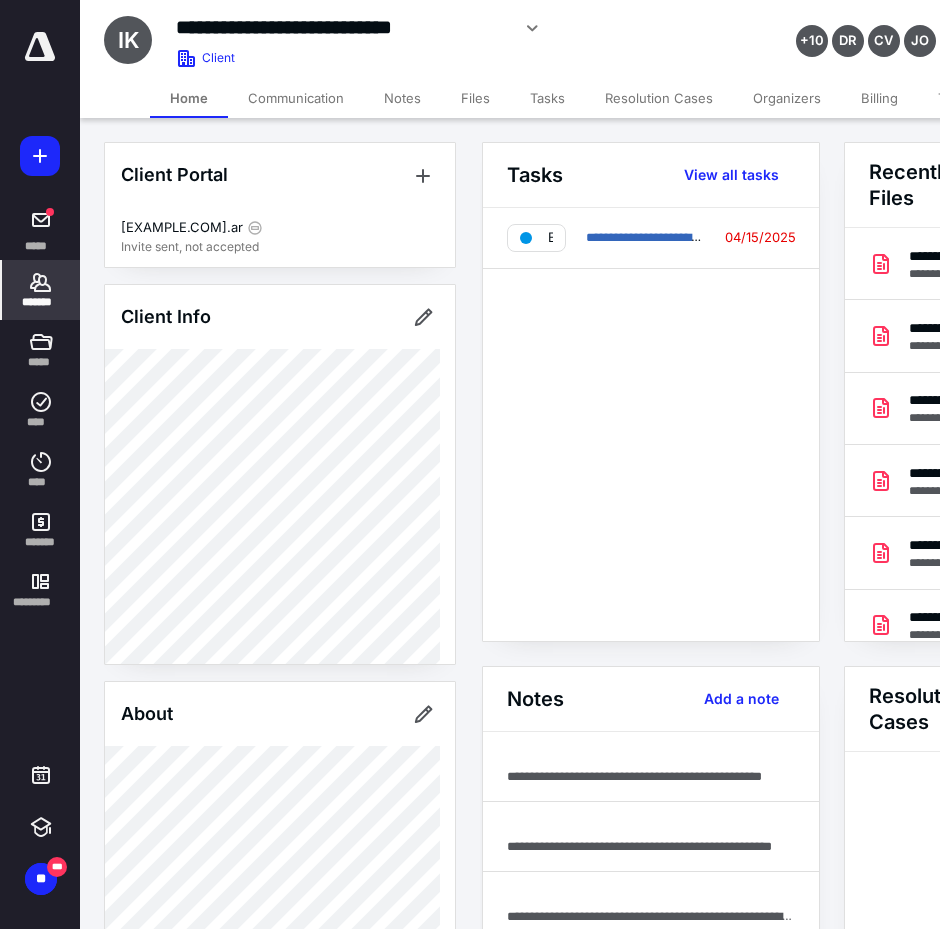 click on "Billing" at bounding box center (879, 98) 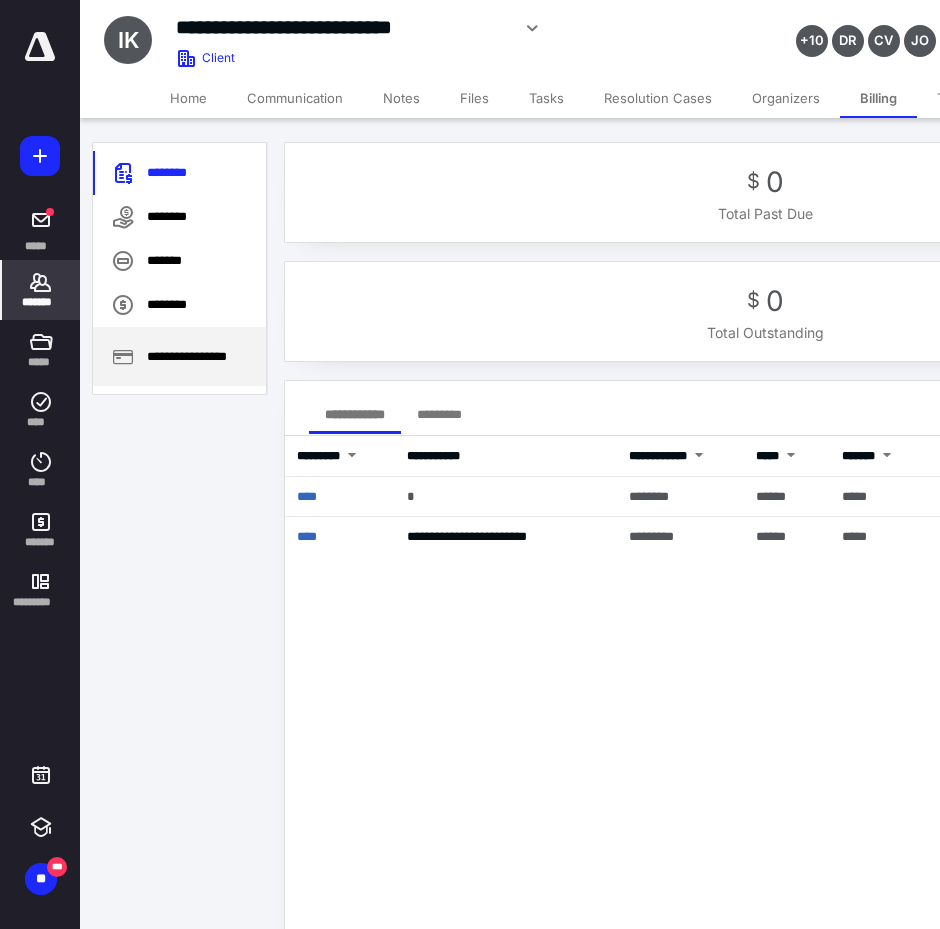 click on "**********" at bounding box center [179, 356] 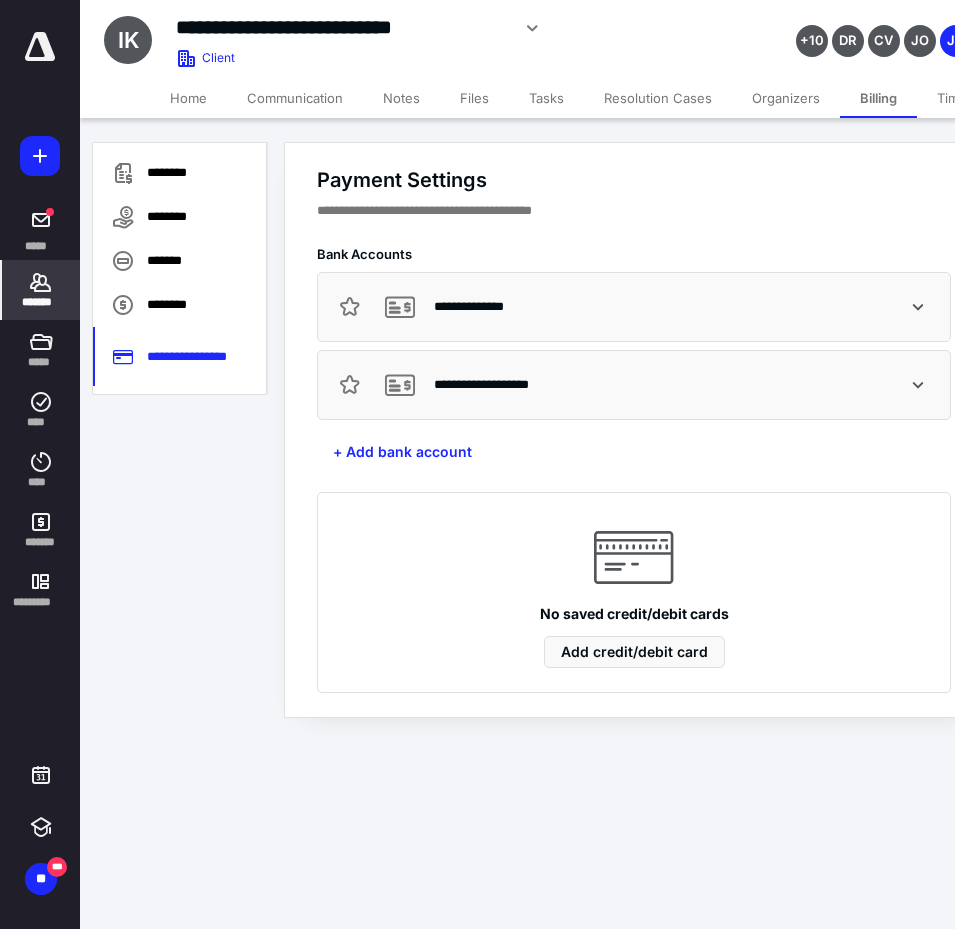 click 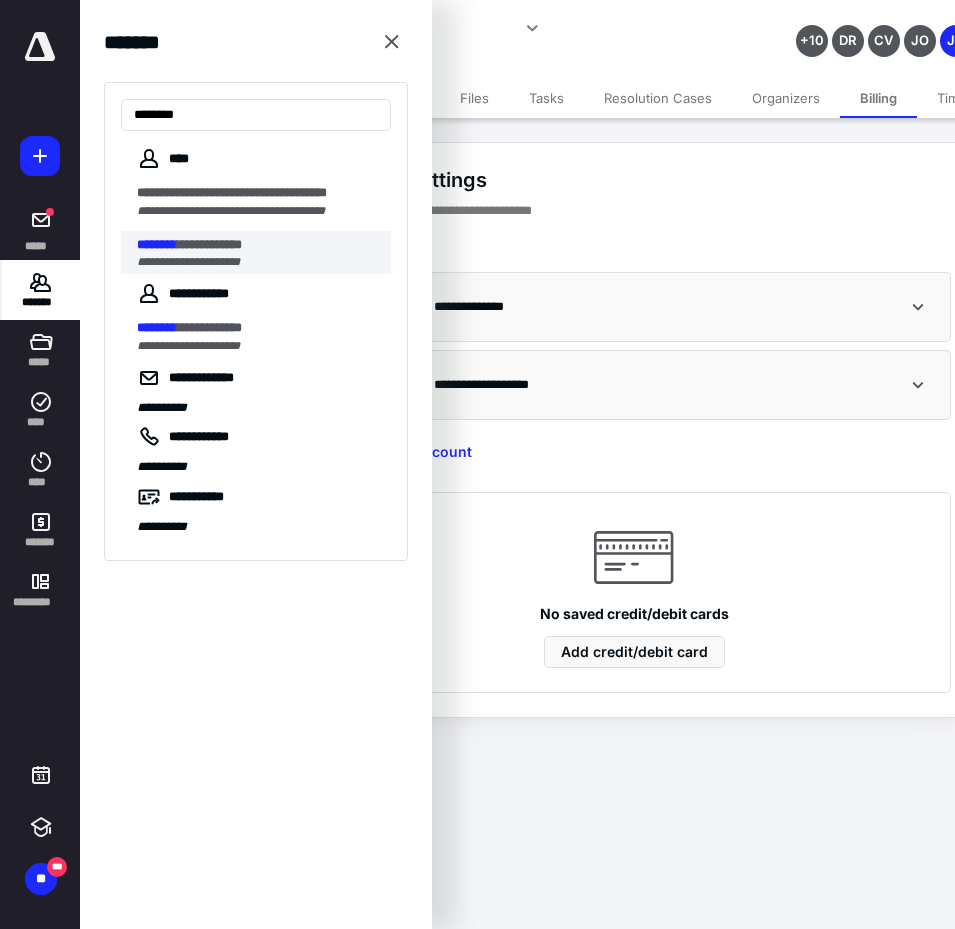 type on "********" 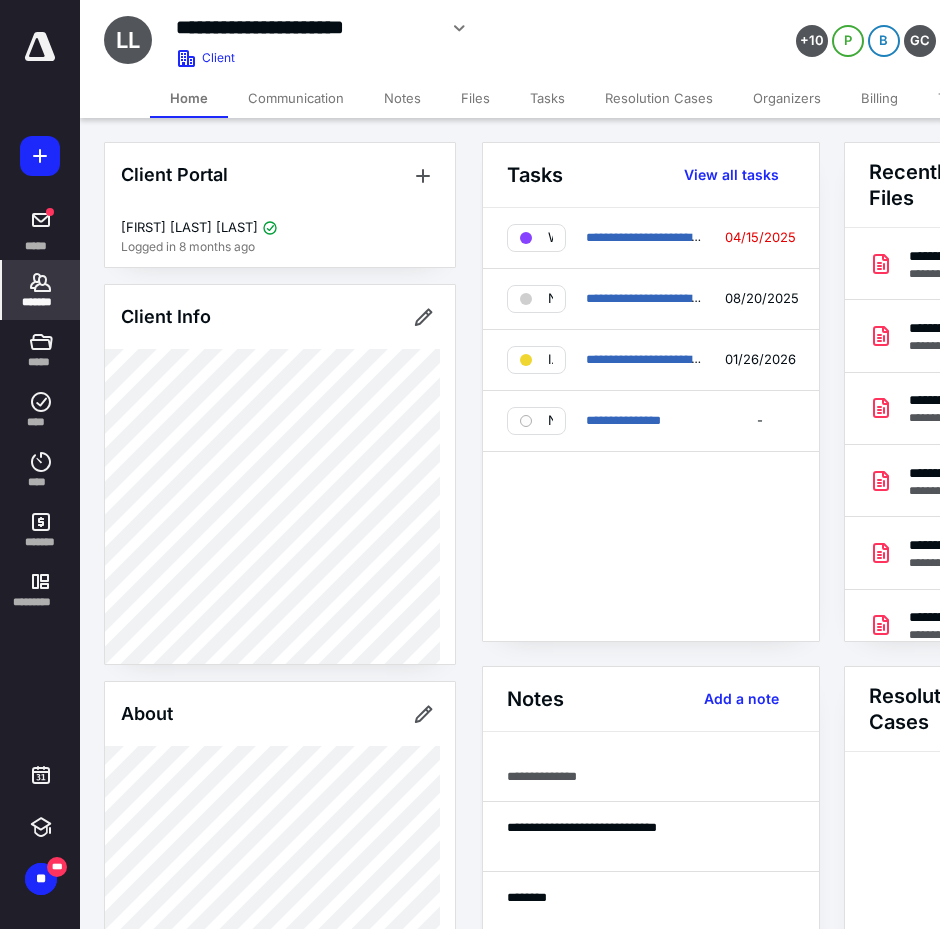 click on "Billing" at bounding box center [879, 98] 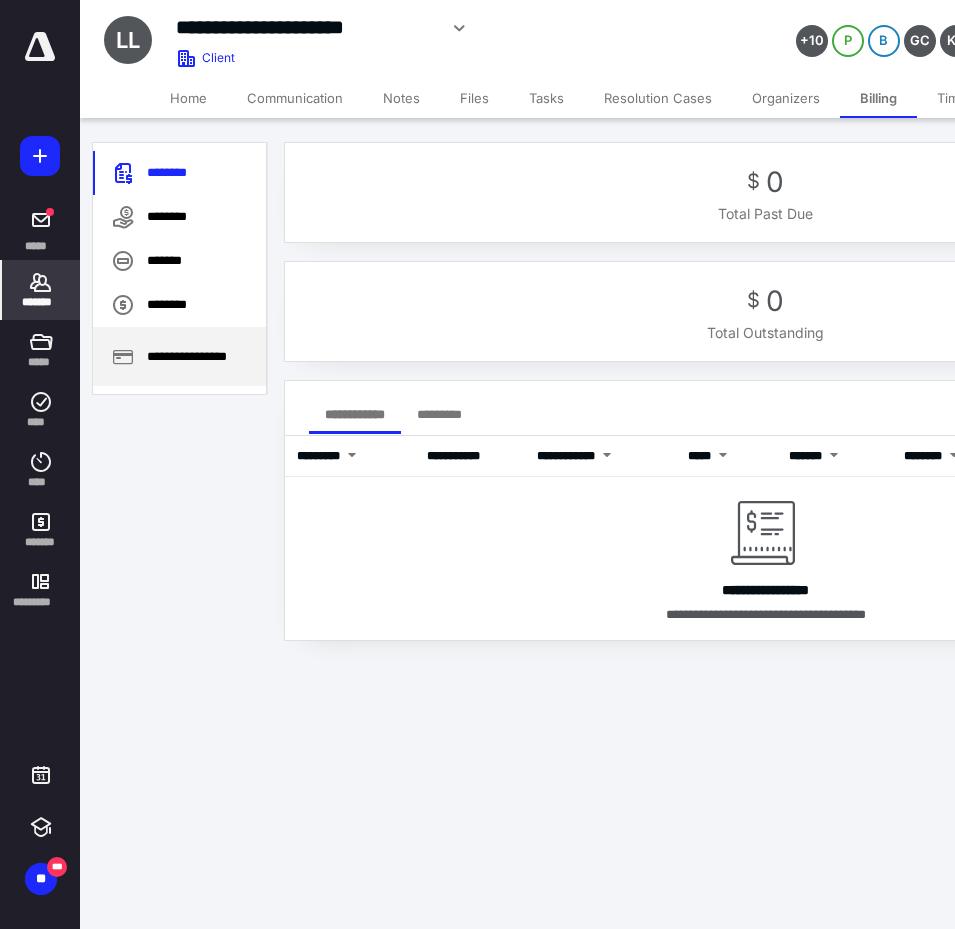 click on "**********" at bounding box center (179, 356) 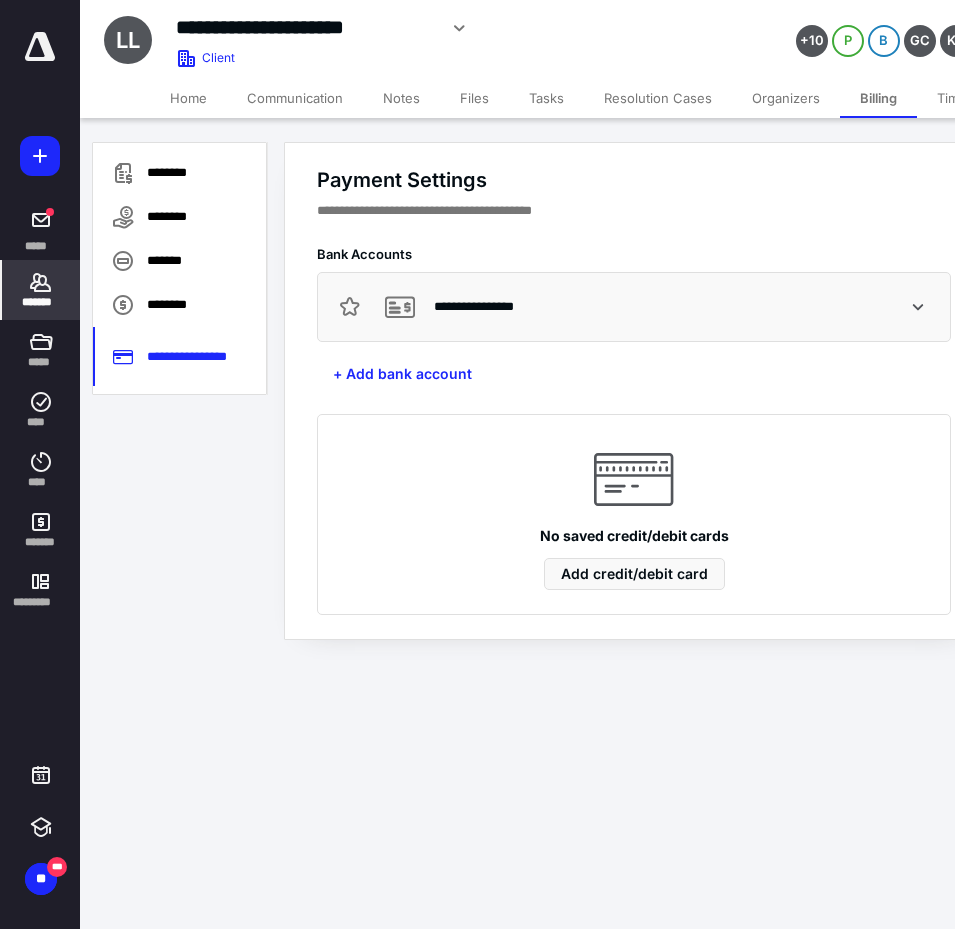 click on "*******" at bounding box center (41, 290) 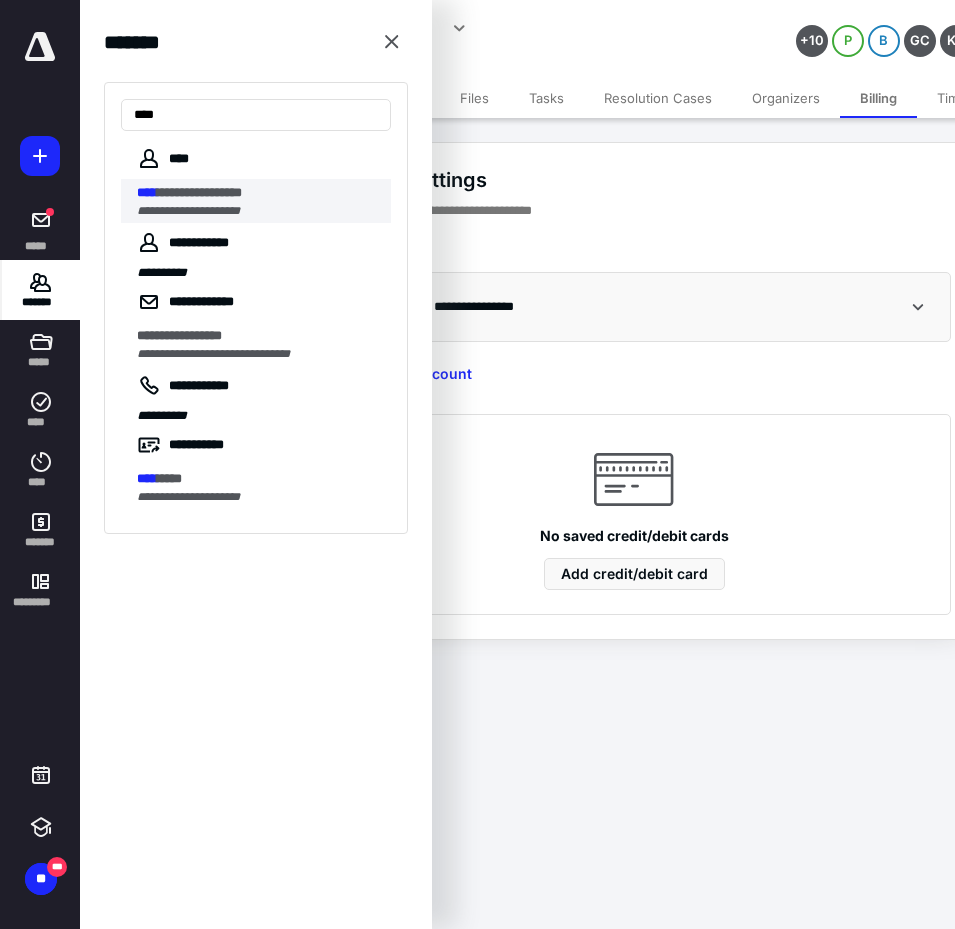 type on "****" 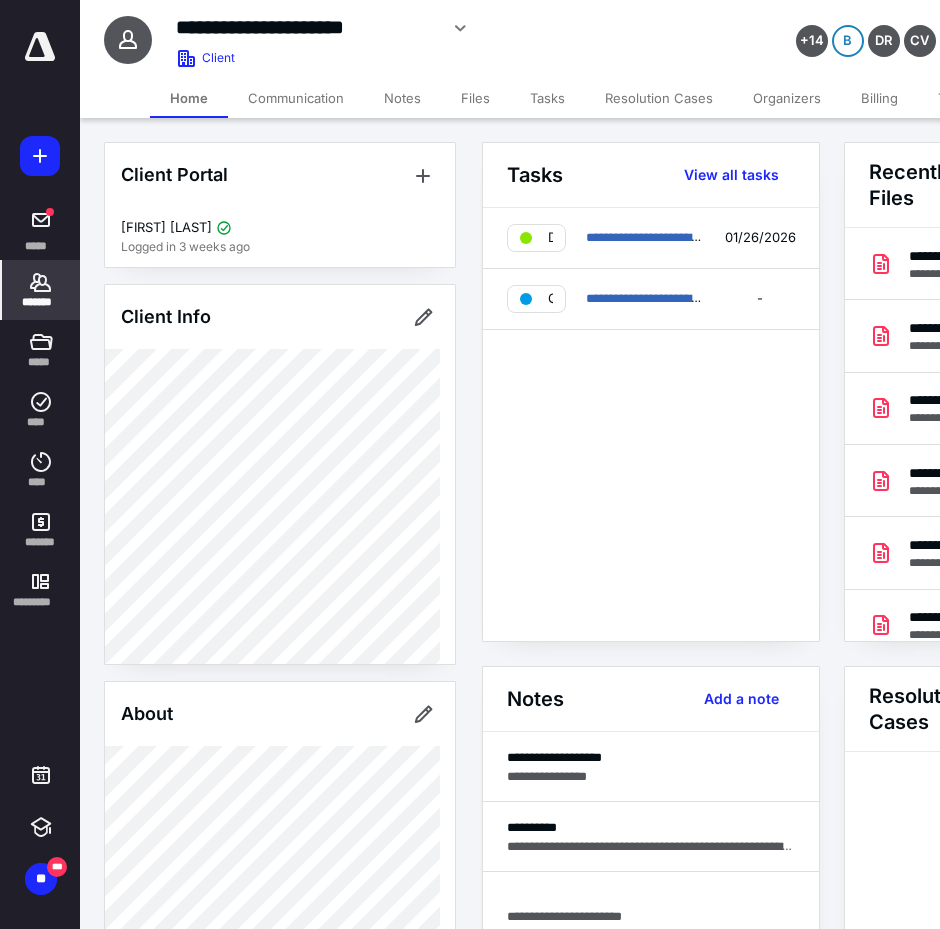 click on "Billing" at bounding box center [879, 98] 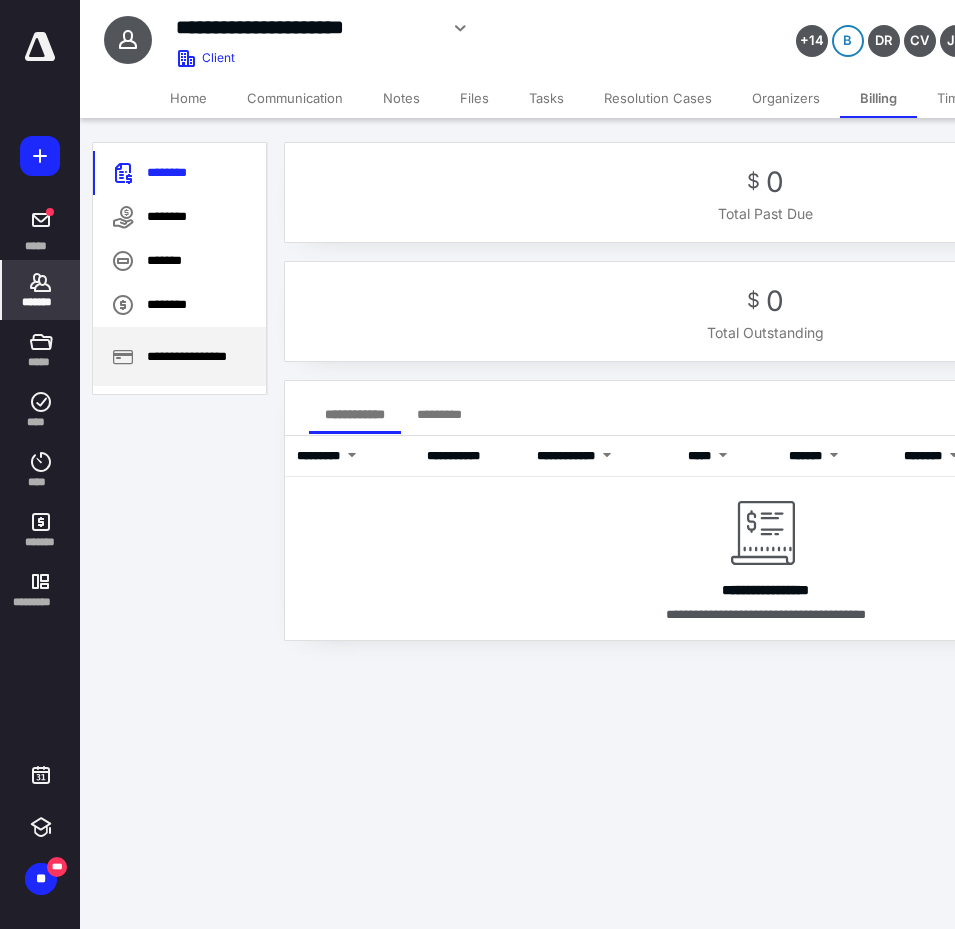 click on "**********" at bounding box center (179, 356) 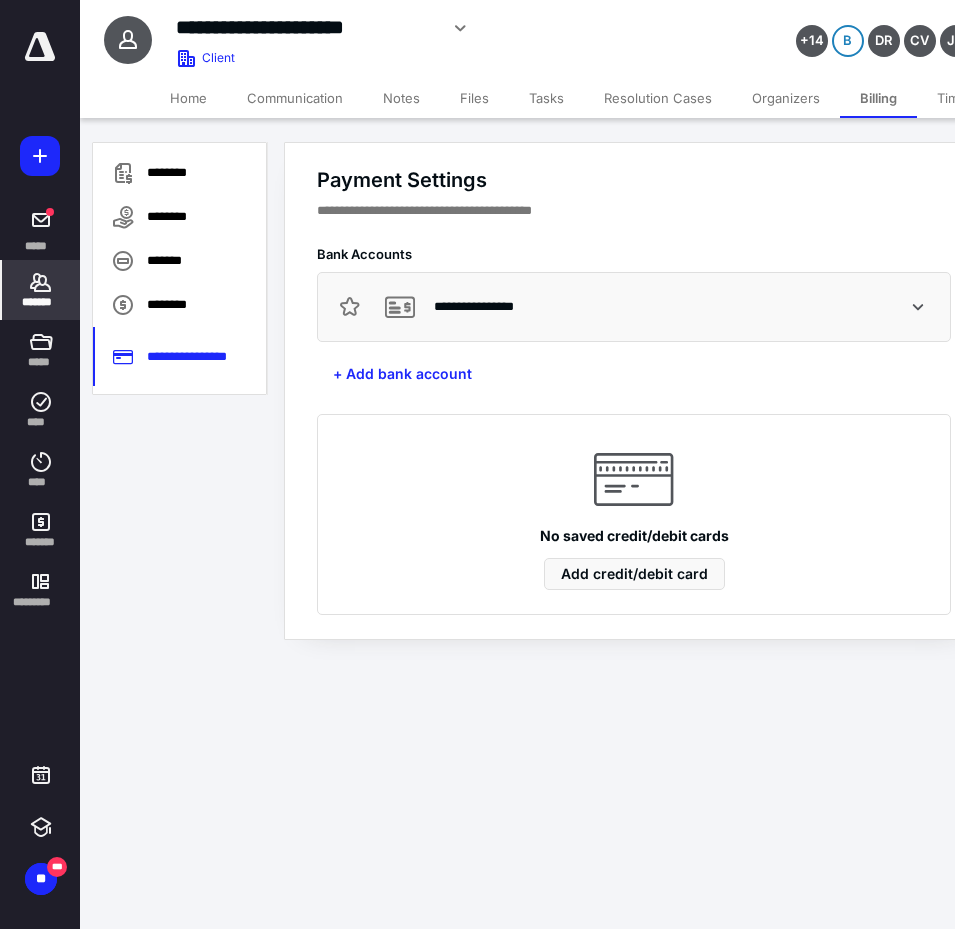click on "*******" at bounding box center [41, 290] 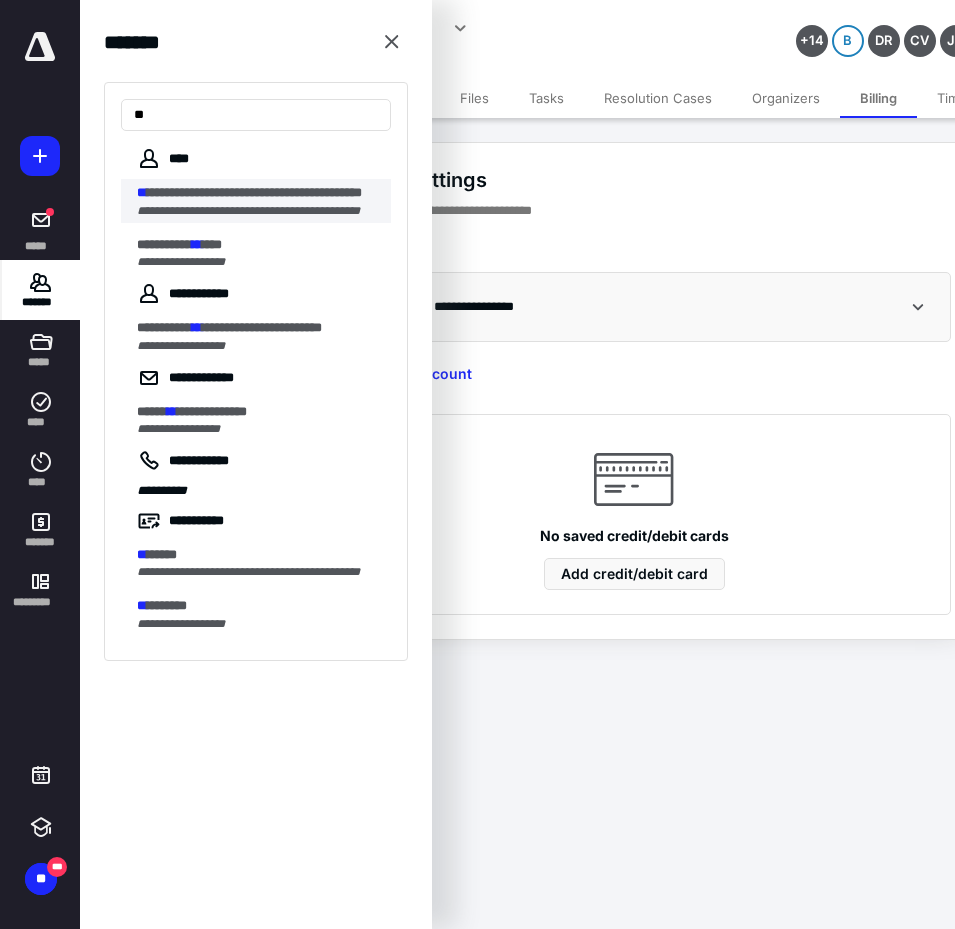 type on "**" 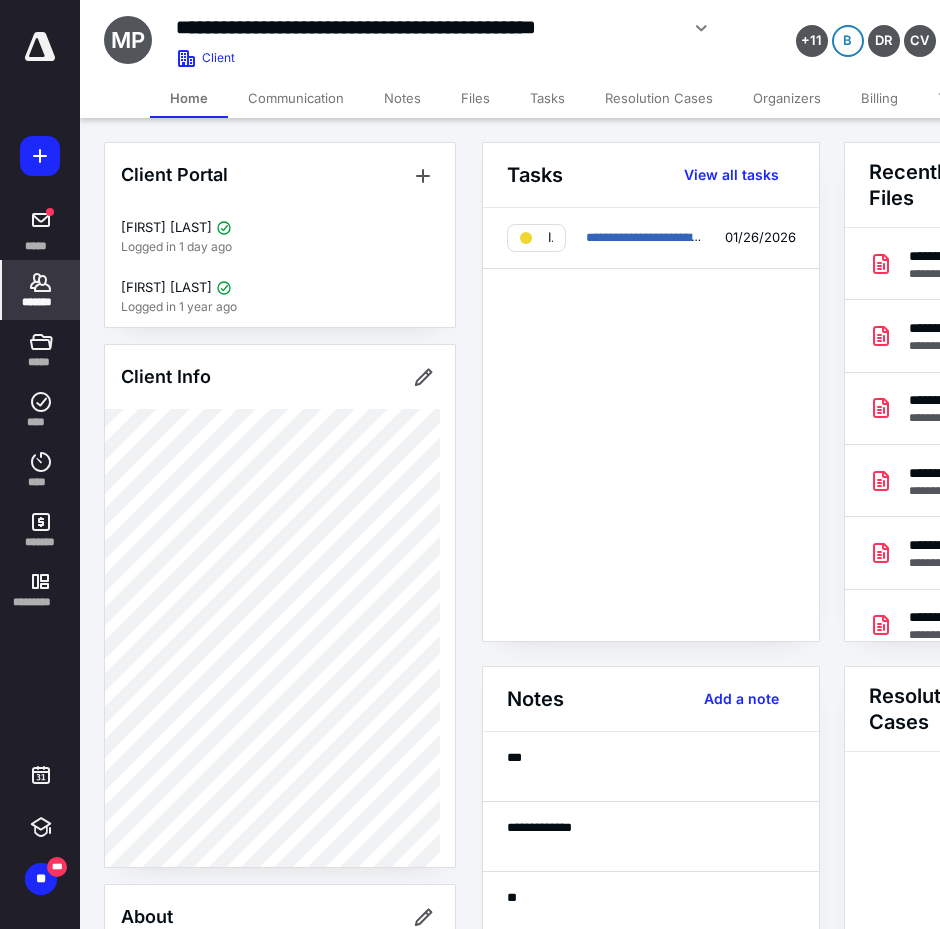 click on "Billing" at bounding box center [879, 98] 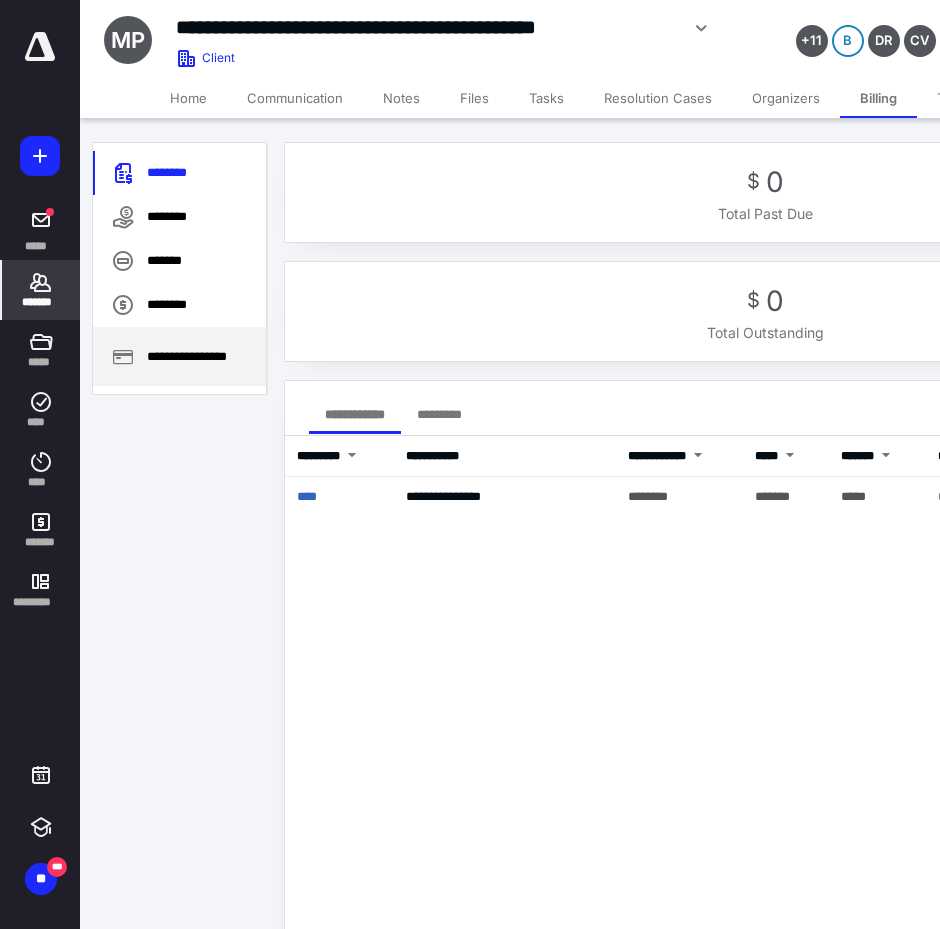 click on "**********" at bounding box center [179, 356] 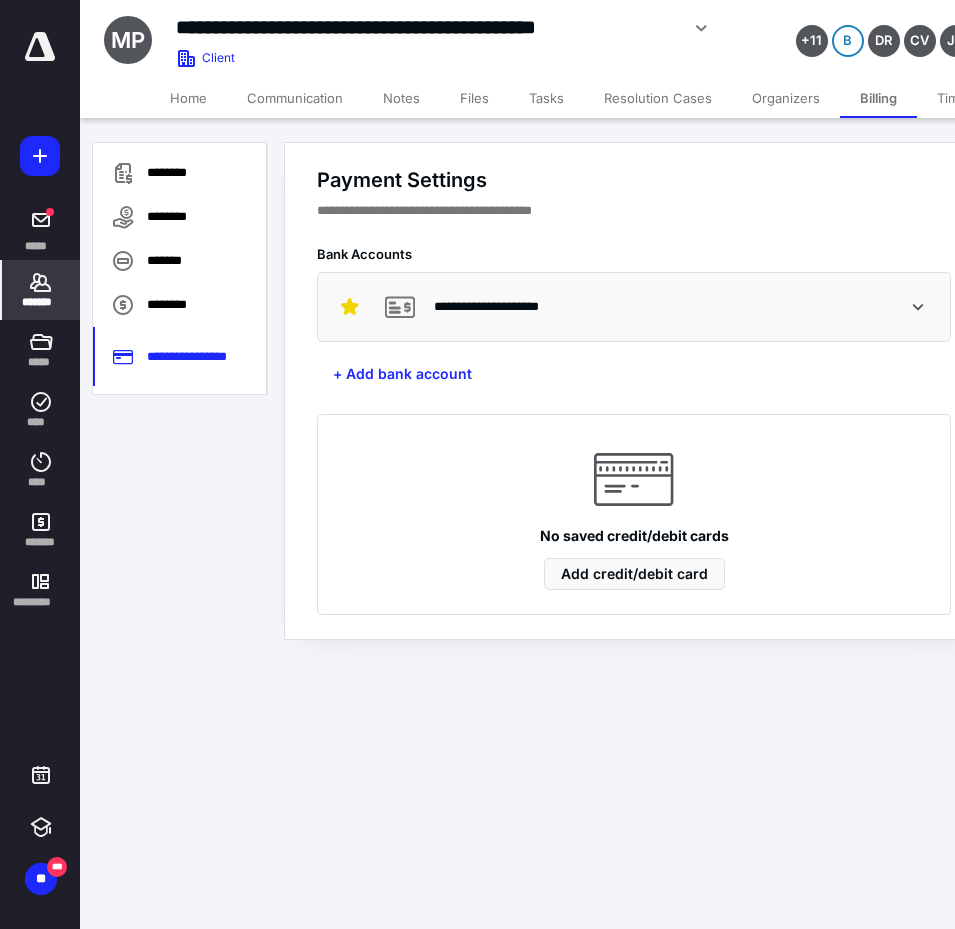 click 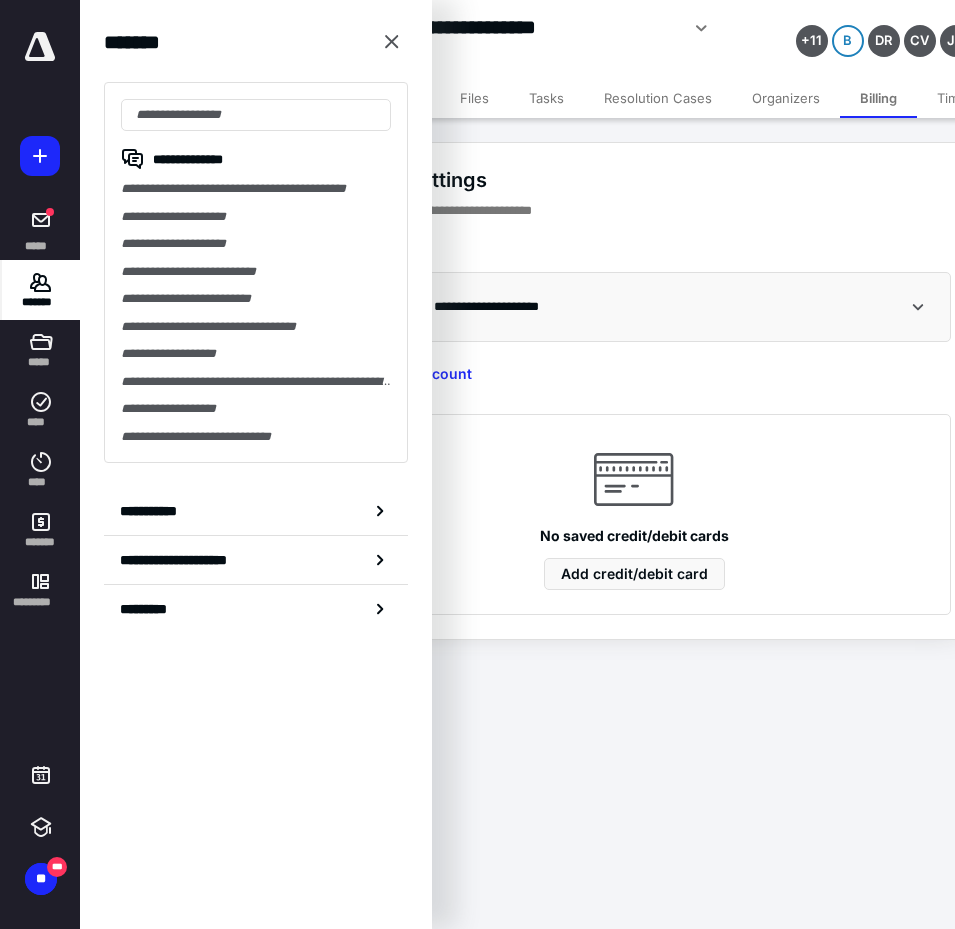 type on "*" 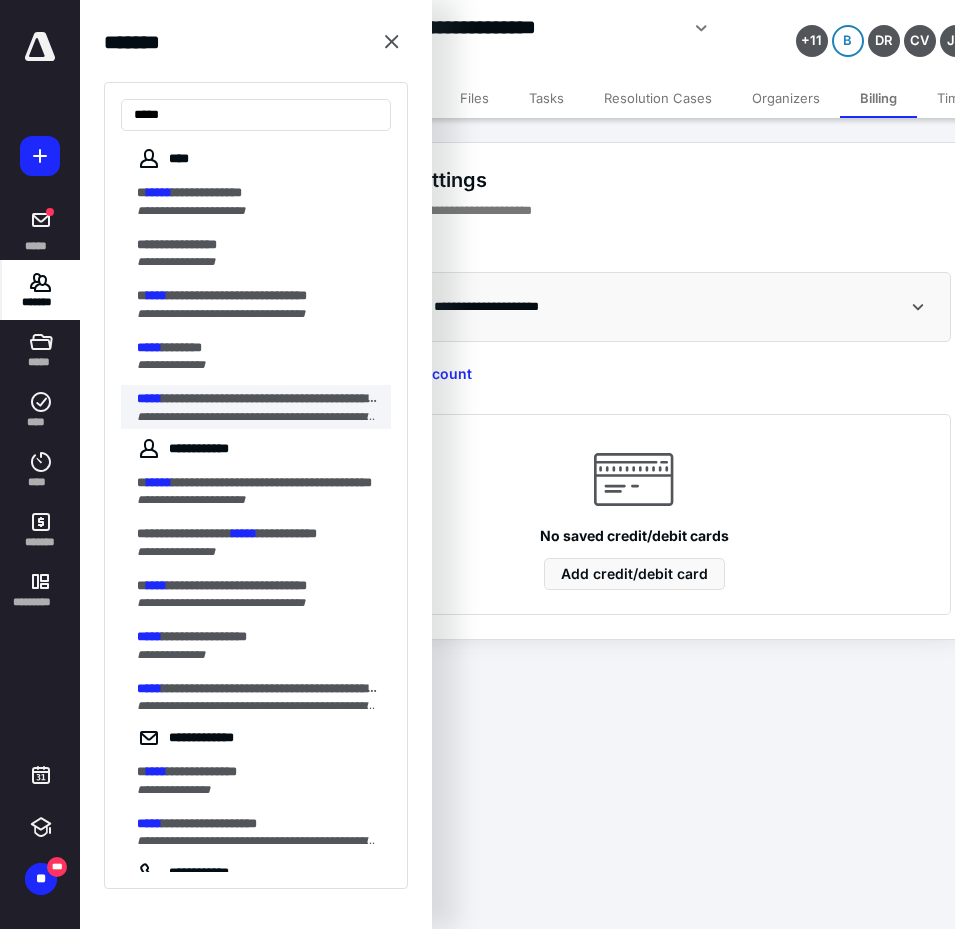 type on "*****" 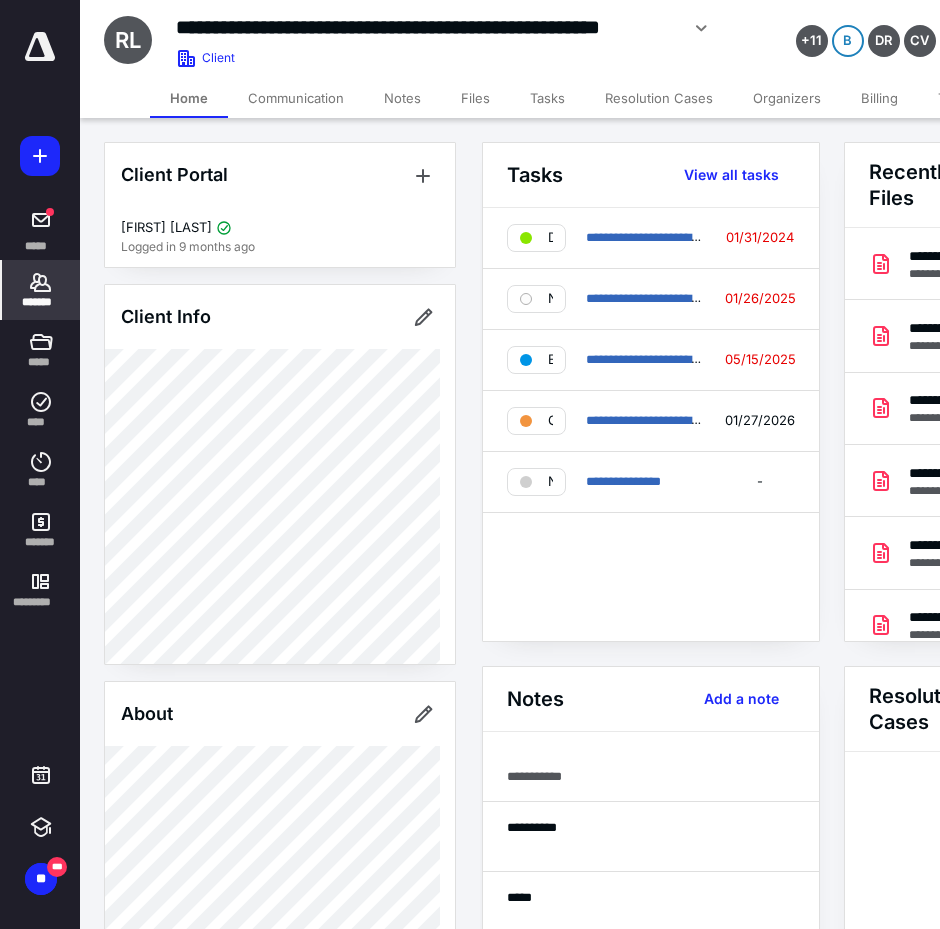click on "Billing" at bounding box center (879, 98) 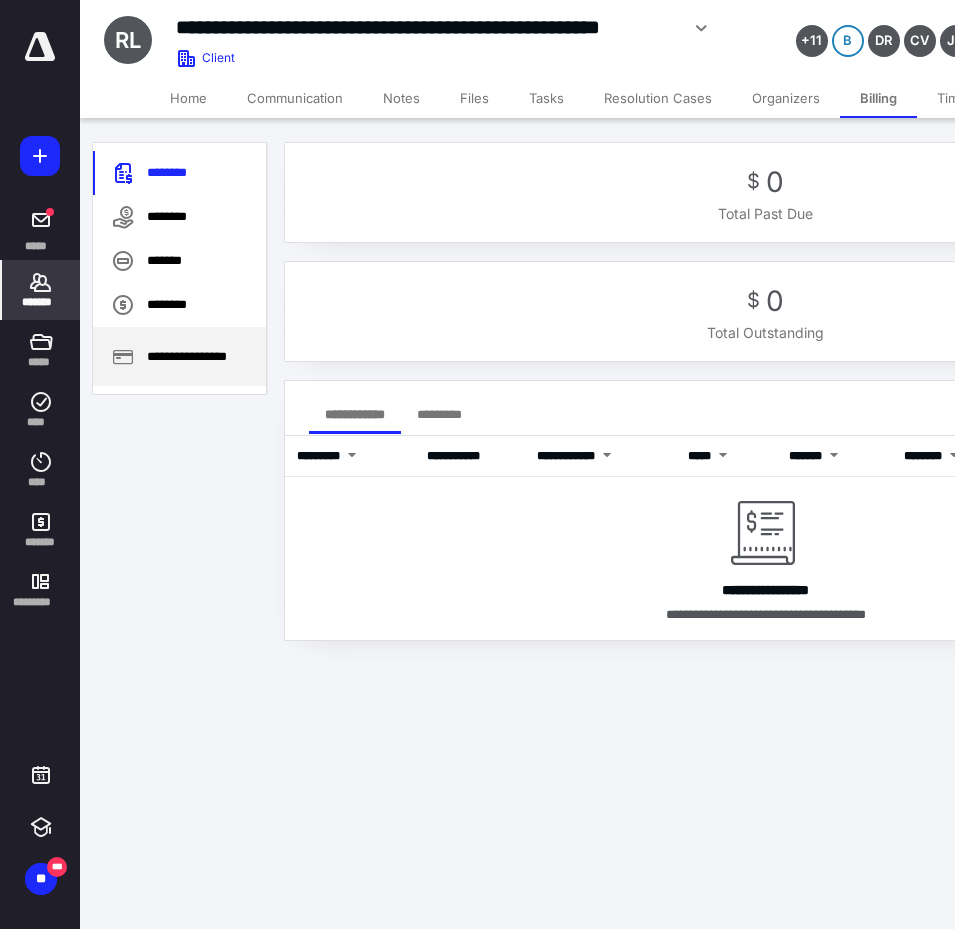 click on "**********" at bounding box center (179, 356) 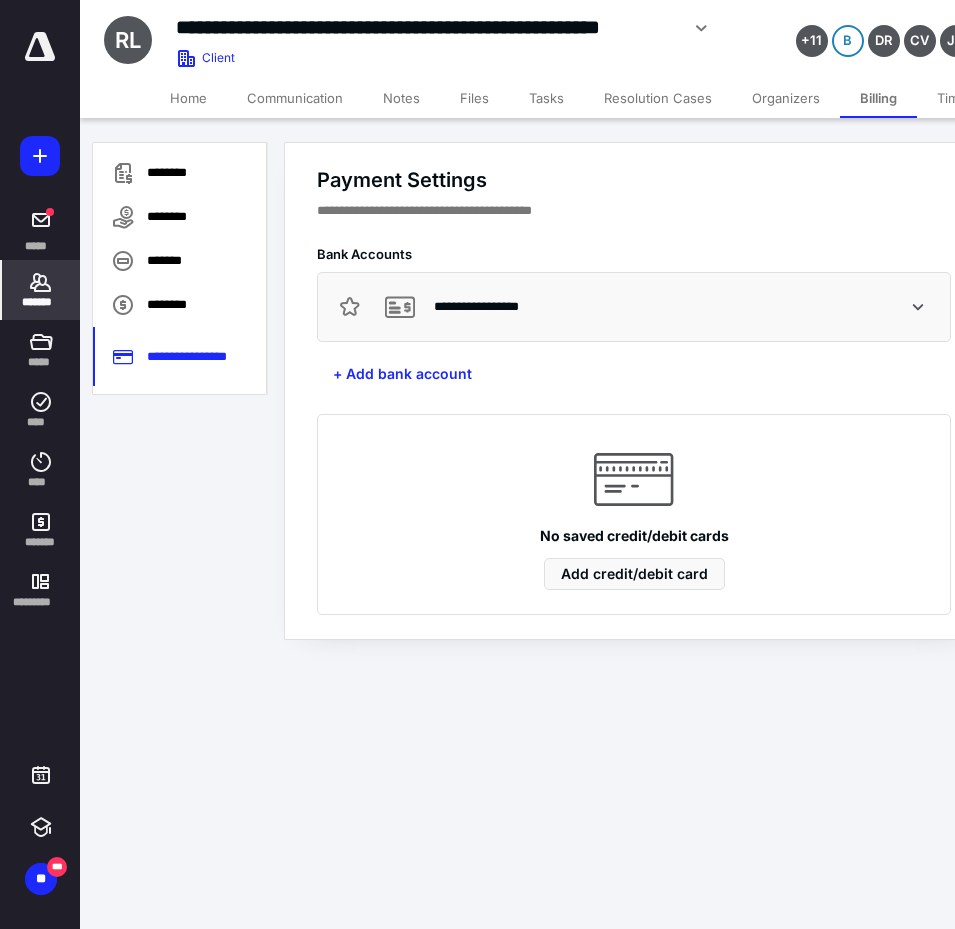 click 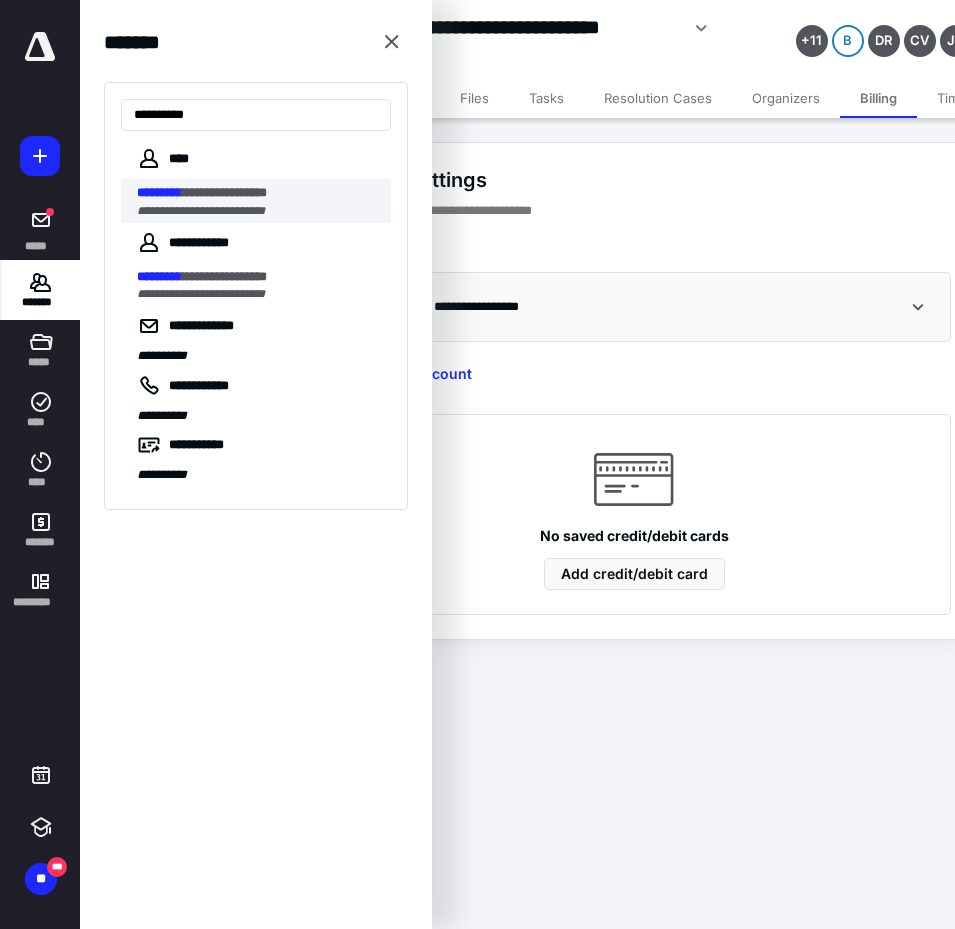 type on "*********" 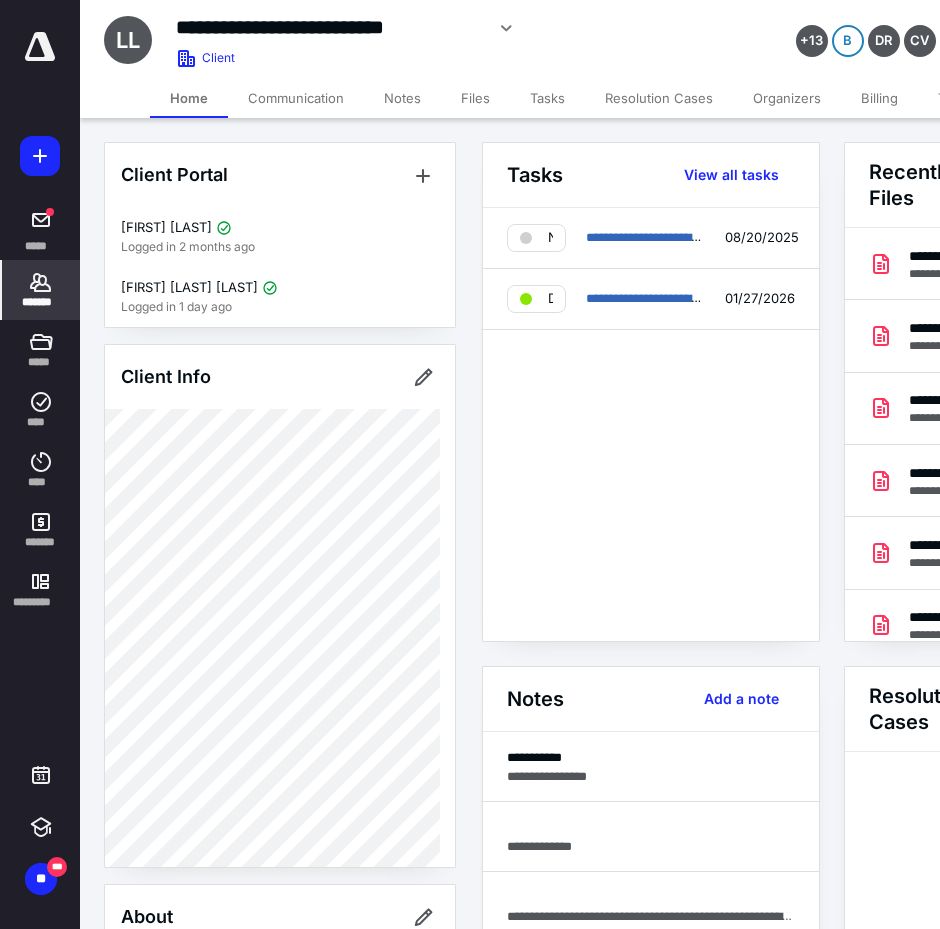 click on "Tasks" at bounding box center [547, 98] 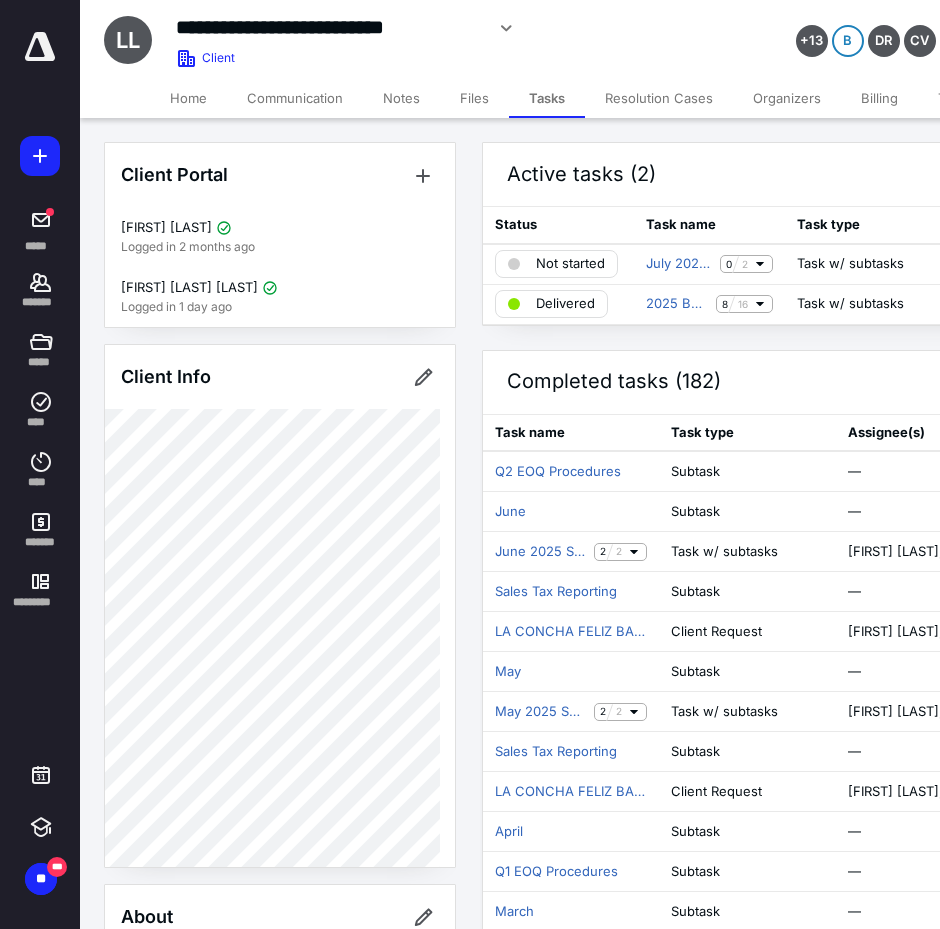 click on "Billing" at bounding box center (879, 98) 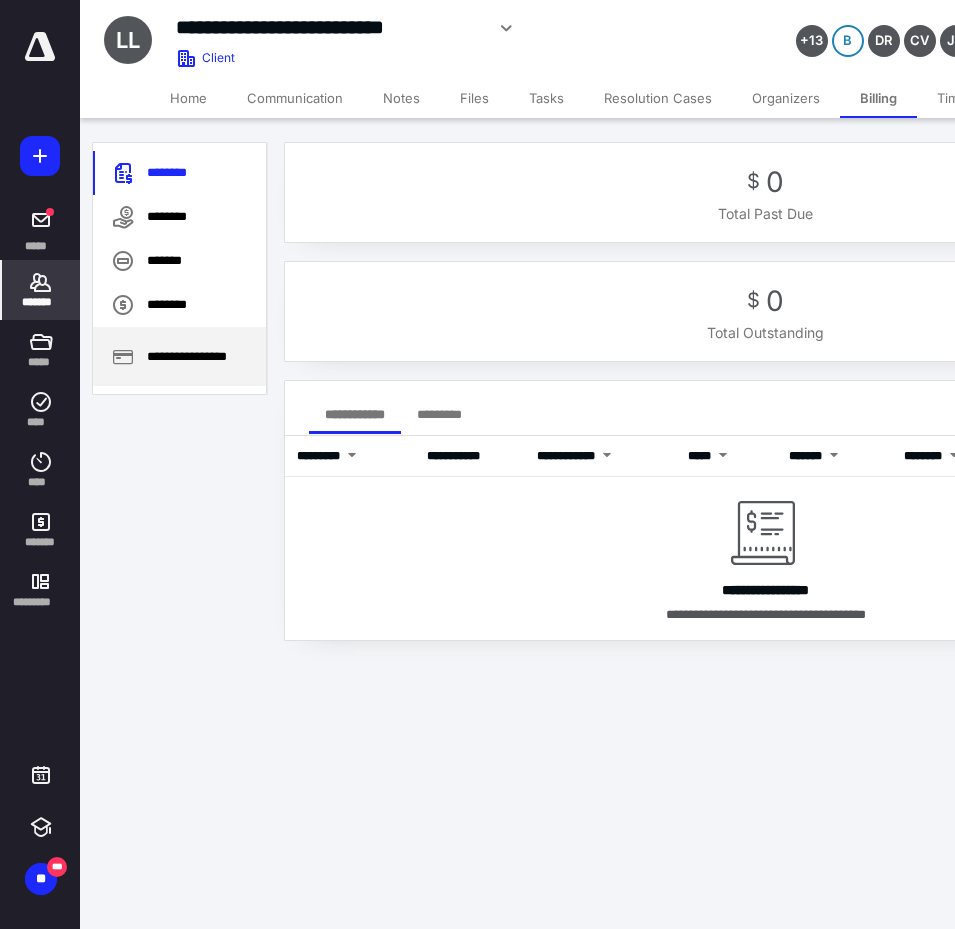 click on "**********" at bounding box center (179, 356) 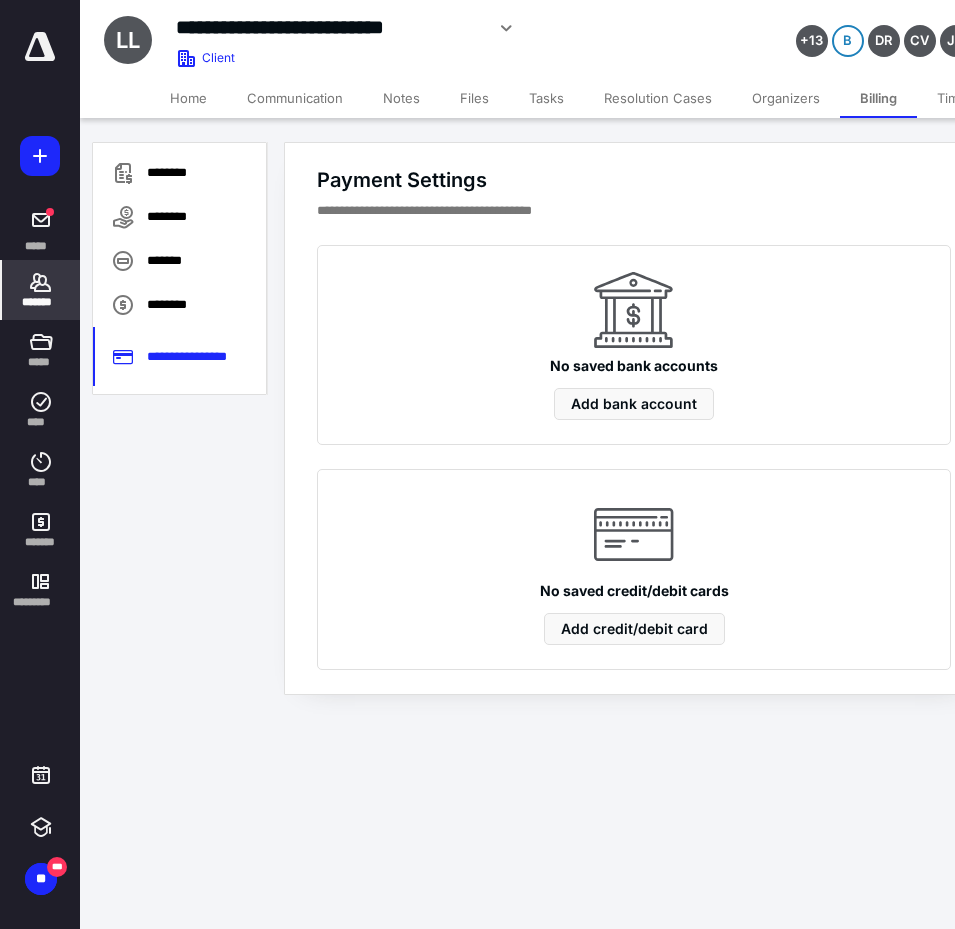 click 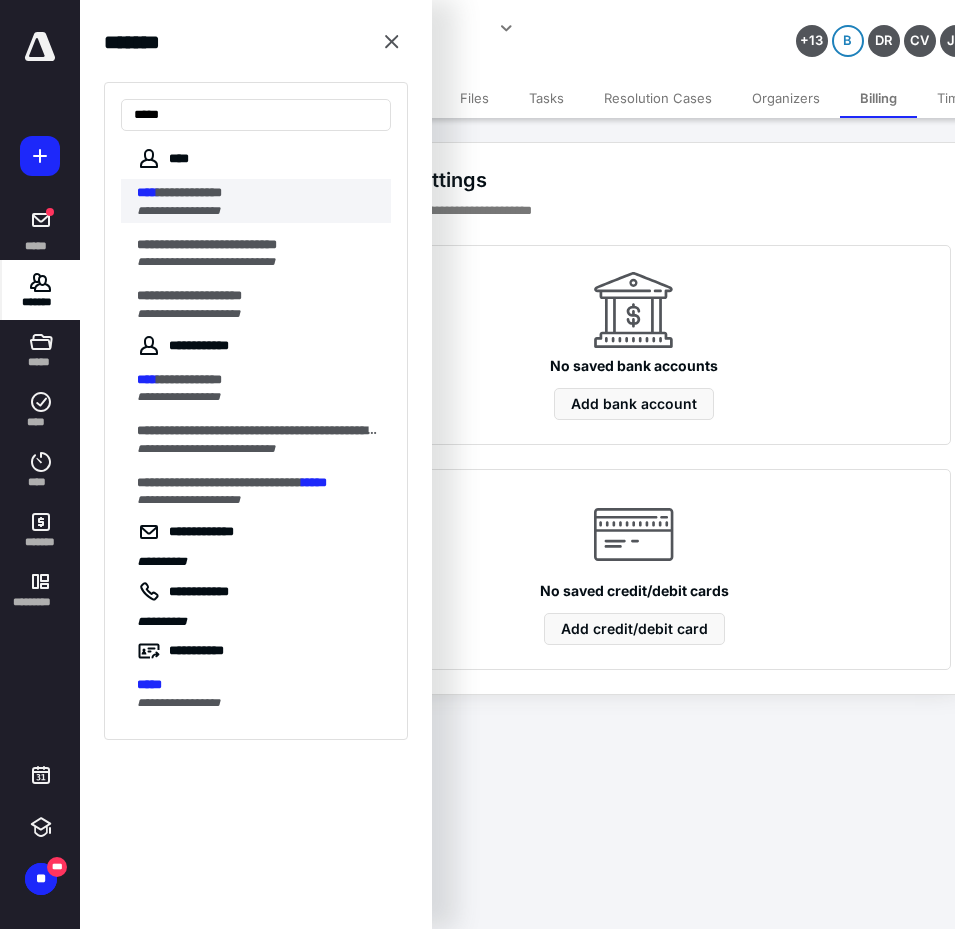 type on "****" 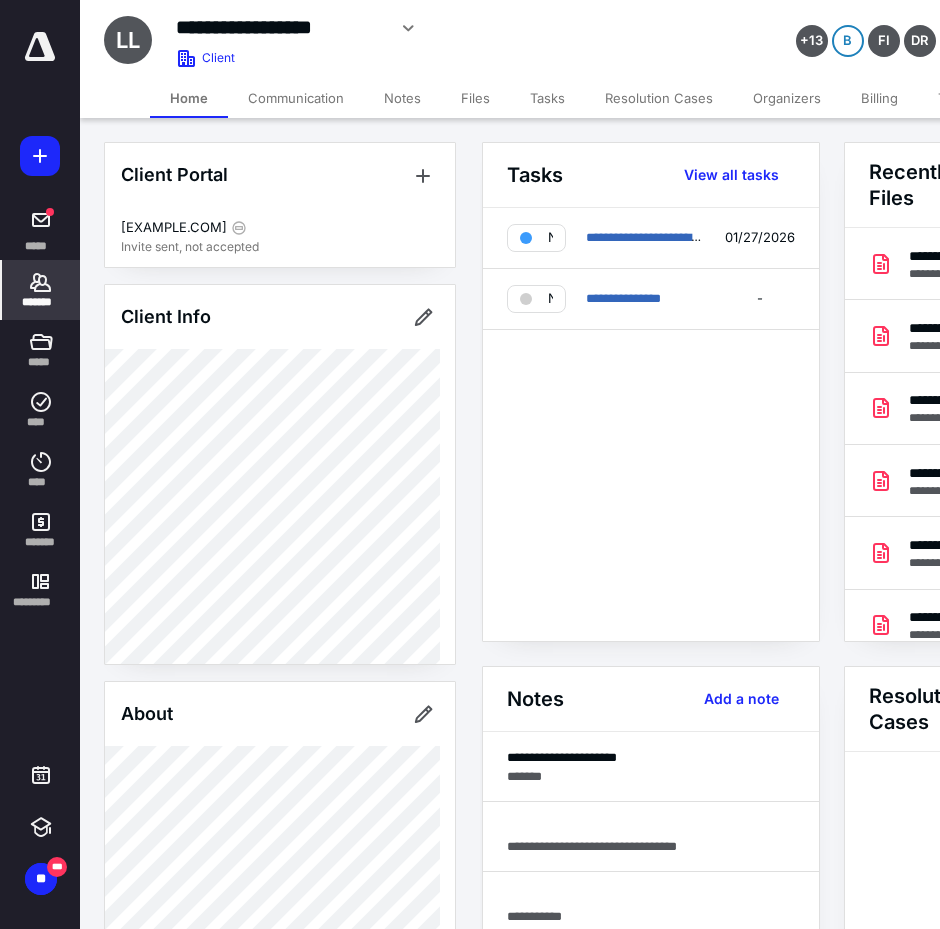 click on "Billing" at bounding box center (879, 98) 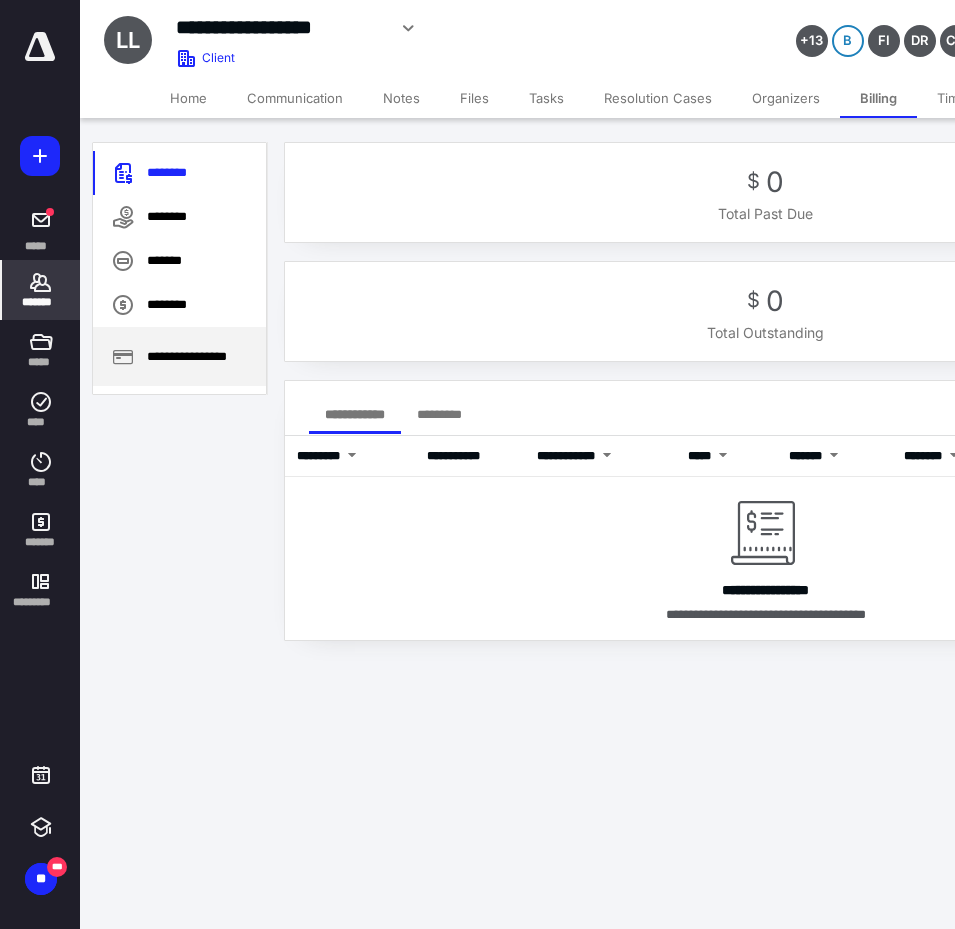 click on "**********" at bounding box center (179, 356) 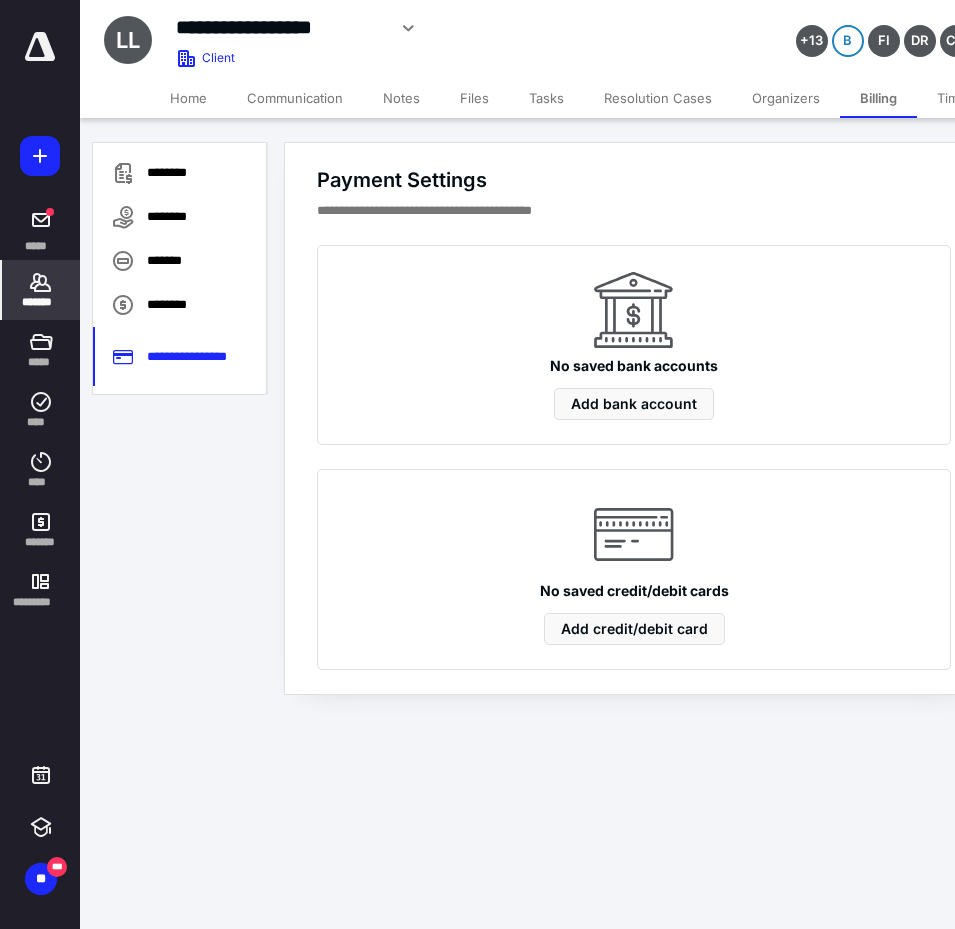 click on "*******" at bounding box center (41, 290) 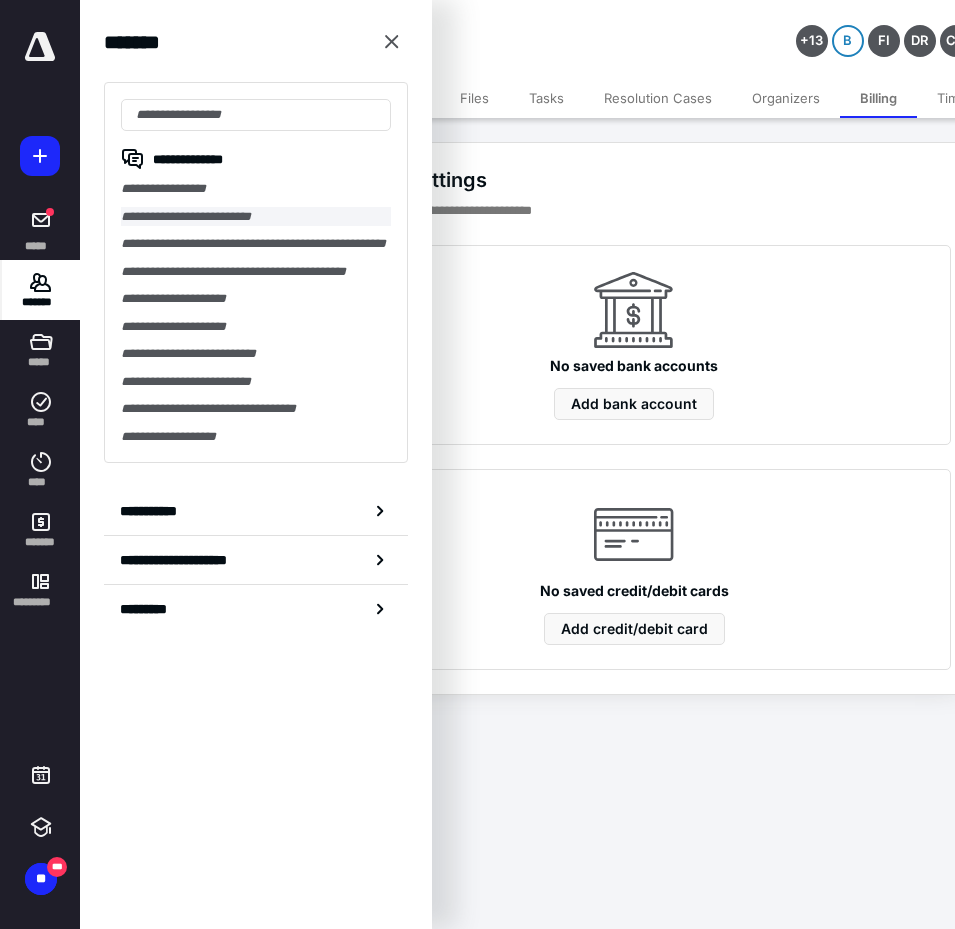 click on "**********" at bounding box center (256, 217) 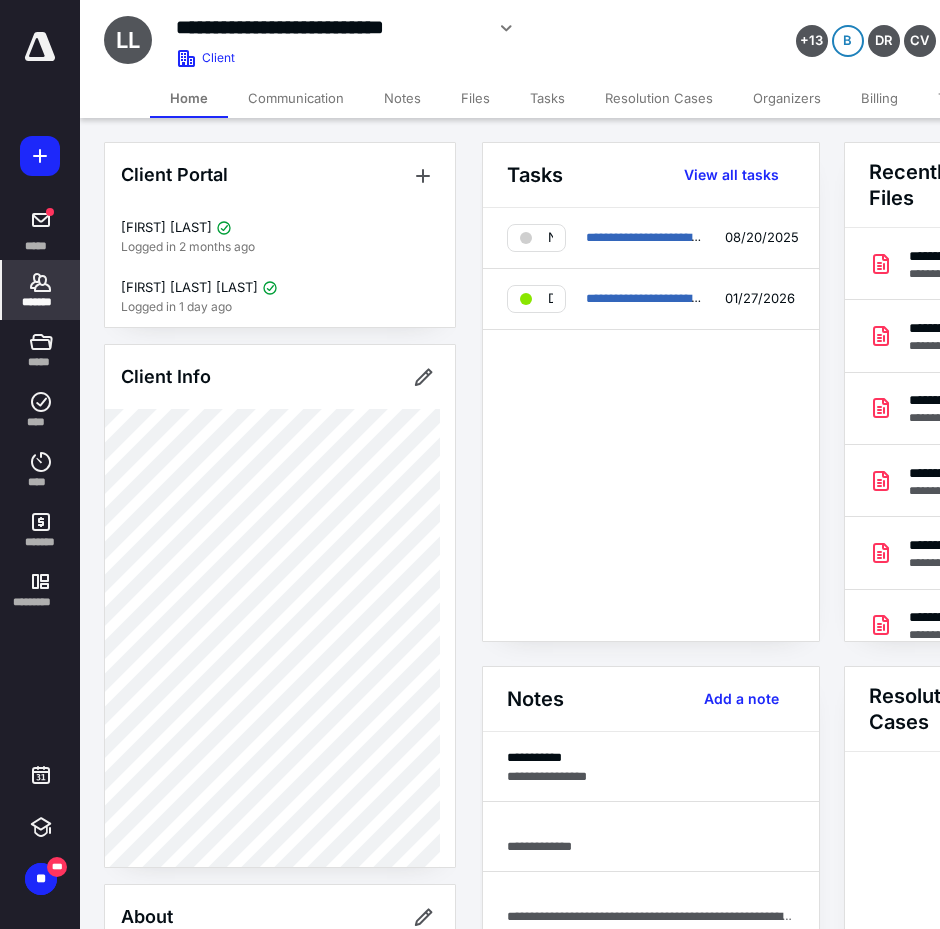 click on "Billing" at bounding box center [879, 98] 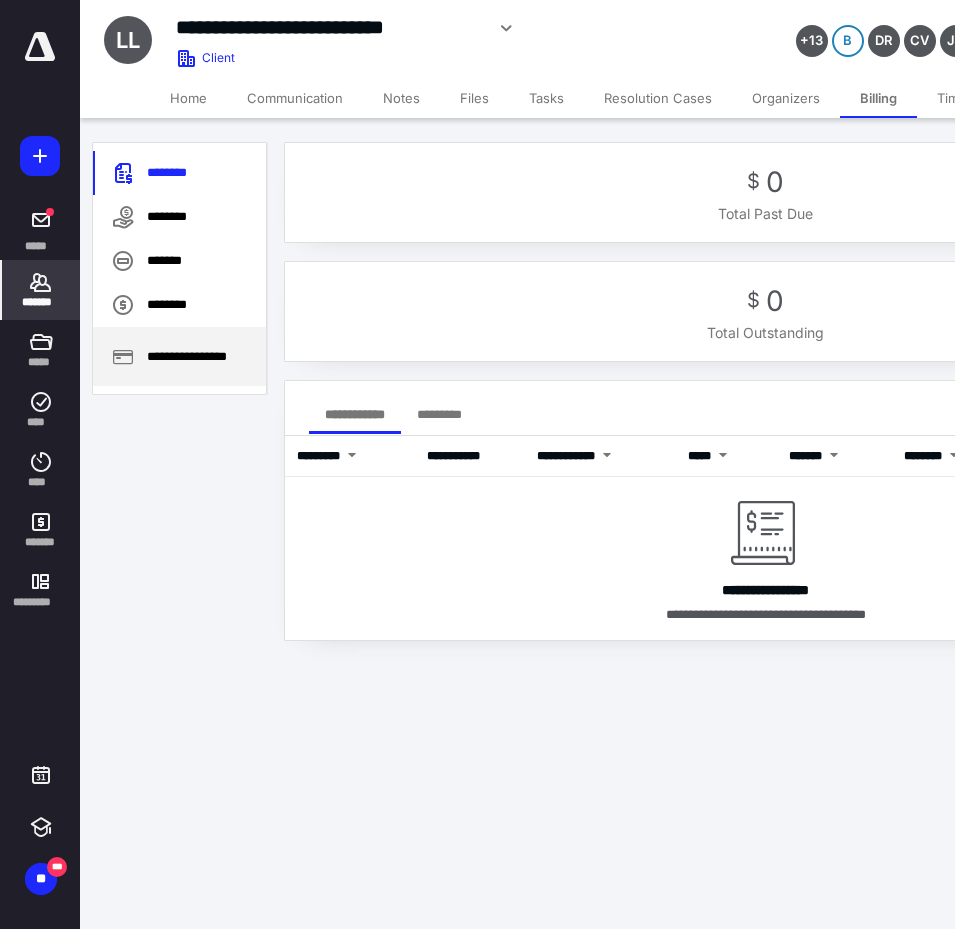 click on "**********" at bounding box center [179, 356] 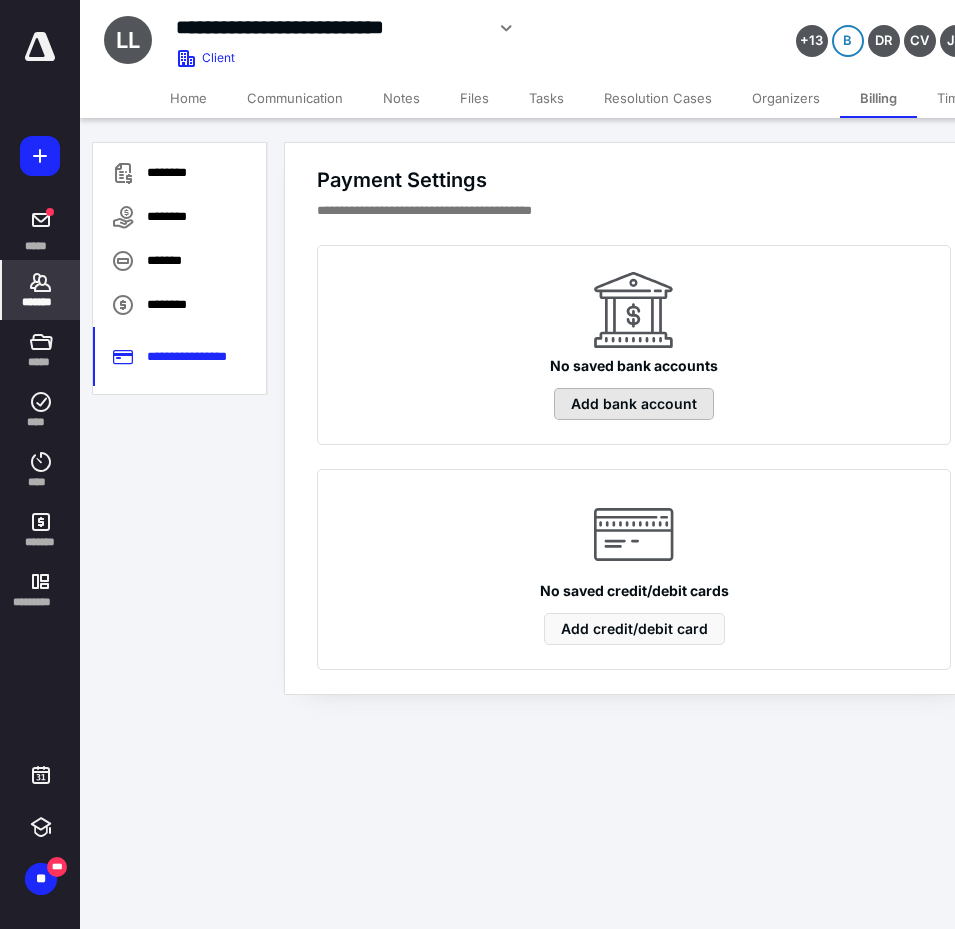 click on "Add bank account" at bounding box center (634, 404) 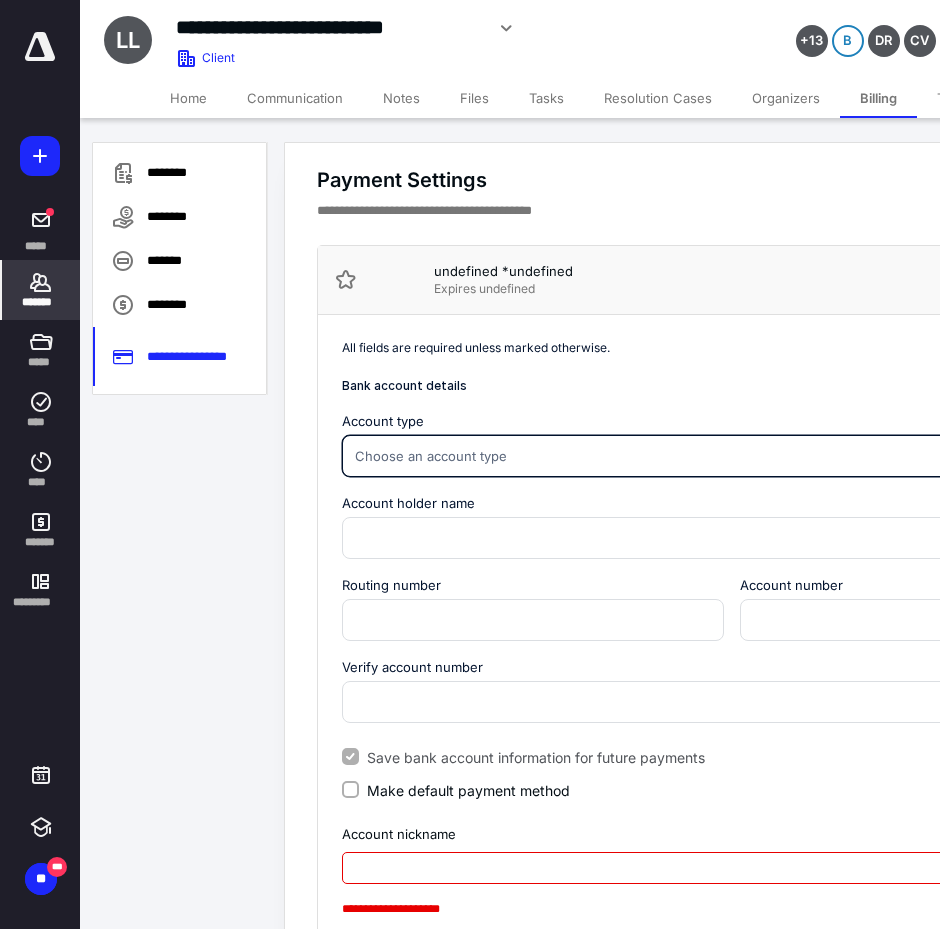 click on "Choose an account type" at bounding box center [667, 456] 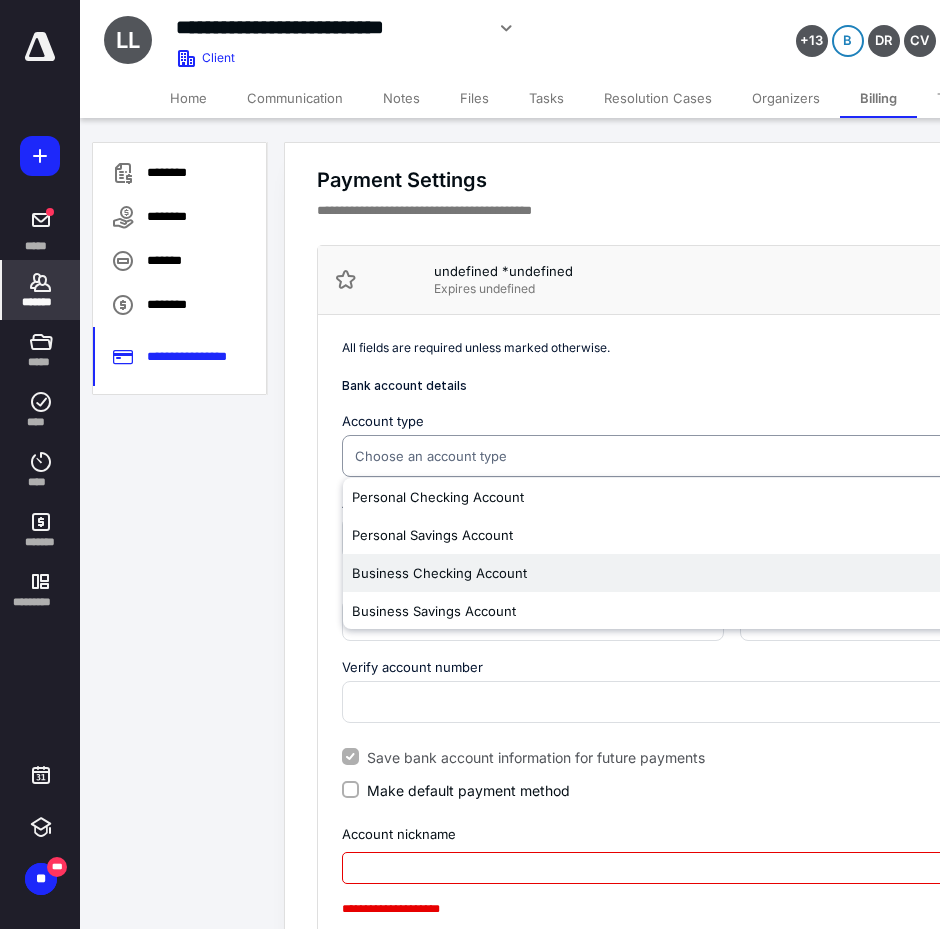 click on "Business Checking Account" at bounding box center [667, 573] 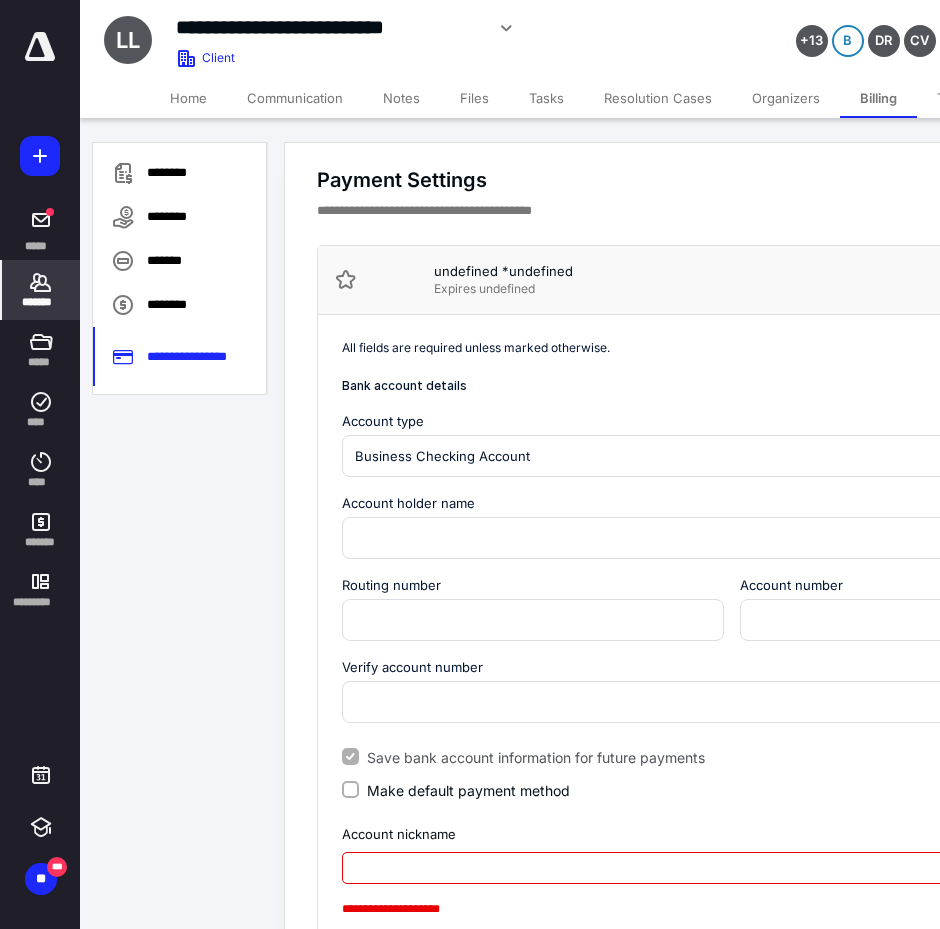 click on "Account holder name" at bounding box center [667, 503] 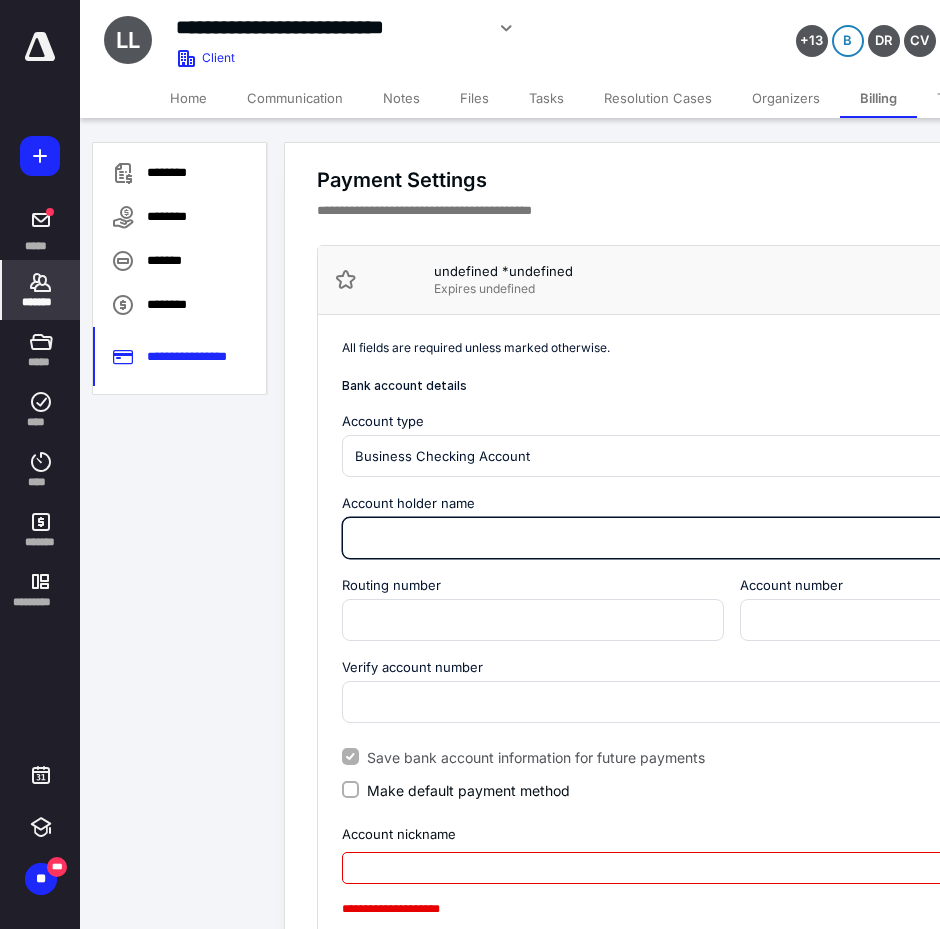 click on "Account holder name" at bounding box center (667, 538) 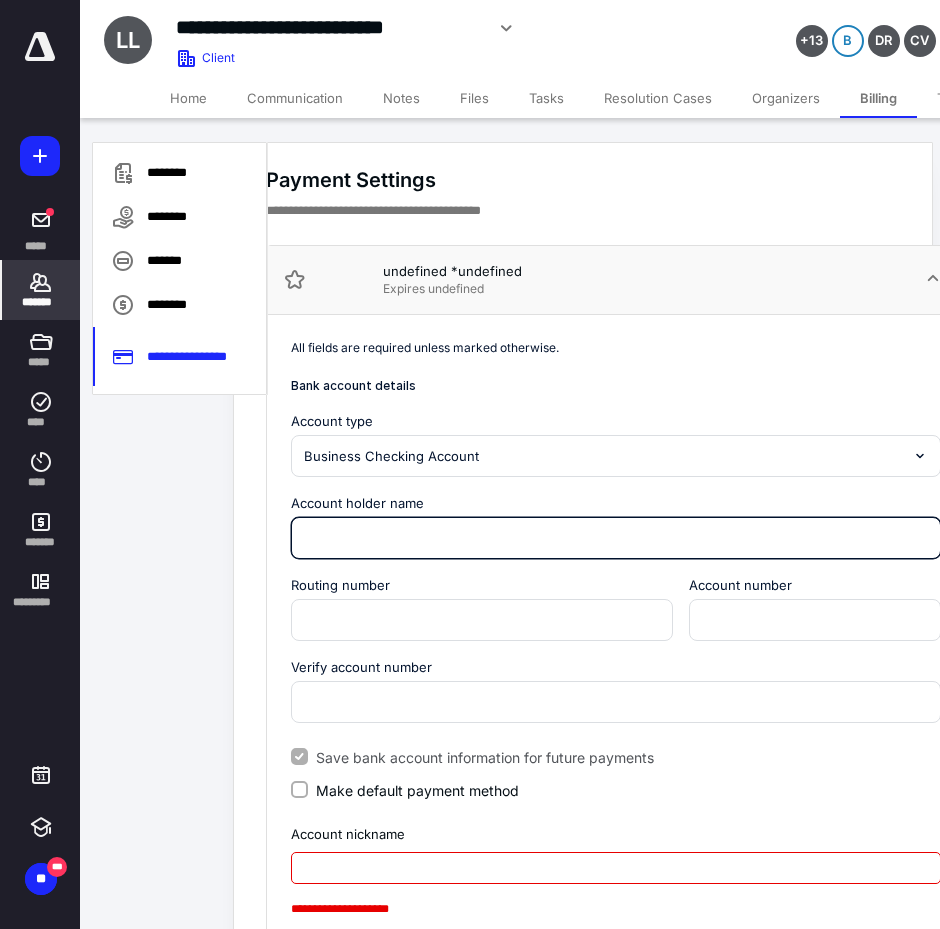 click on "Account holder name" at bounding box center (616, 538) 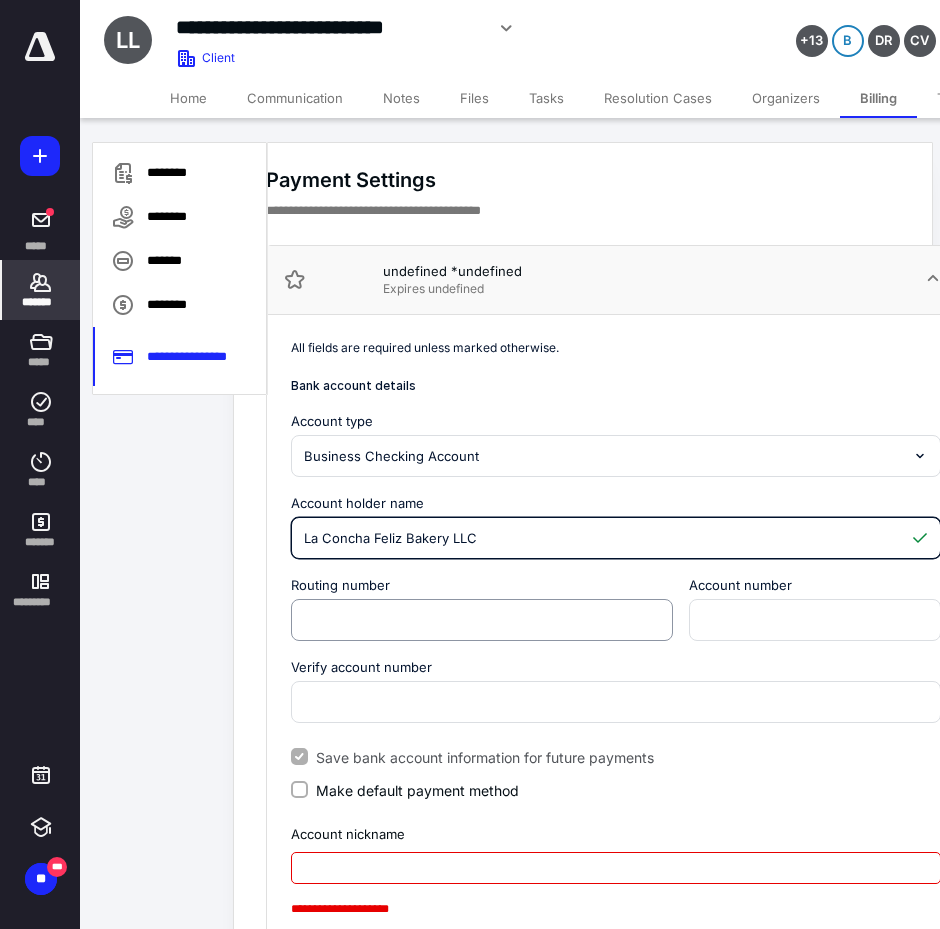 type on "La Concha Feliz Bakery LLC" 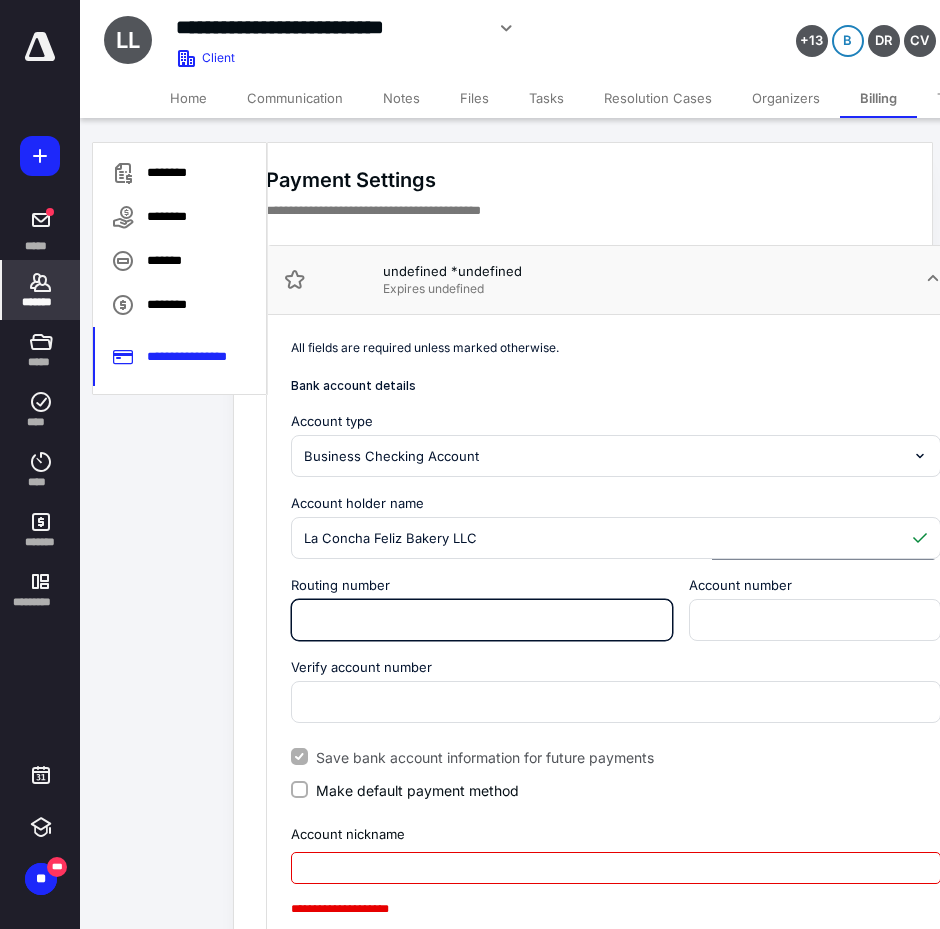 click on "Routing number" at bounding box center [482, 620] 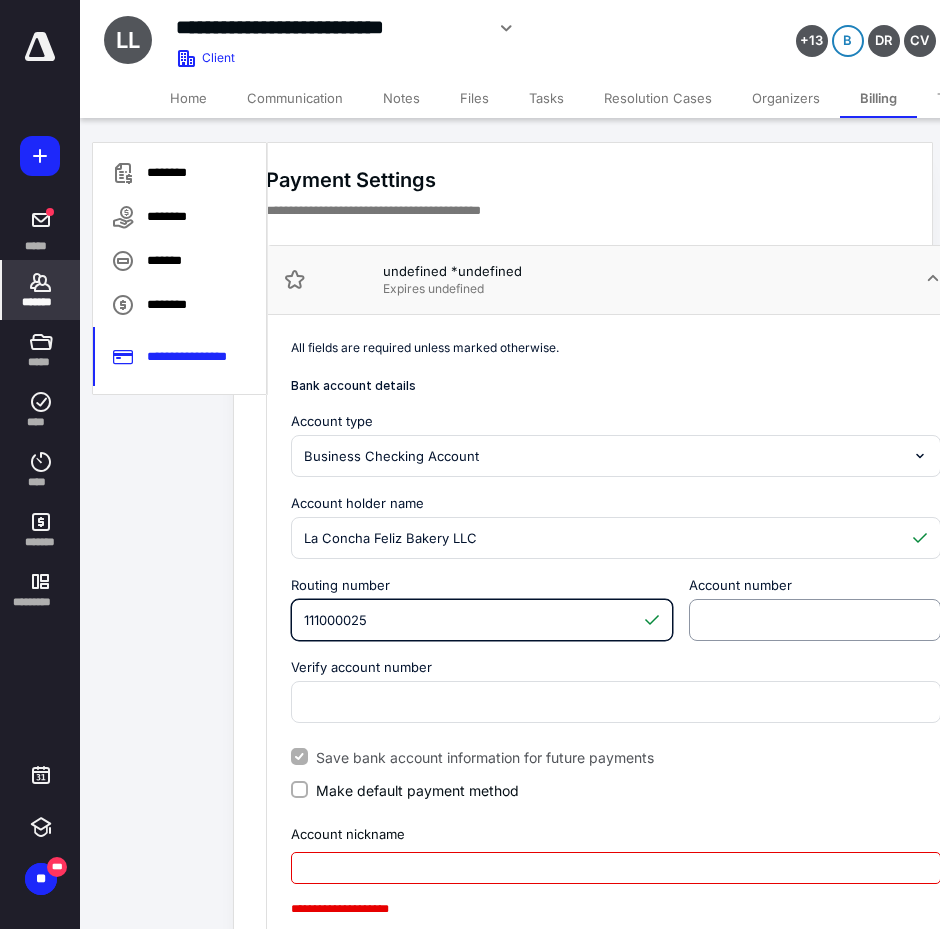 type on "111000025" 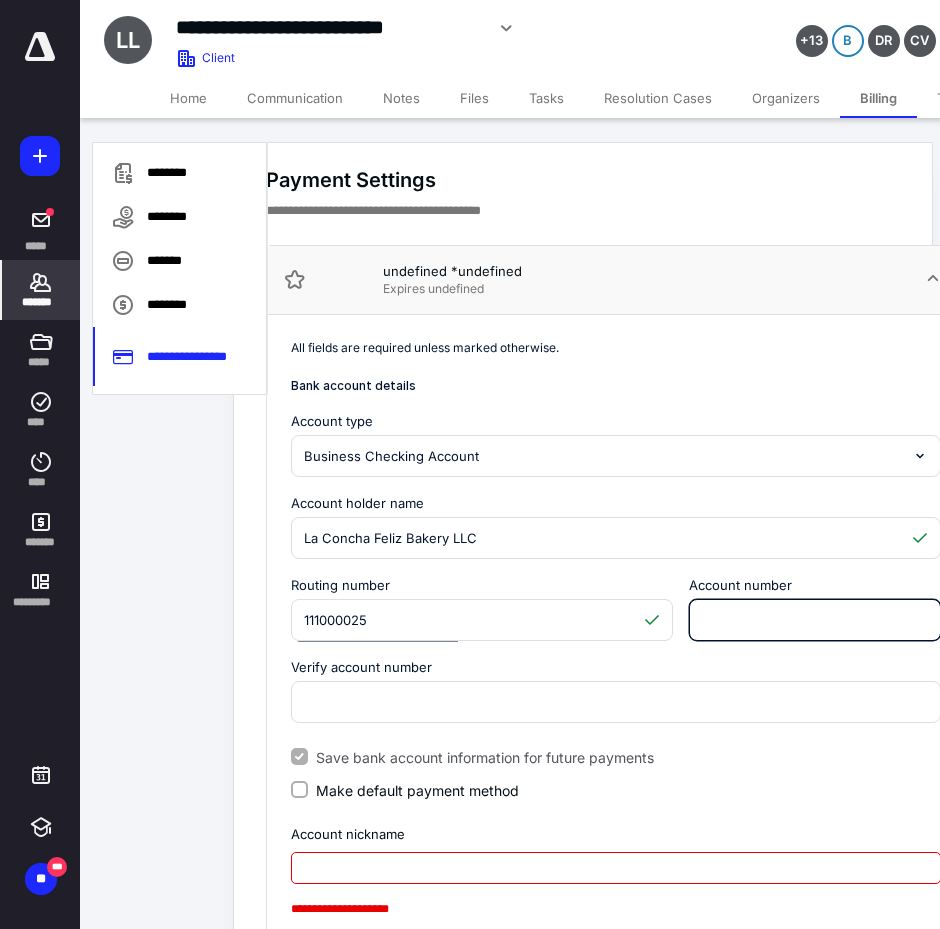 click on "Account number" at bounding box center (815, 620) 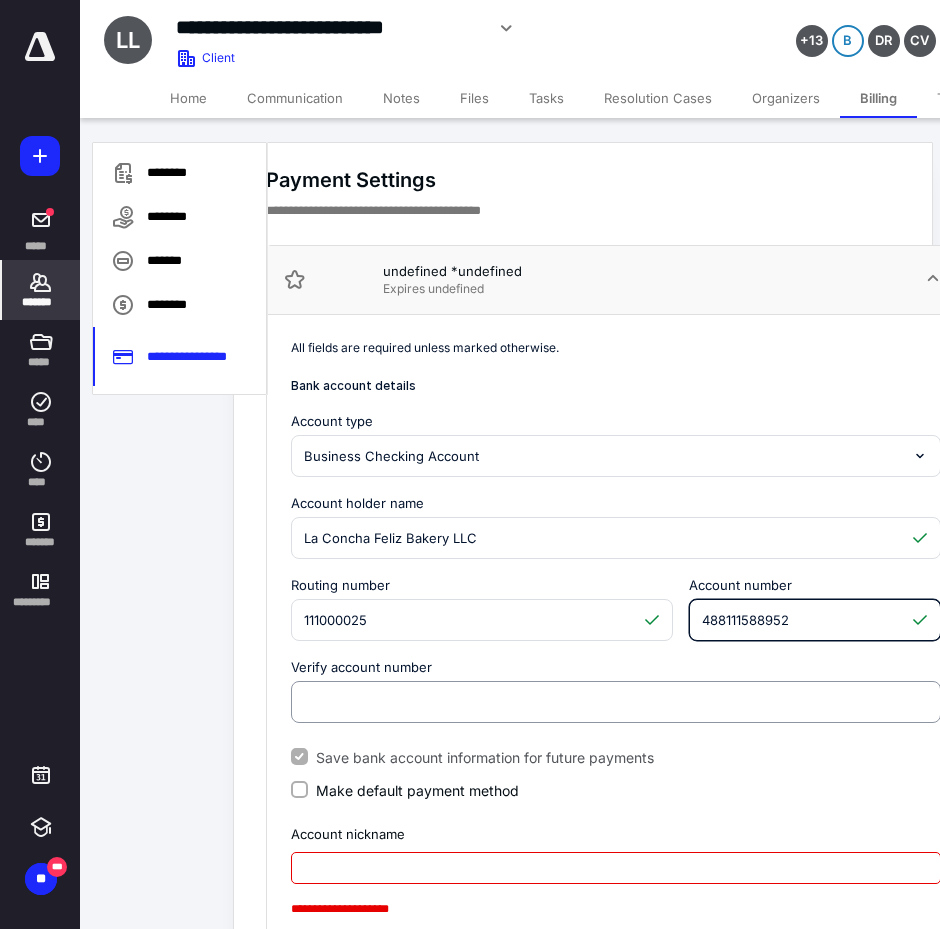 type on "488111588952" 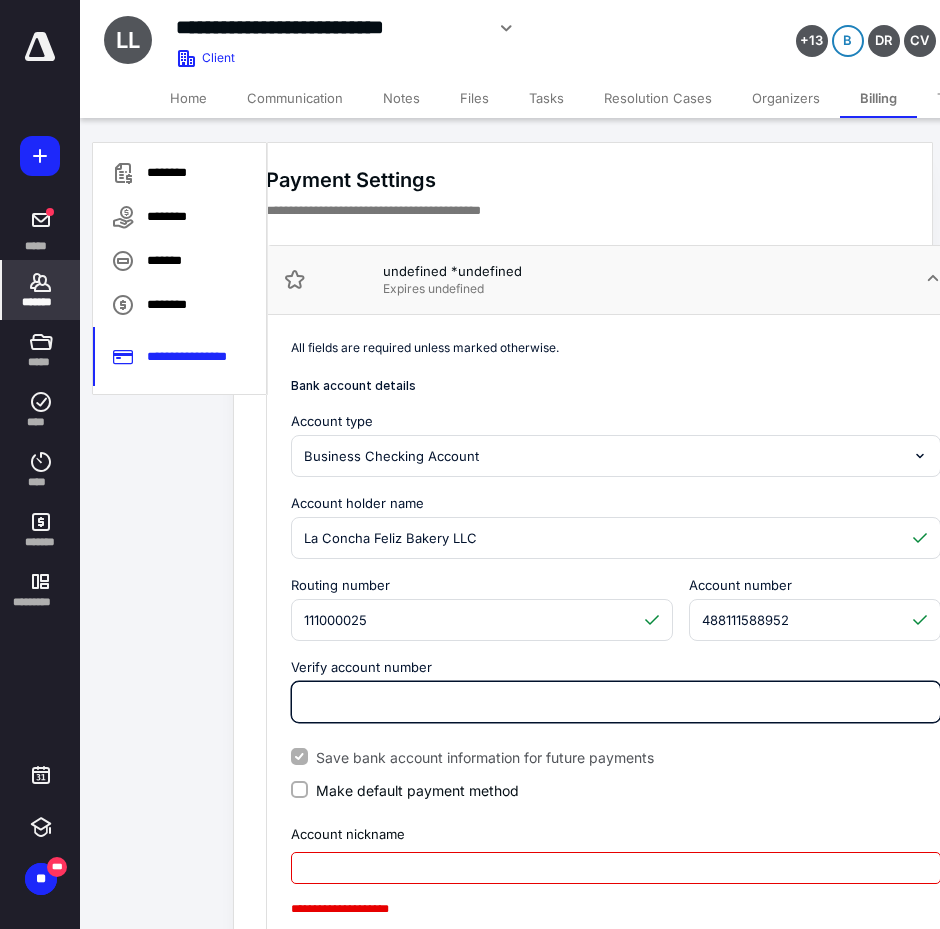 click on "Verify account number" at bounding box center [616, 702] 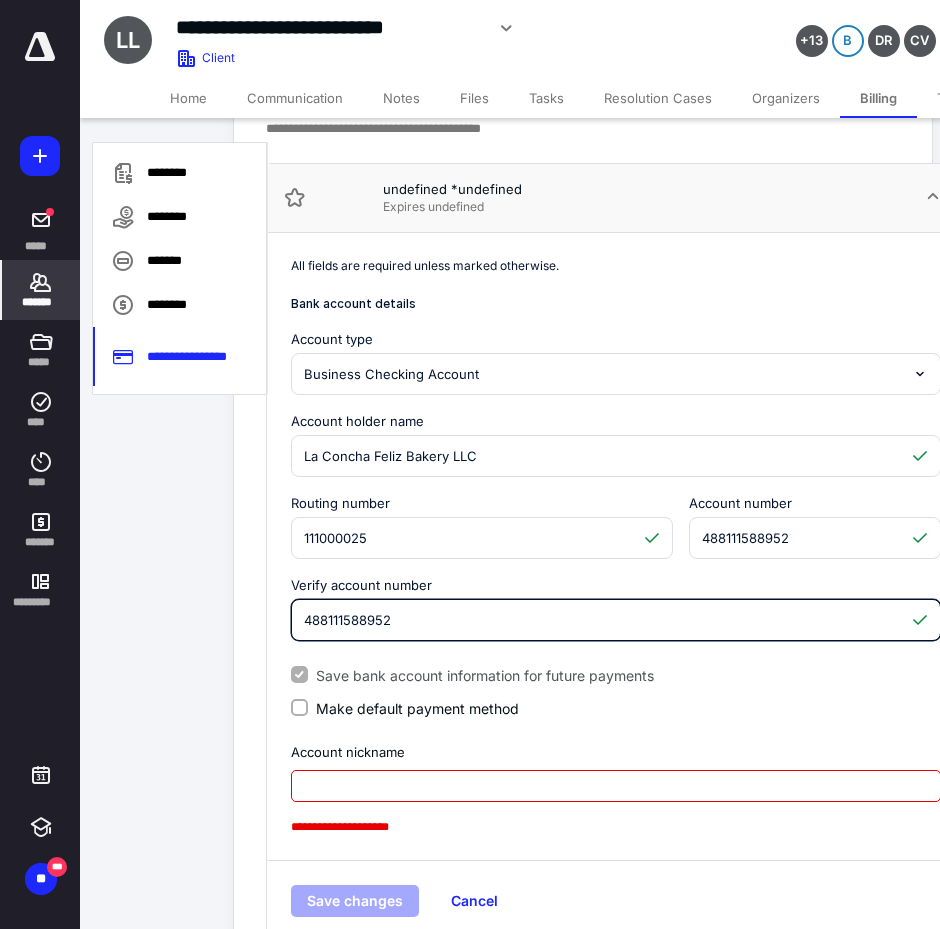 scroll, scrollTop: 144, scrollLeft: 51, axis: both 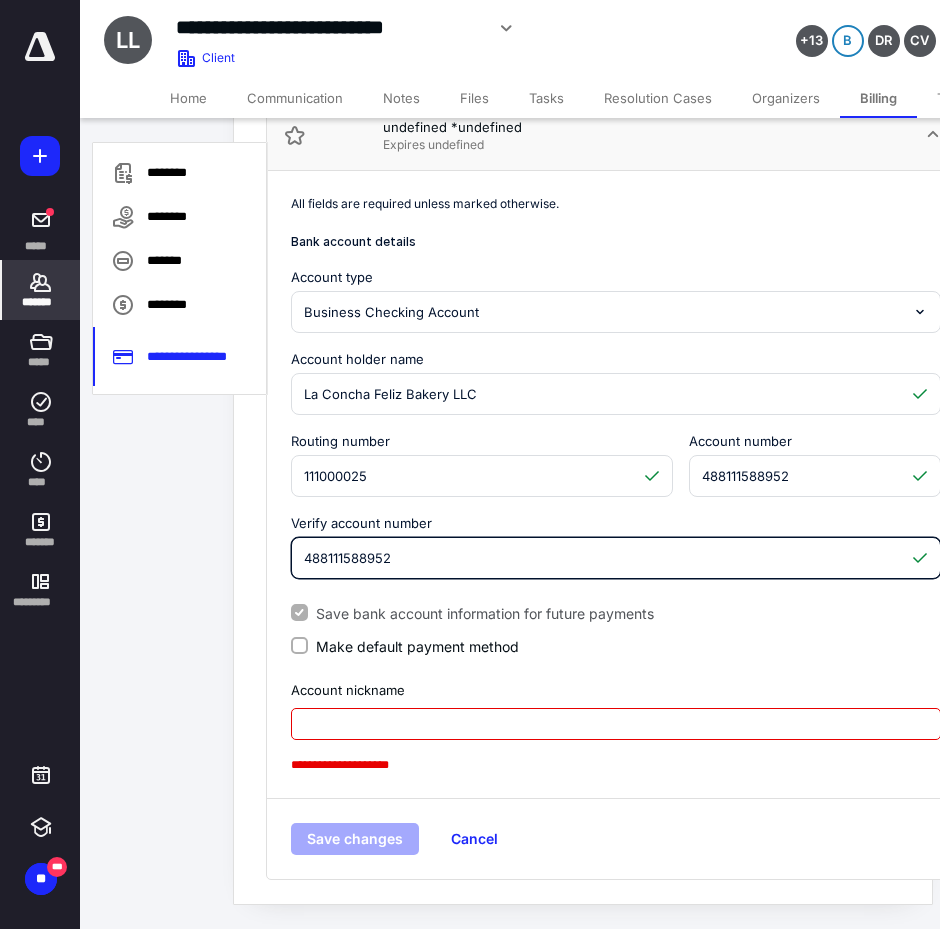 type on "488111588952" 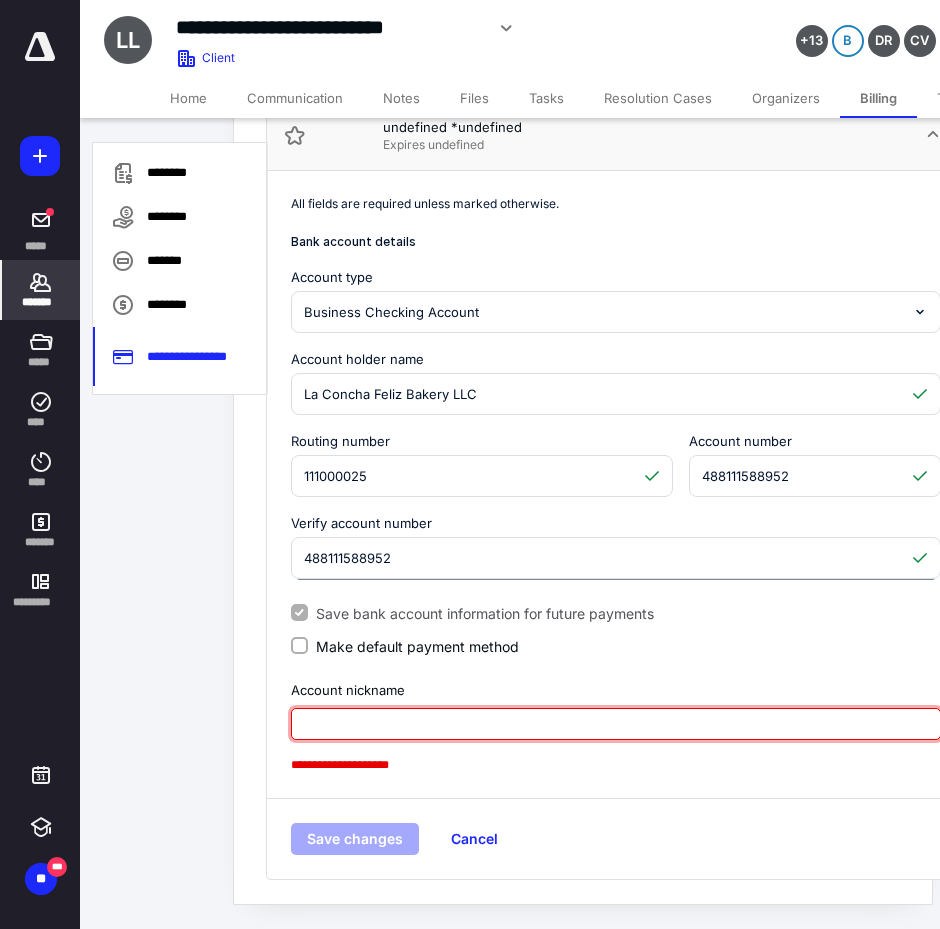 click at bounding box center (616, 724) 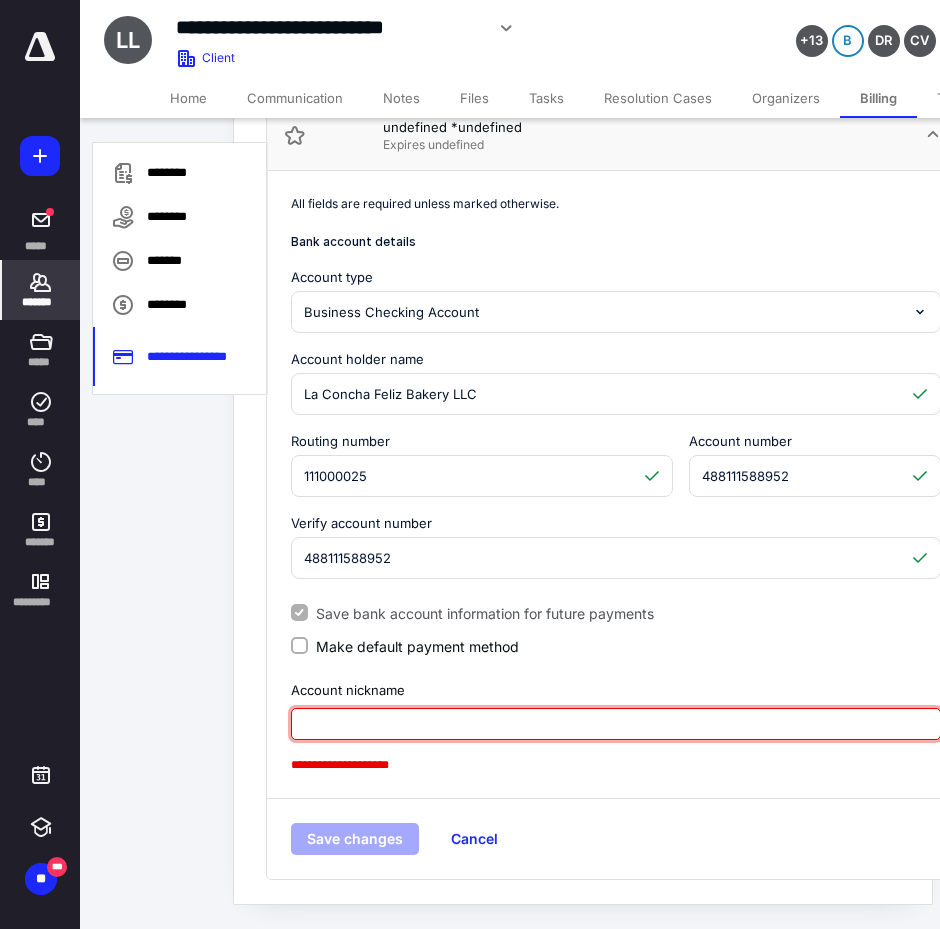 click at bounding box center [616, 724] 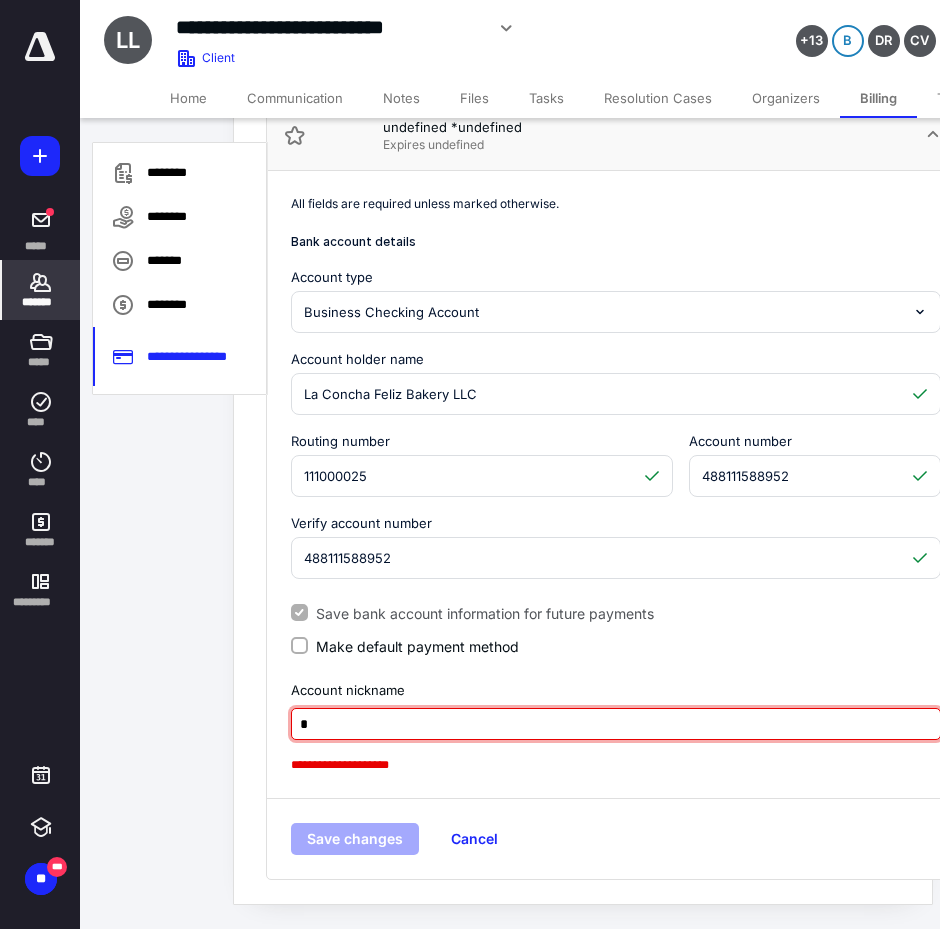 scroll, scrollTop: 126, scrollLeft: 51, axis: both 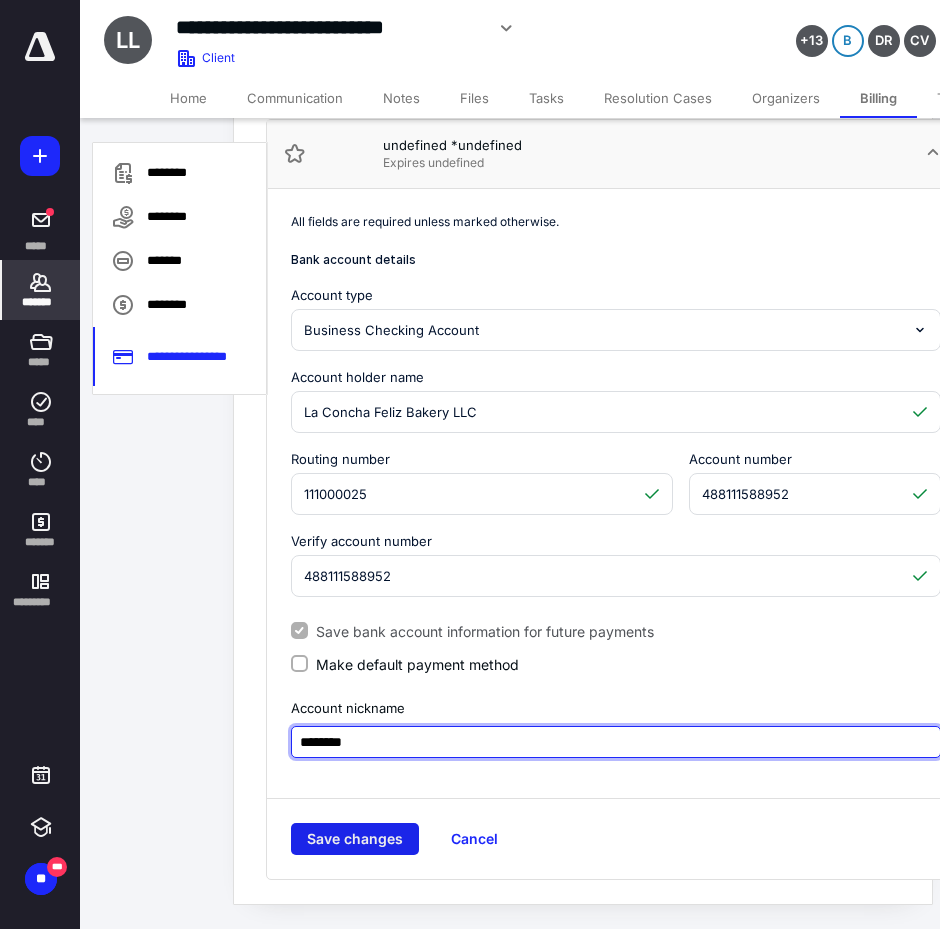 type on "********" 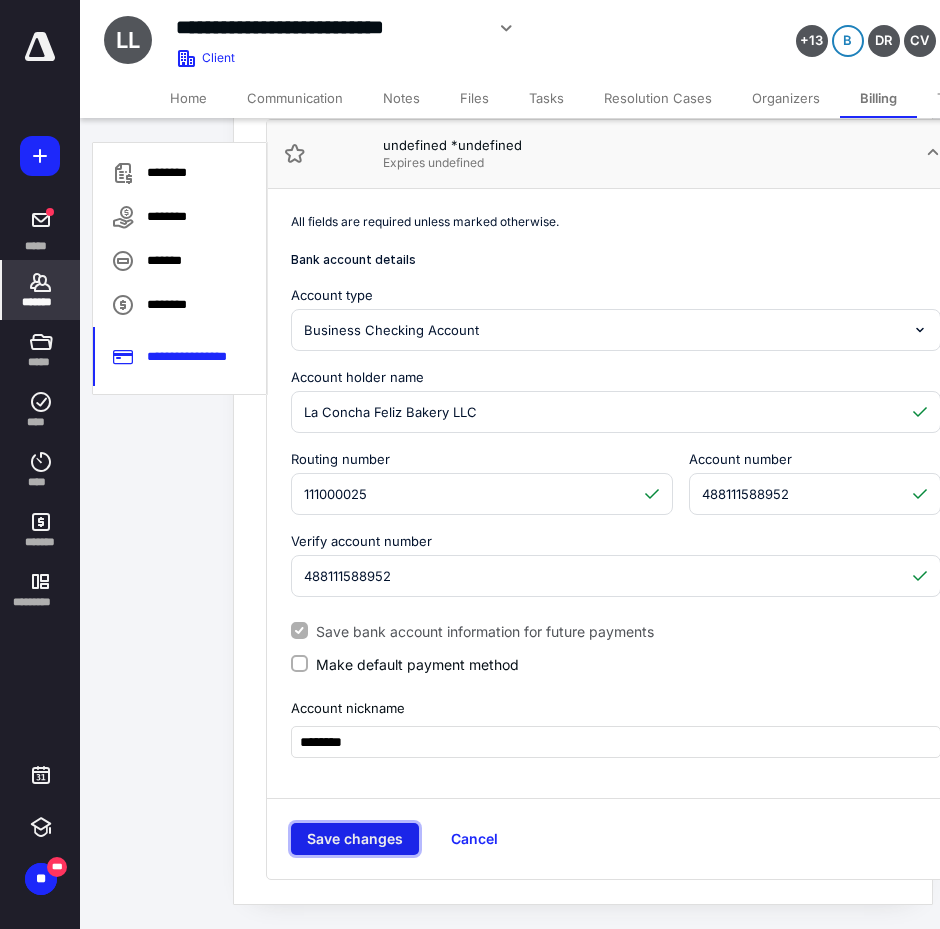 click on "Save changes" at bounding box center [355, 839] 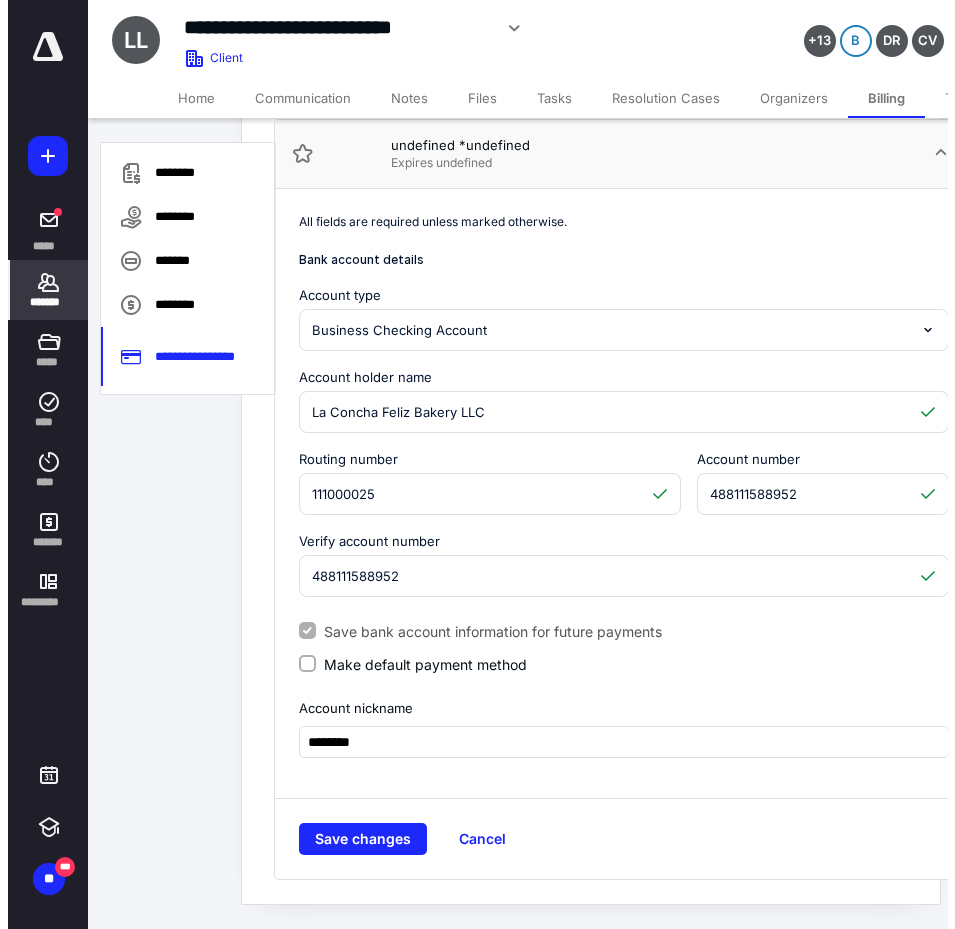 scroll, scrollTop: 0, scrollLeft: 29, axis: horizontal 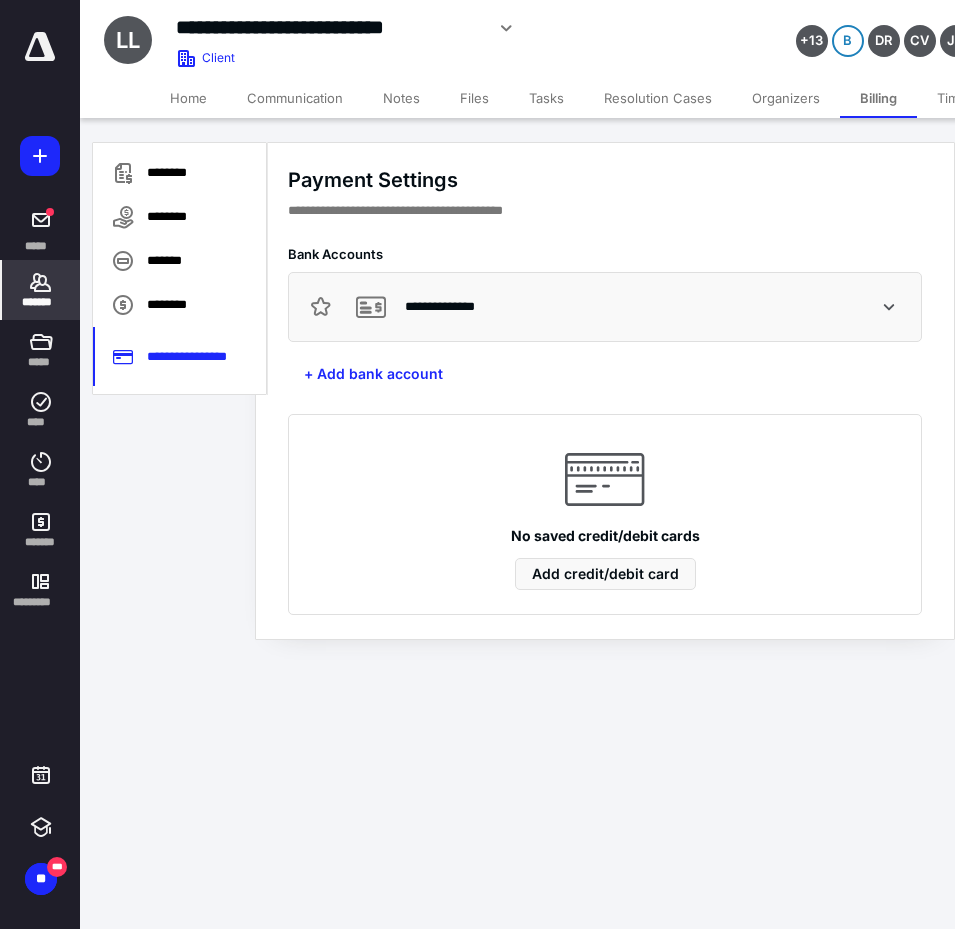click on "*******" at bounding box center [41, 290] 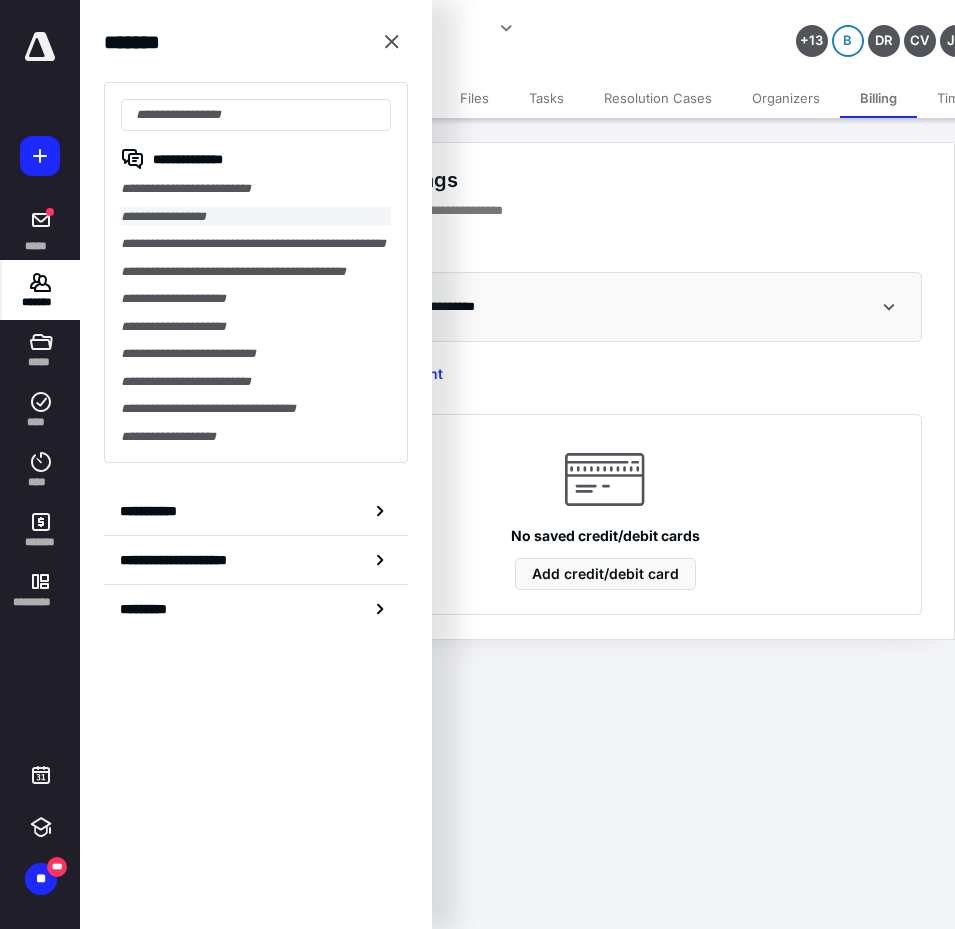 click on "**********" at bounding box center [256, 217] 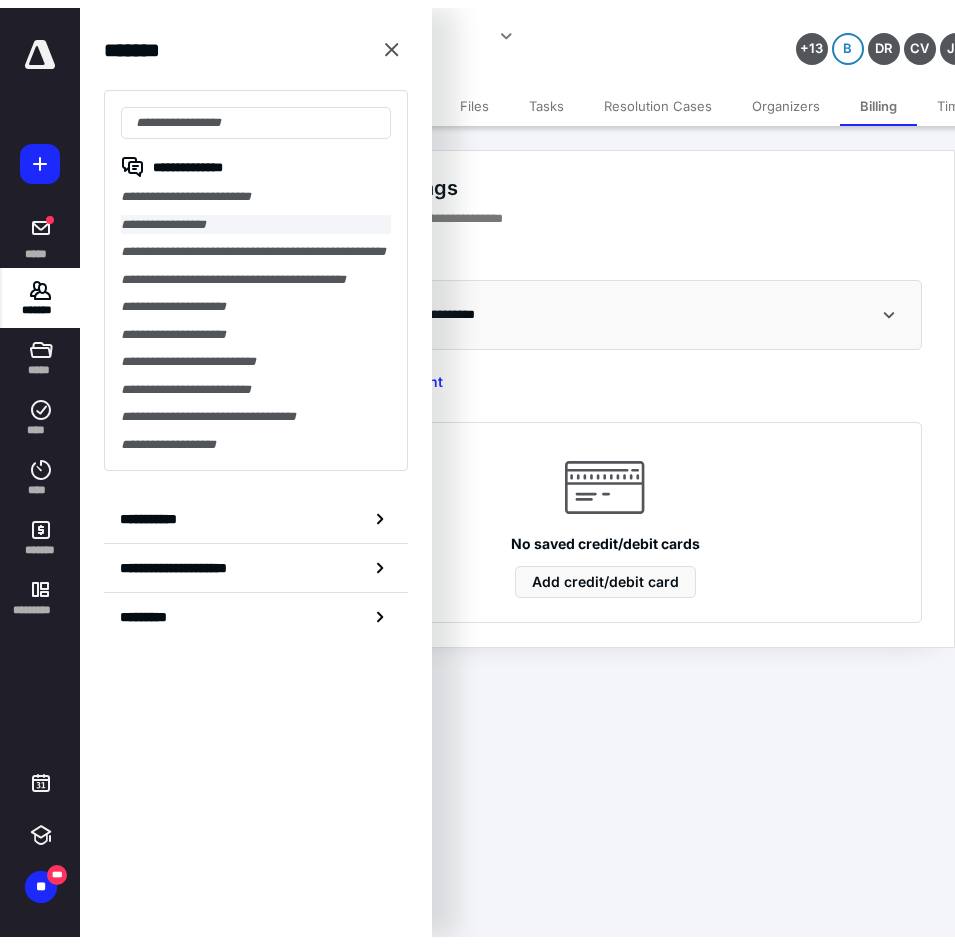 scroll, scrollTop: 0, scrollLeft: 0, axis: both 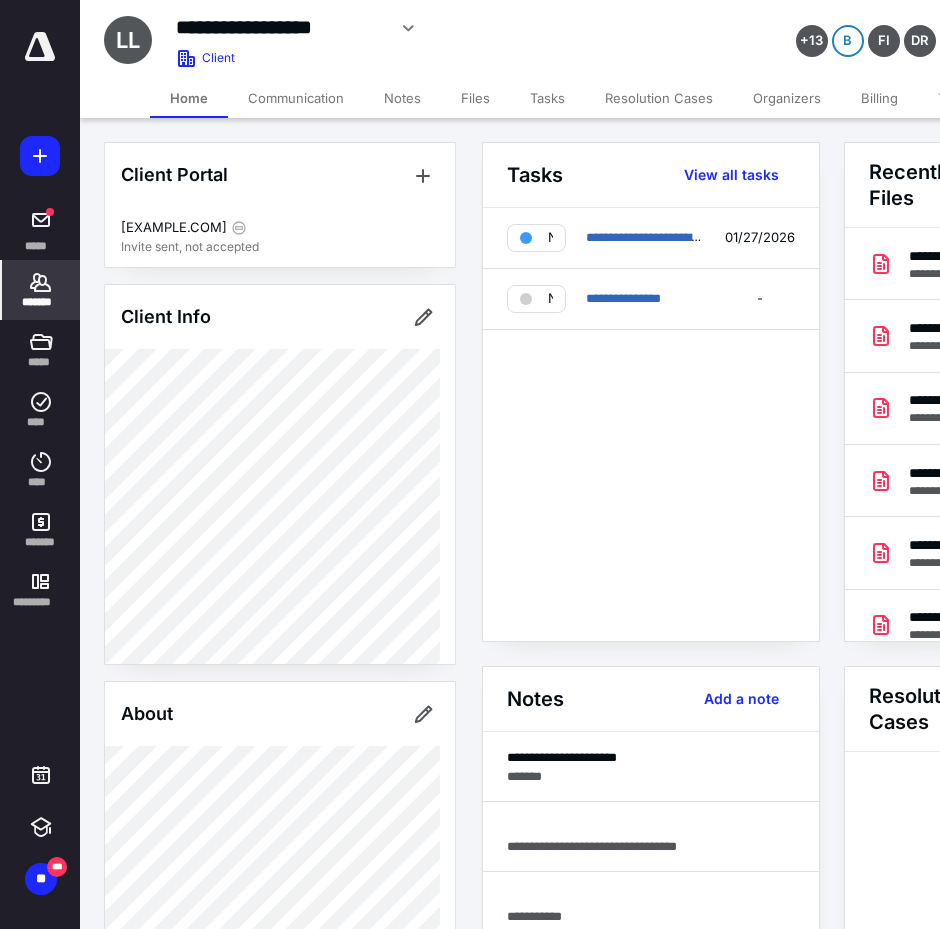 click on "Files" at bounding box center [475, 98] 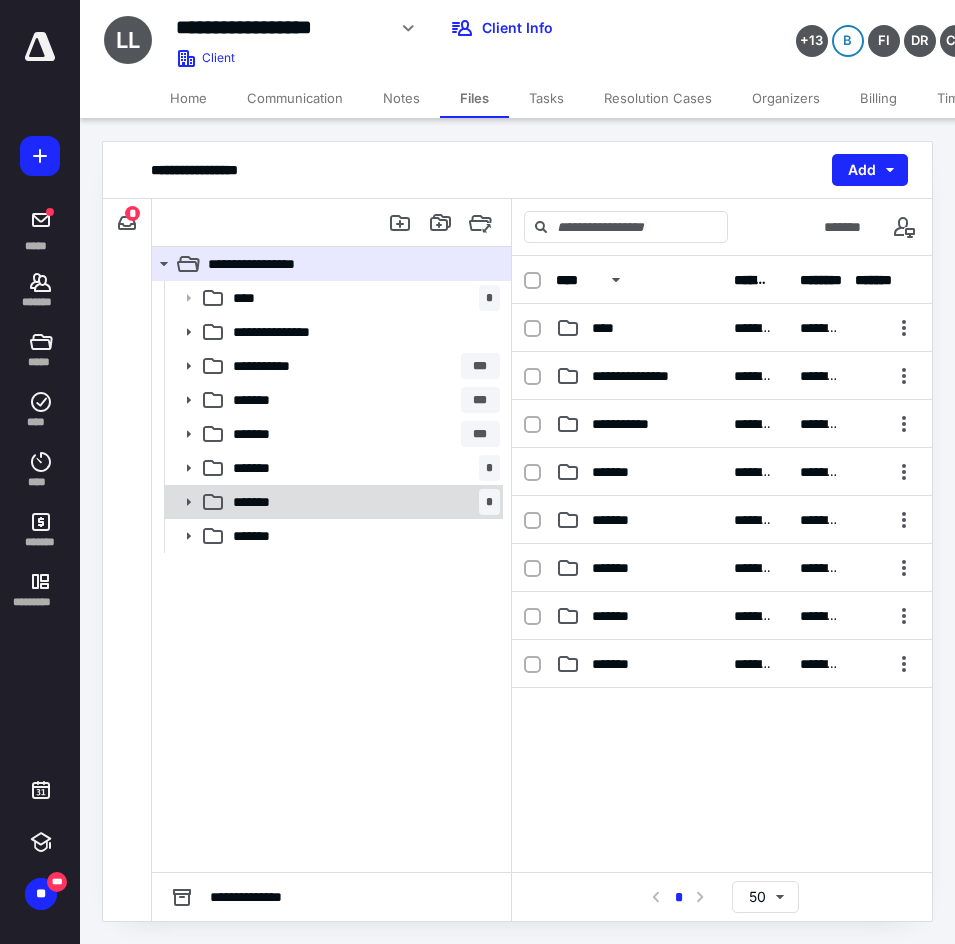 click on "******* *" at bounding box center [362, 502] 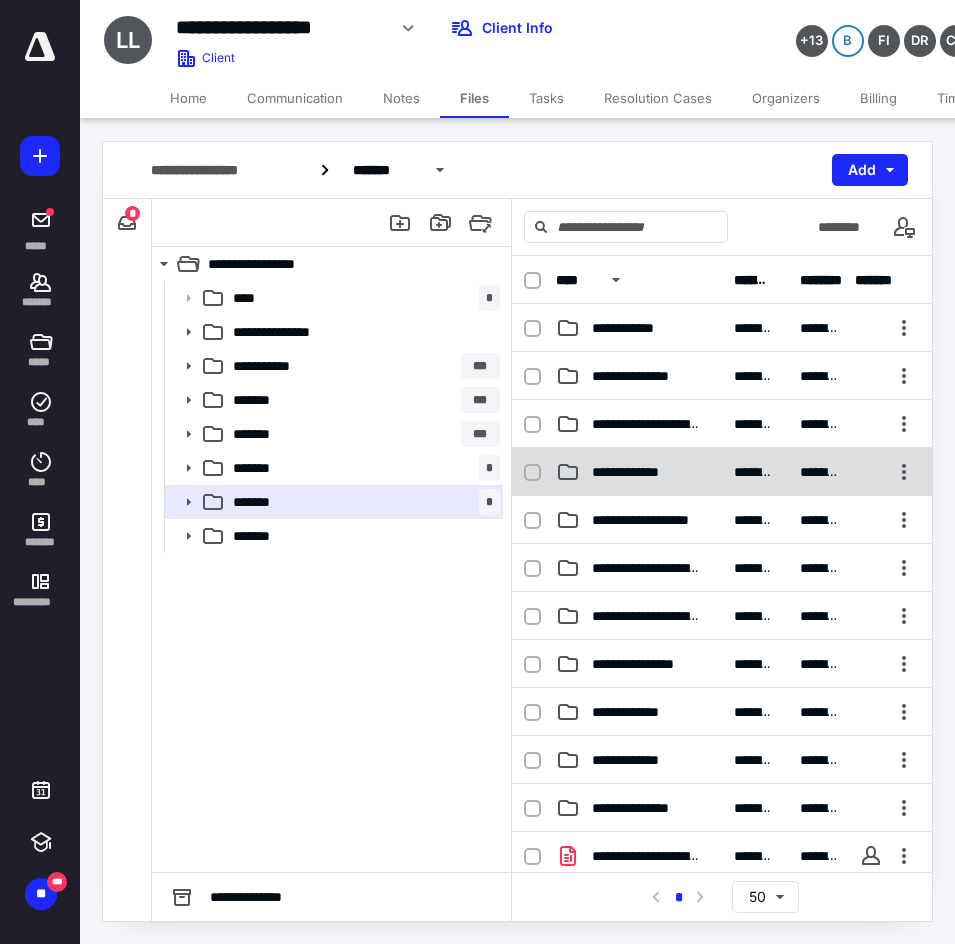 click on "**********" at bounding box center (633, 472) 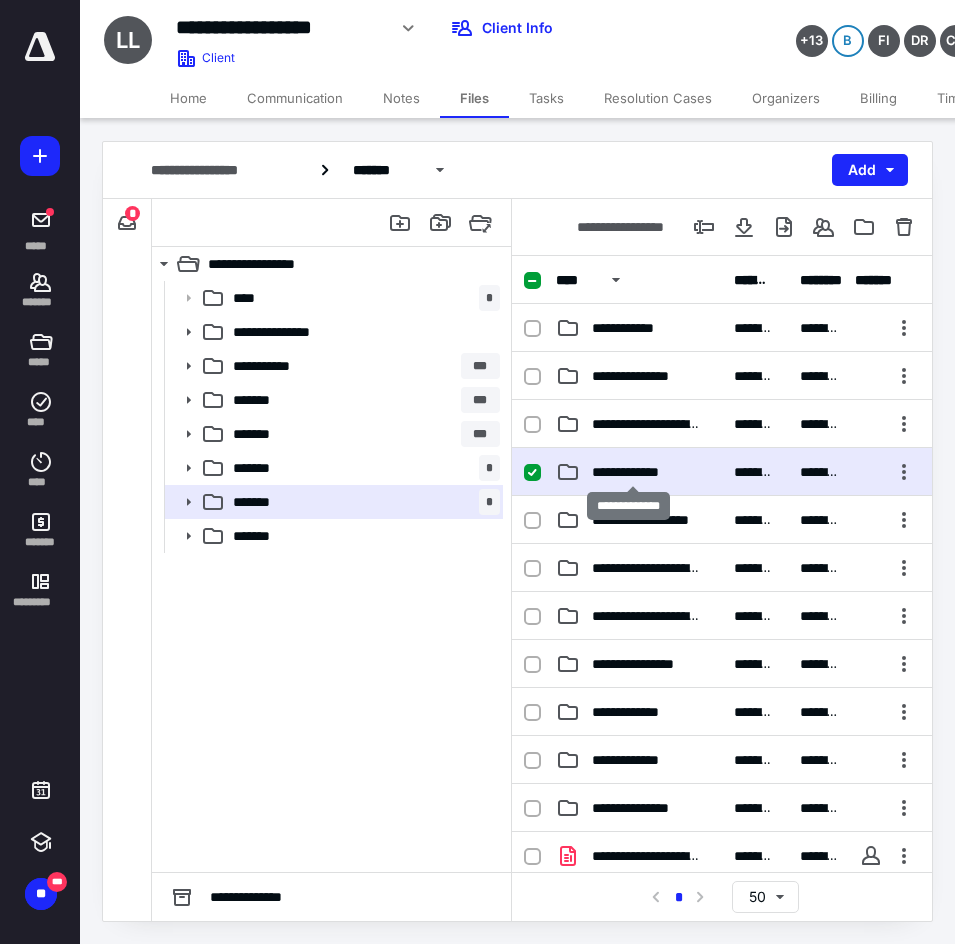 click on "**********" at bounding box center [633, 472] 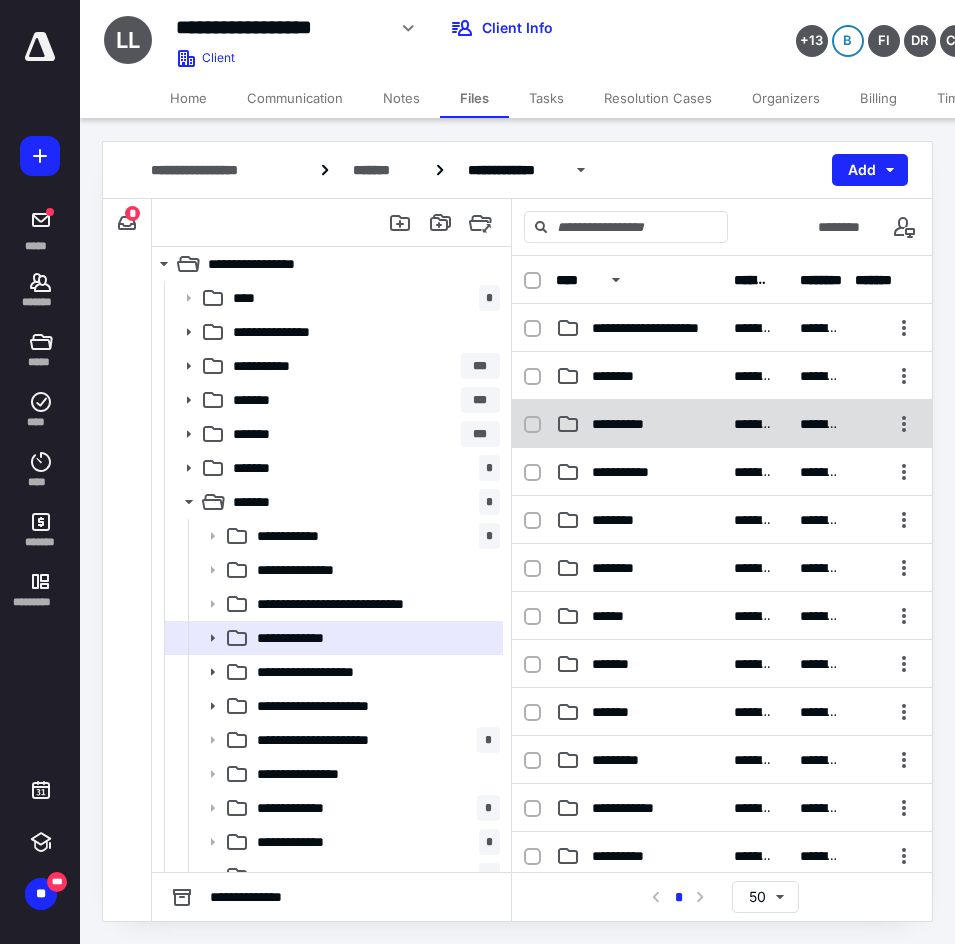 click on "**********" at bounding box center [626, 424] 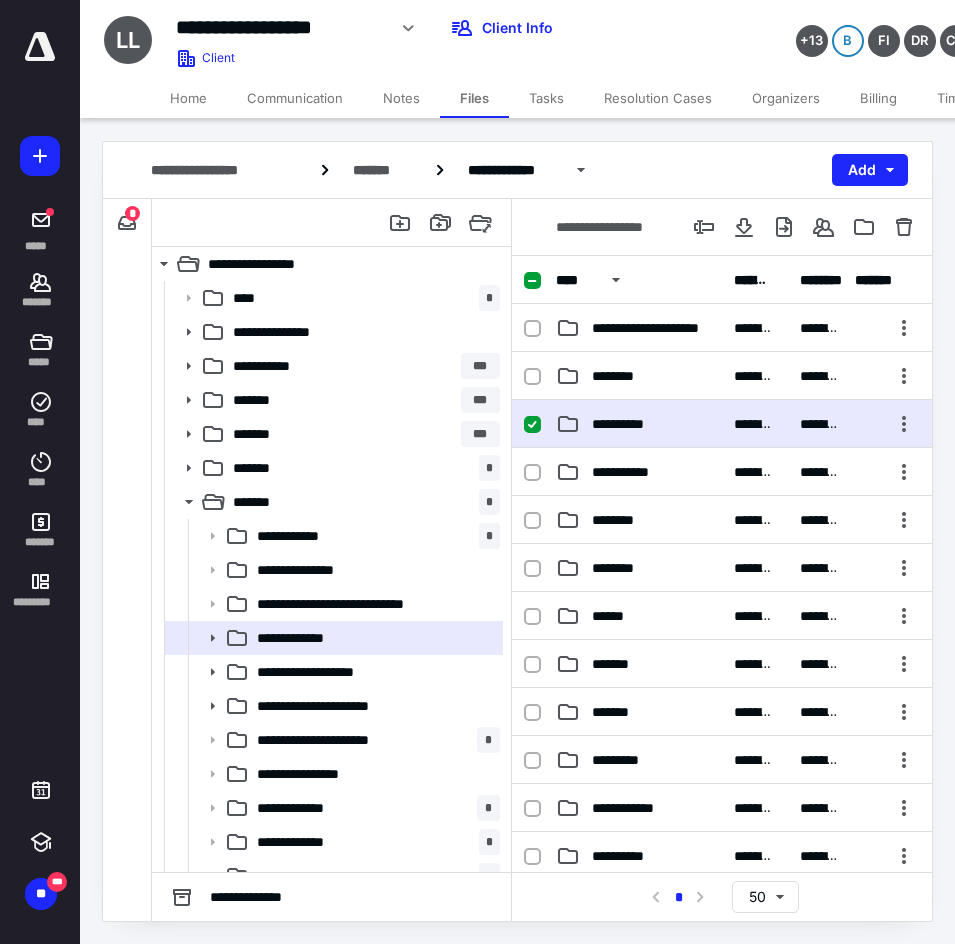 click on "**********" at bounding box center (626, 424) 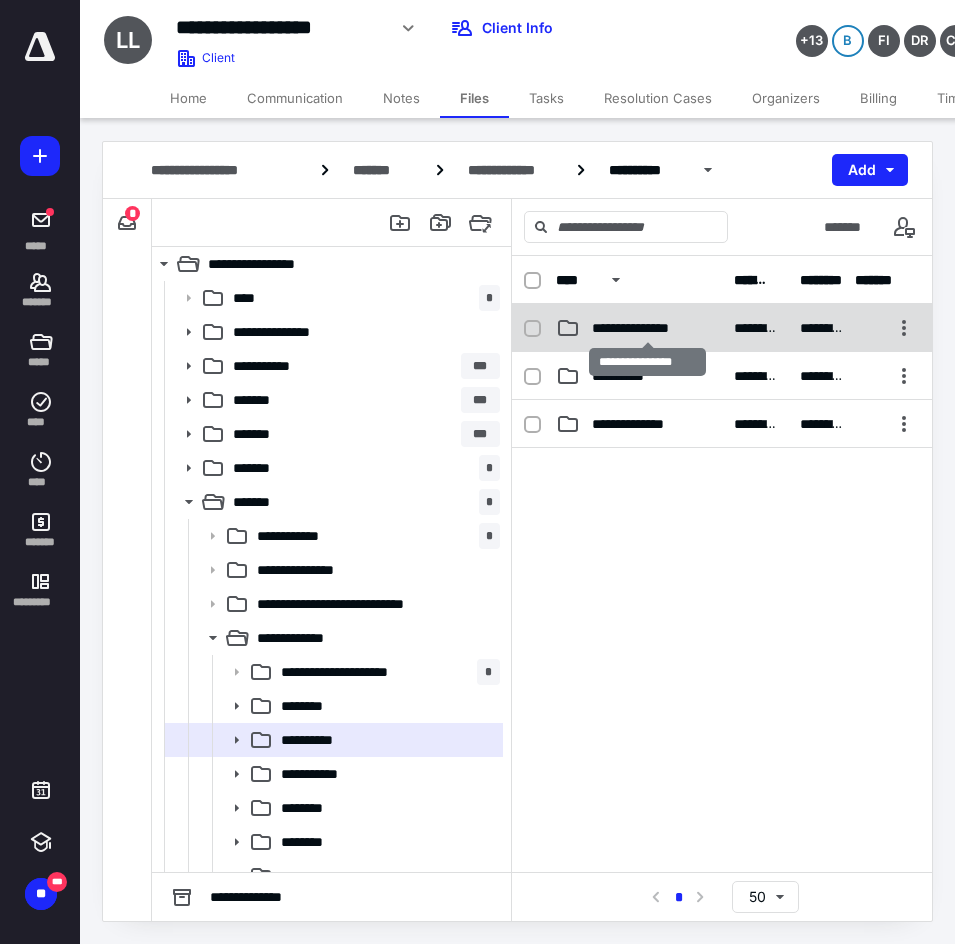 click on "**********" at bounding box center (648, 328) 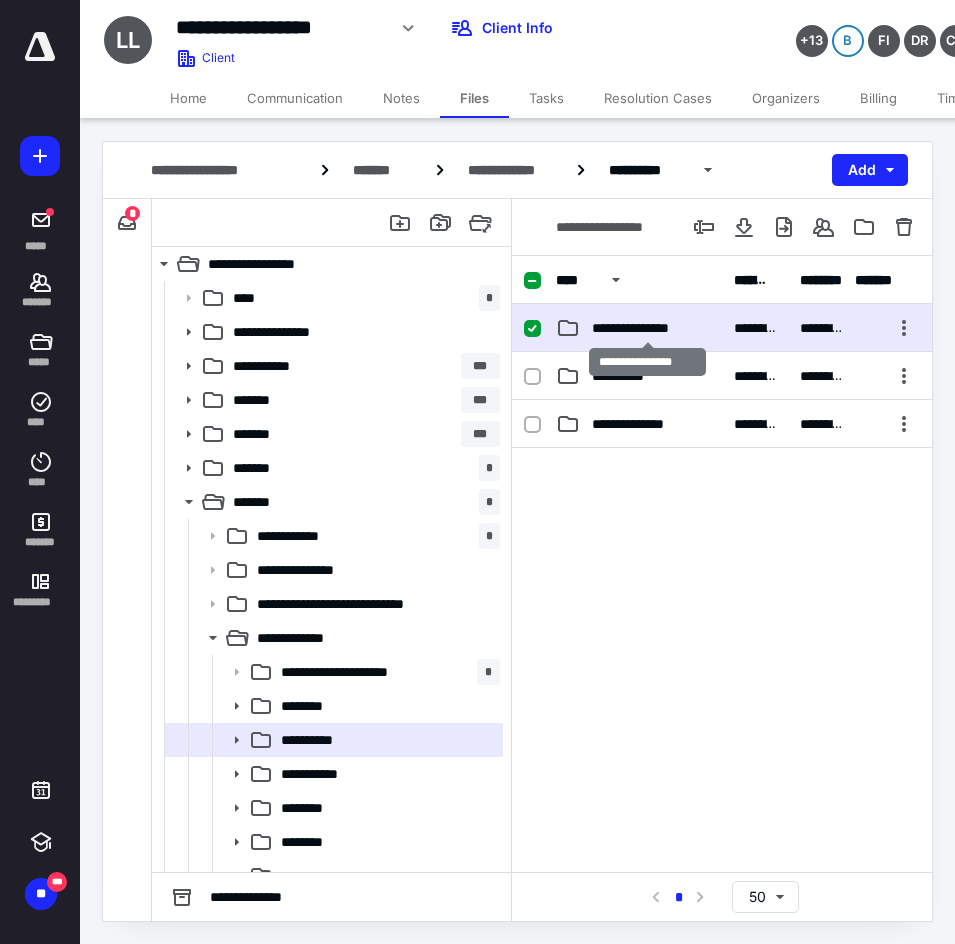 click on "**********" at bounding box center (648, 328) 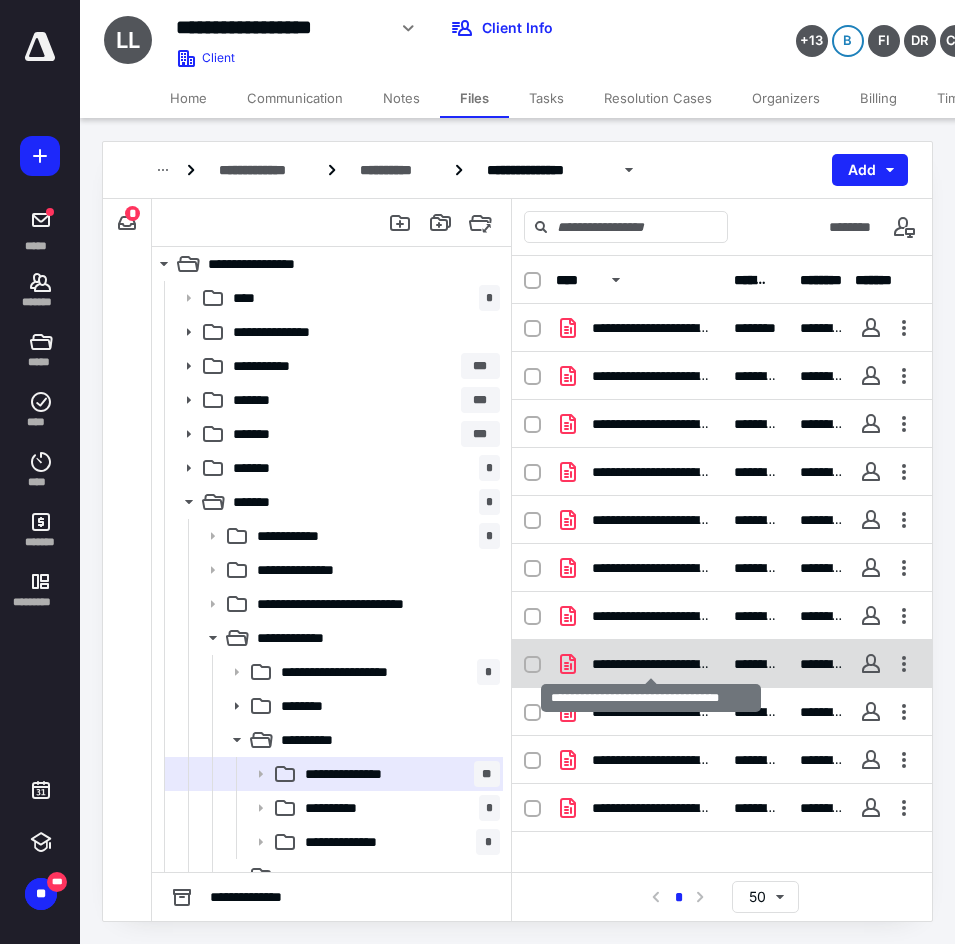 click on "**********" at bounding box center [651, 664] 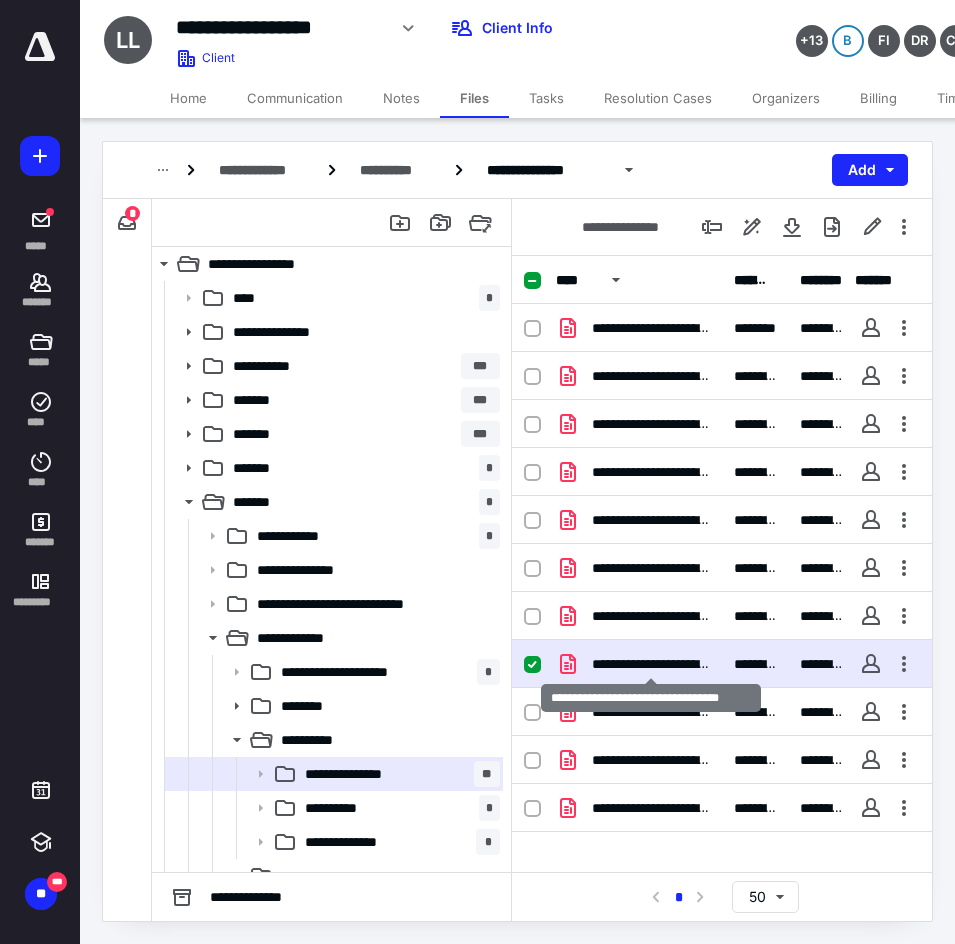 click on "**********" at bounding box center (651, 664) 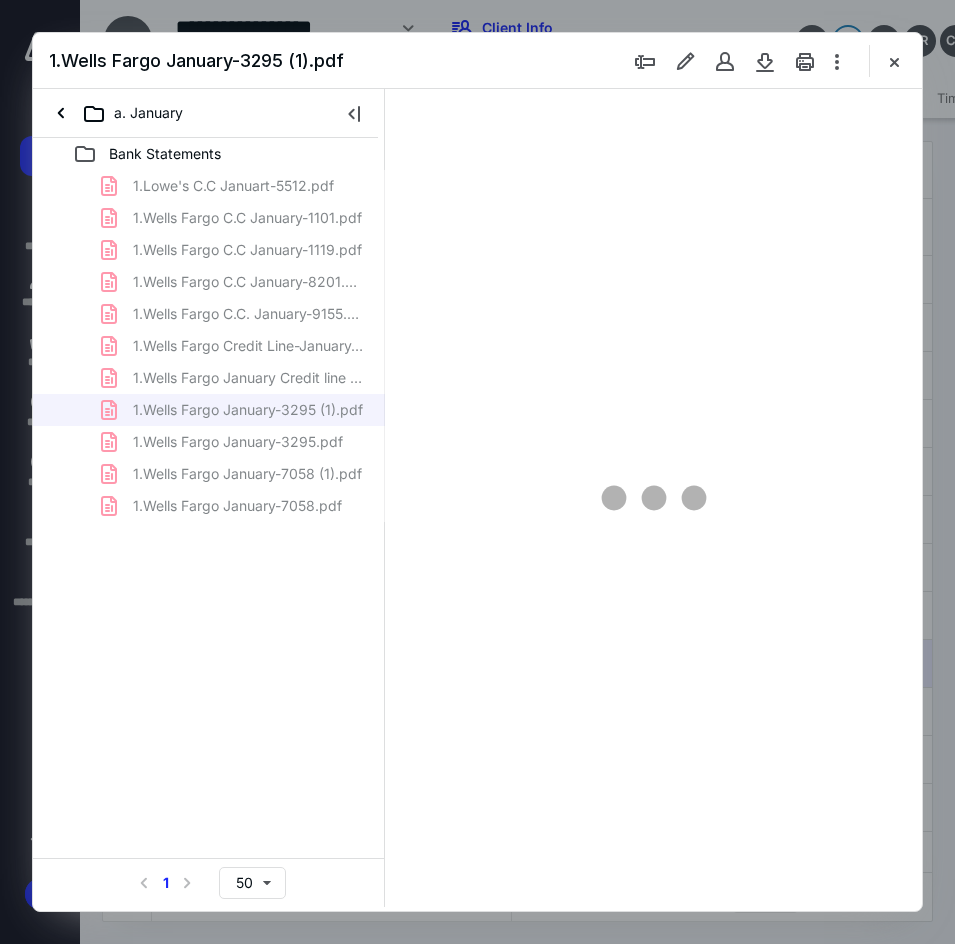 scroll, scrollTop: 0, scrollLeft: 0, axis: both 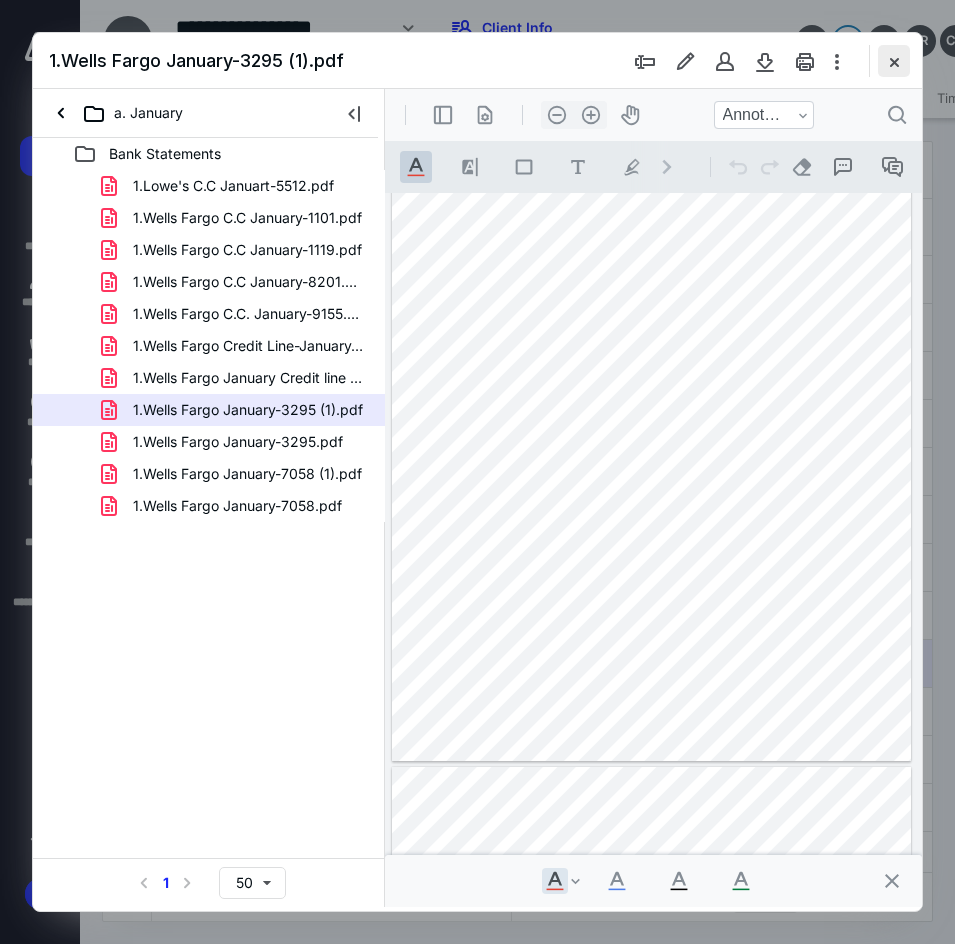 click at bounding box center [894, 61] 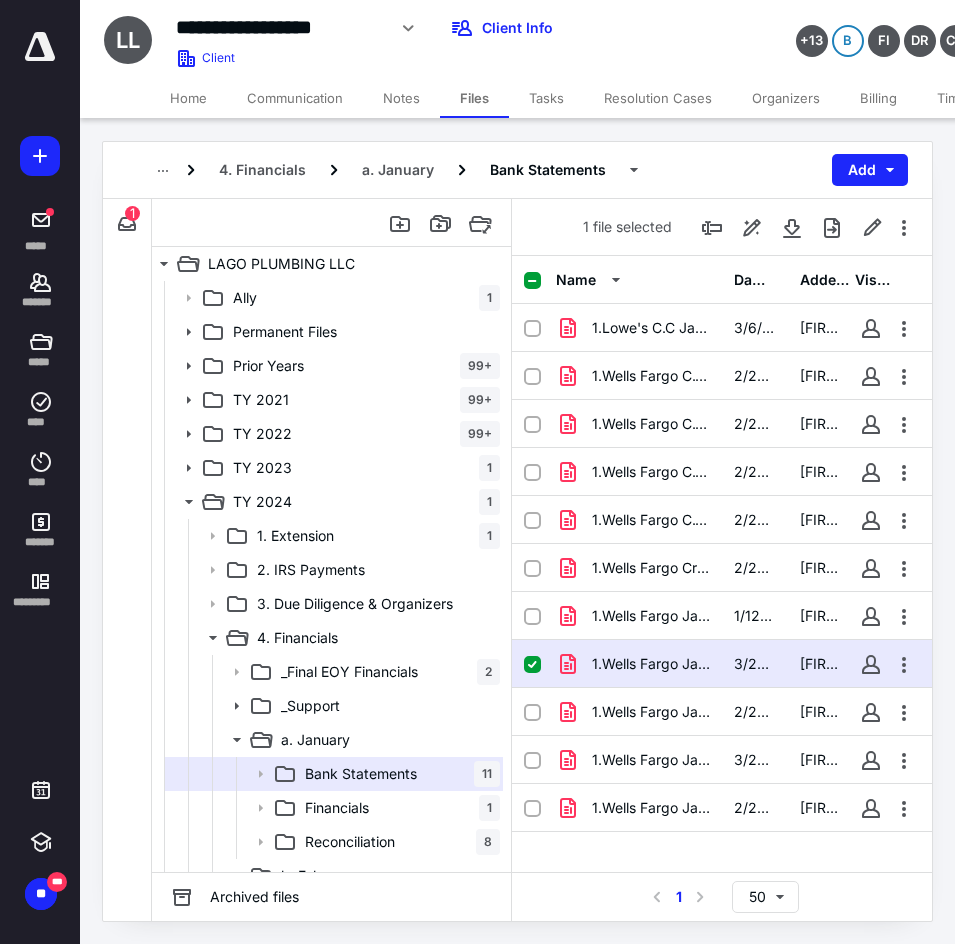 click on "Billing" at bounding box center (878, 98) 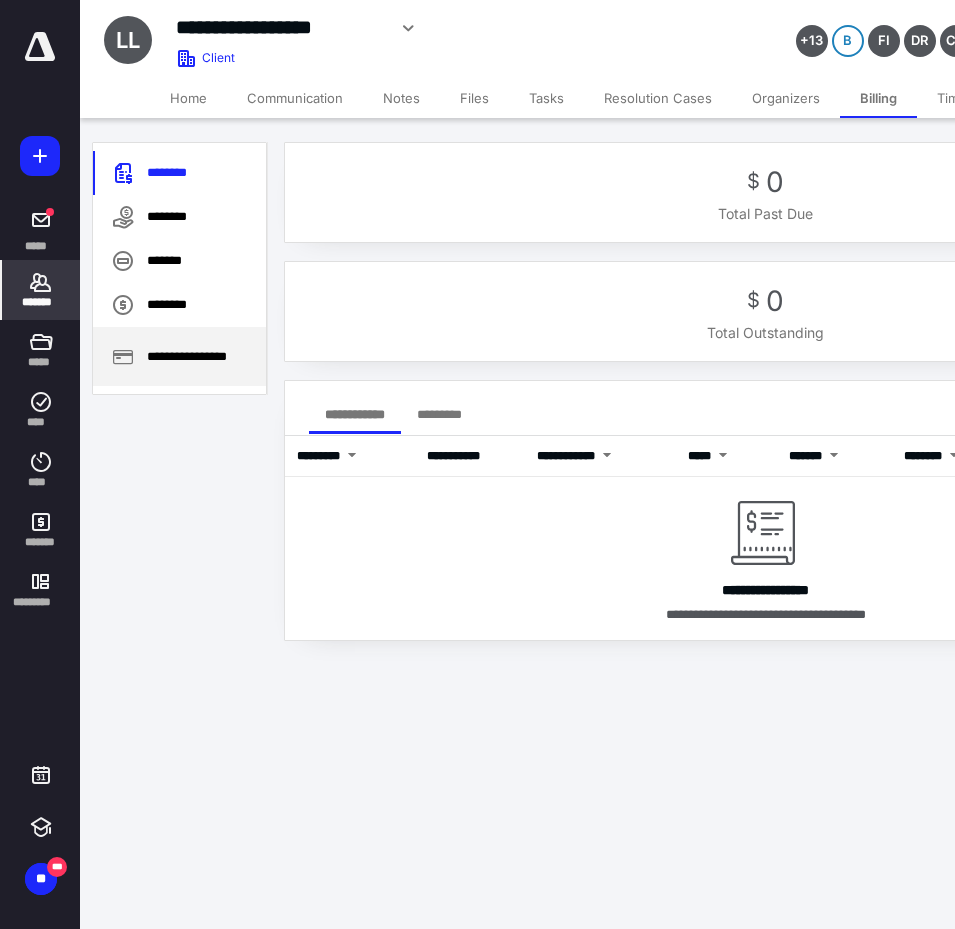 click on "**********" at bounding box center (179, 356) 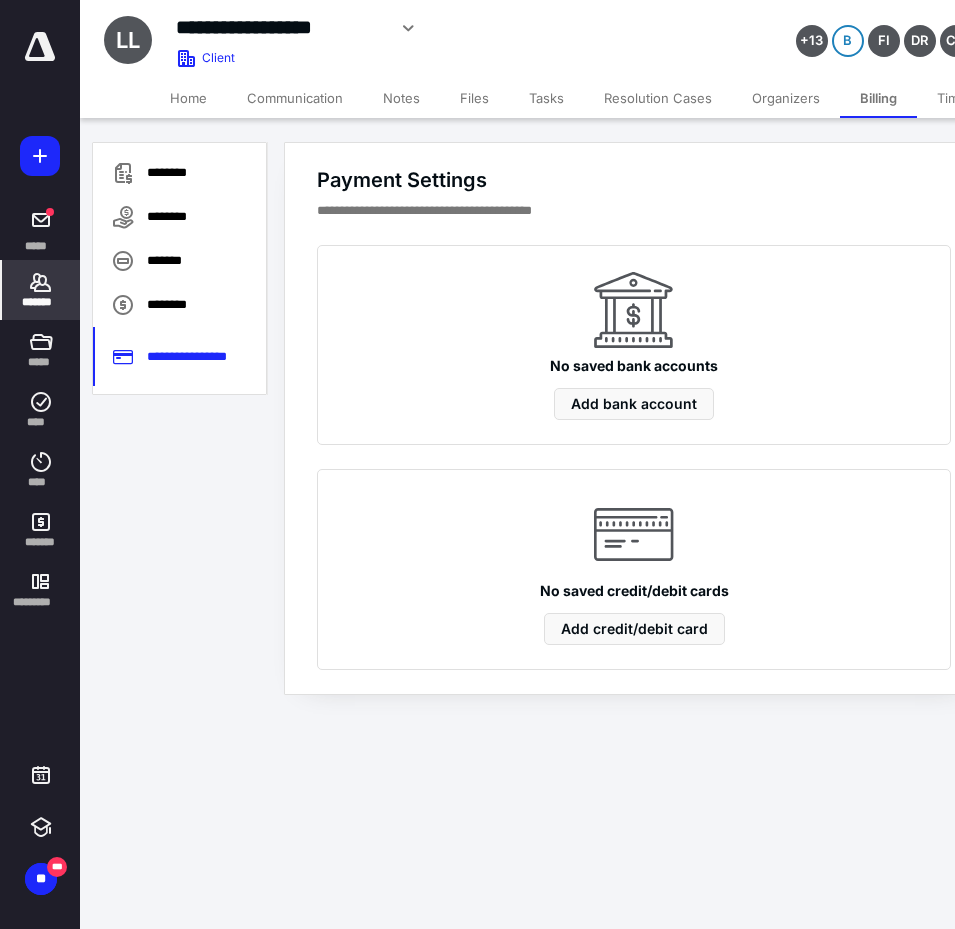 click 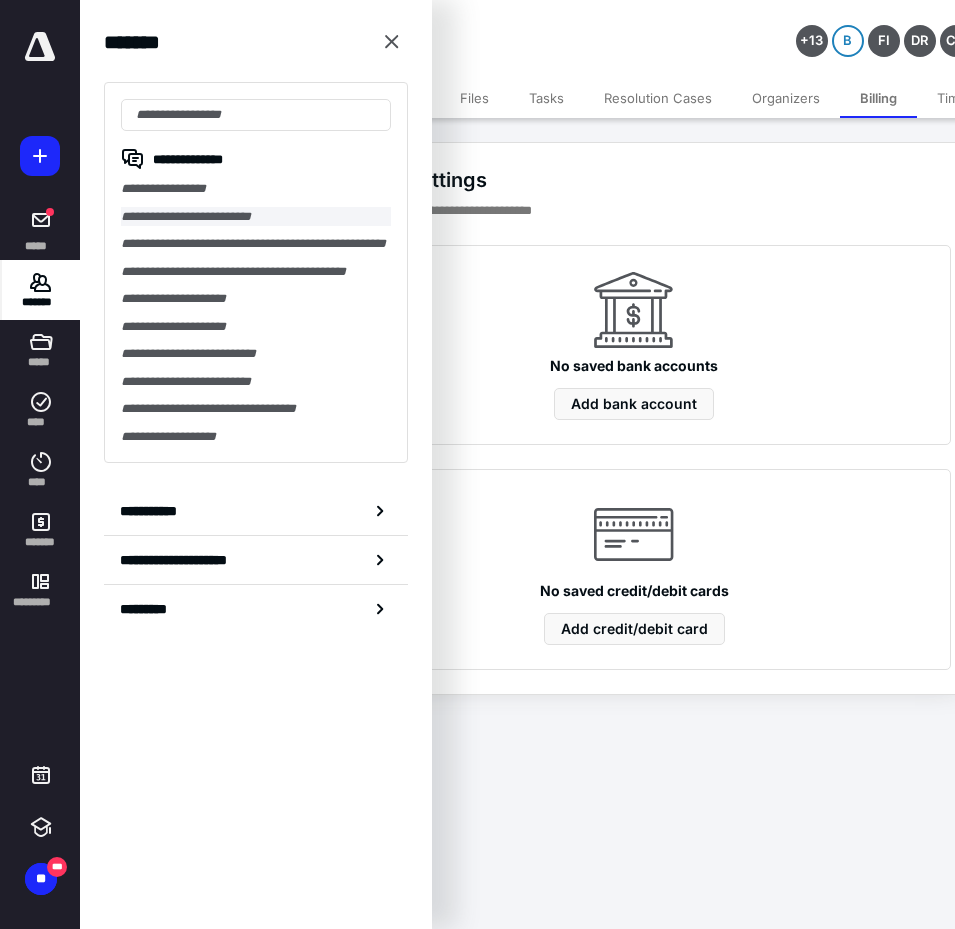 click on "**********" at bounding box center [256, 217] 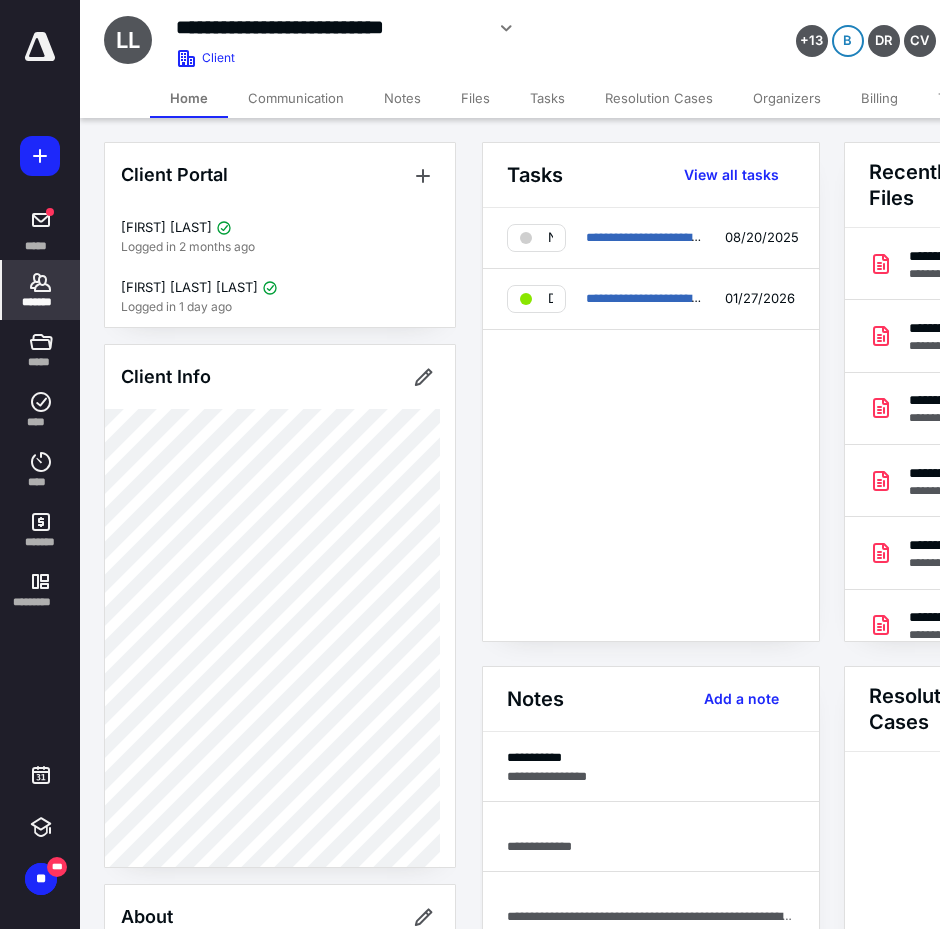 click on "Billing" at bounding box center (879, 98) 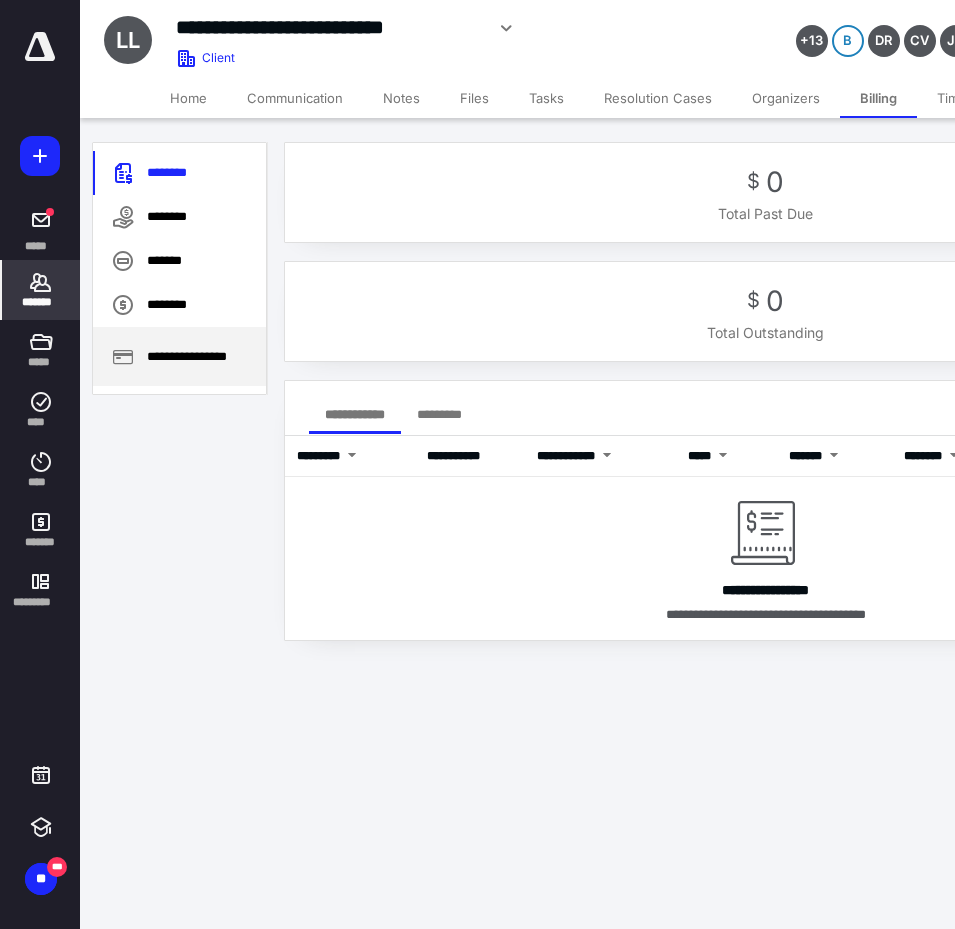 click on "**********" at bounding box center [179, 356] 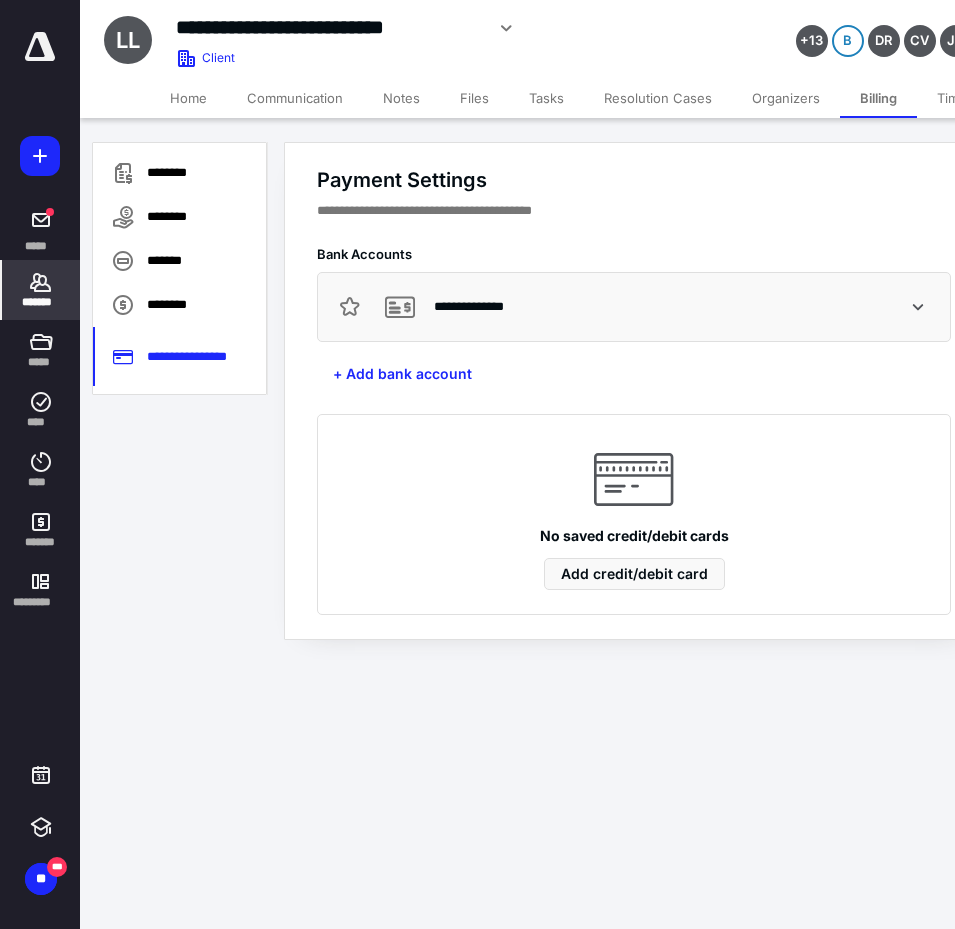 click on "*******" at bounding box center (41, 302) 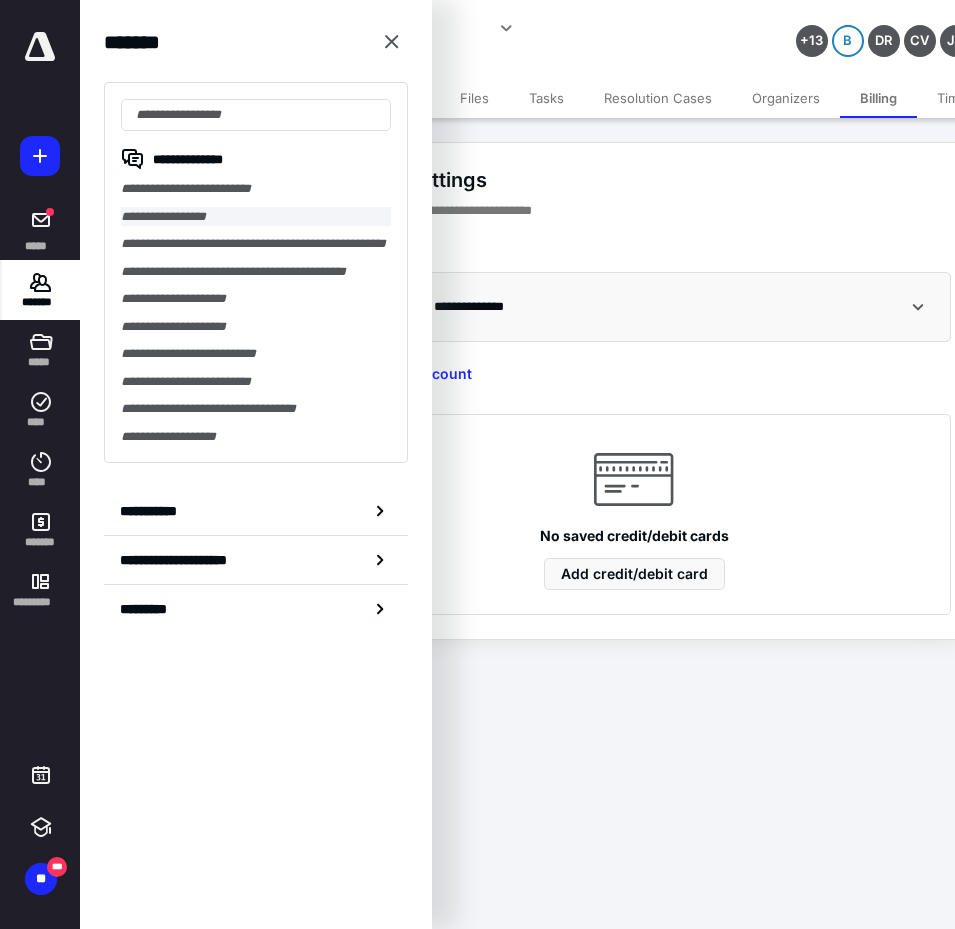 click on "**********" at bounding box center [256, 217] 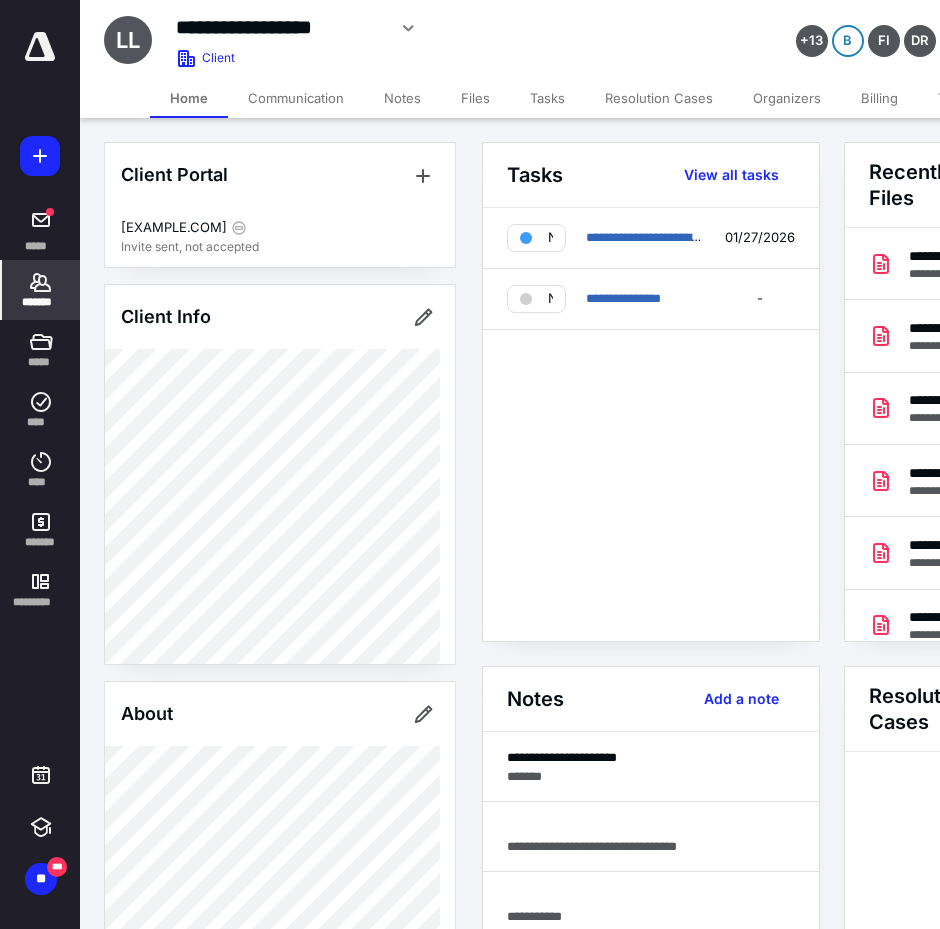 click on "Files" at bounding box center (475, 98) 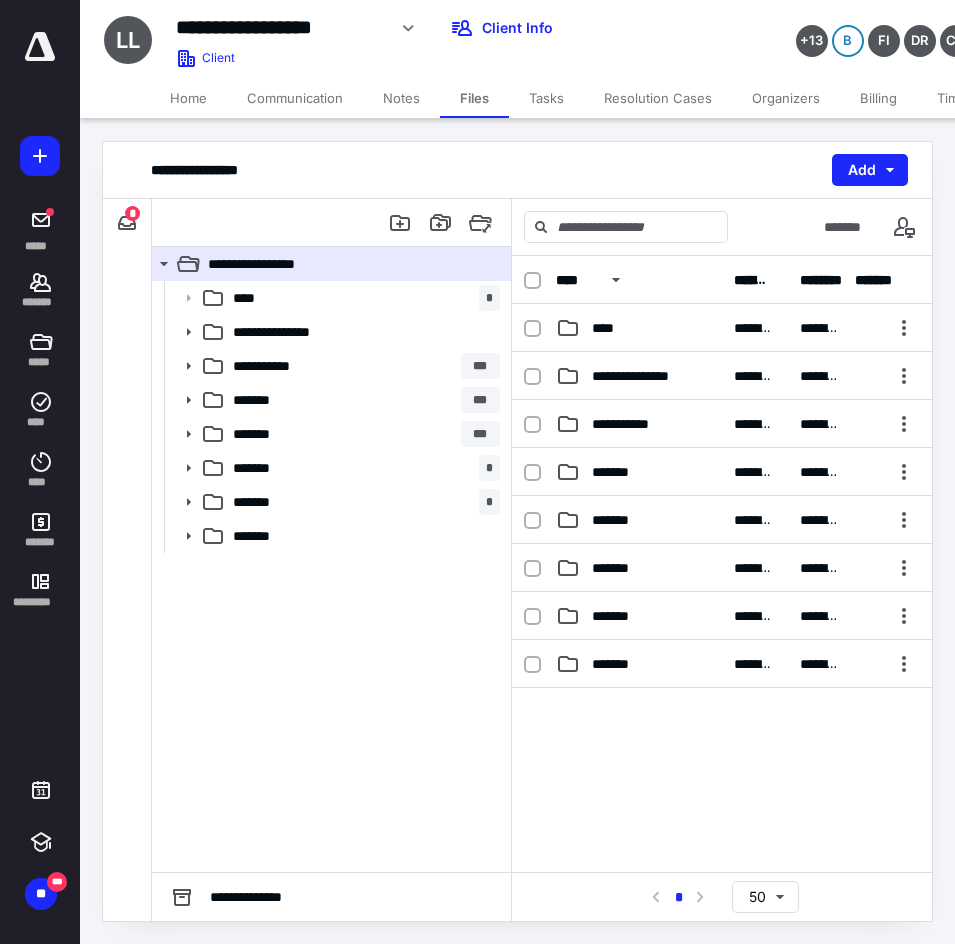 click on "Billing" at bounding box center [878, 98] 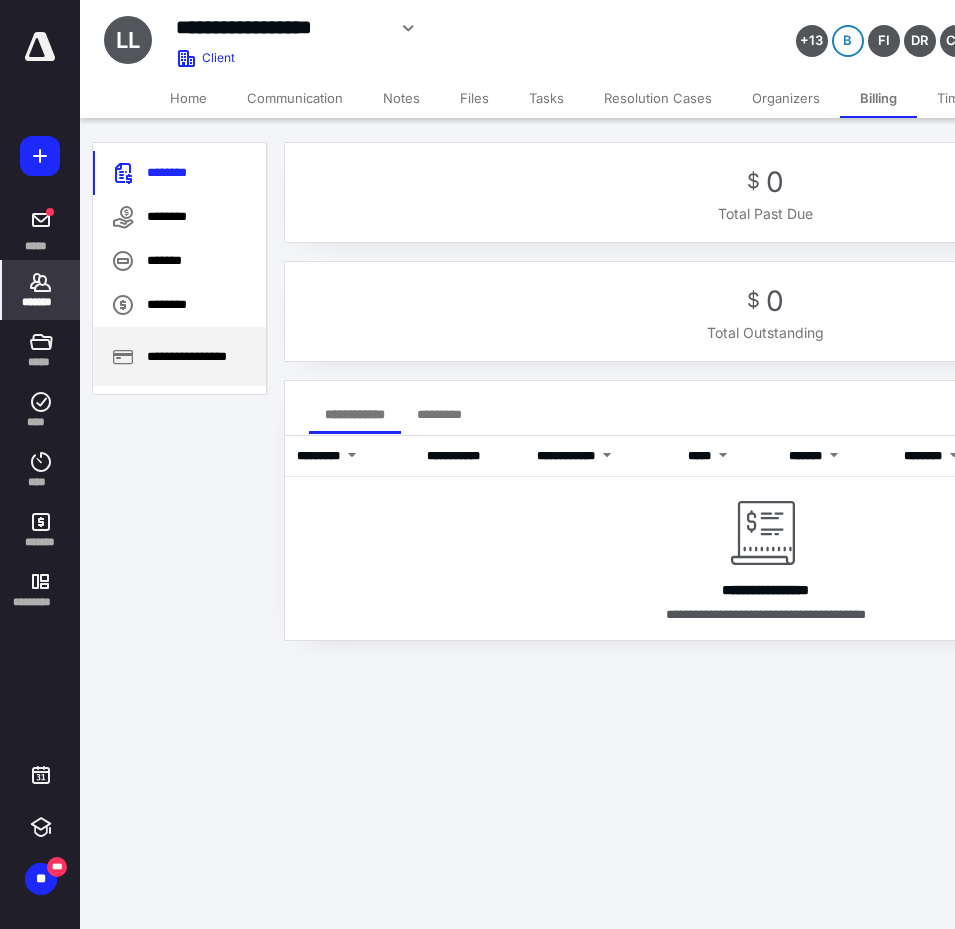 click on "**********" at bounding box center (179, 356) 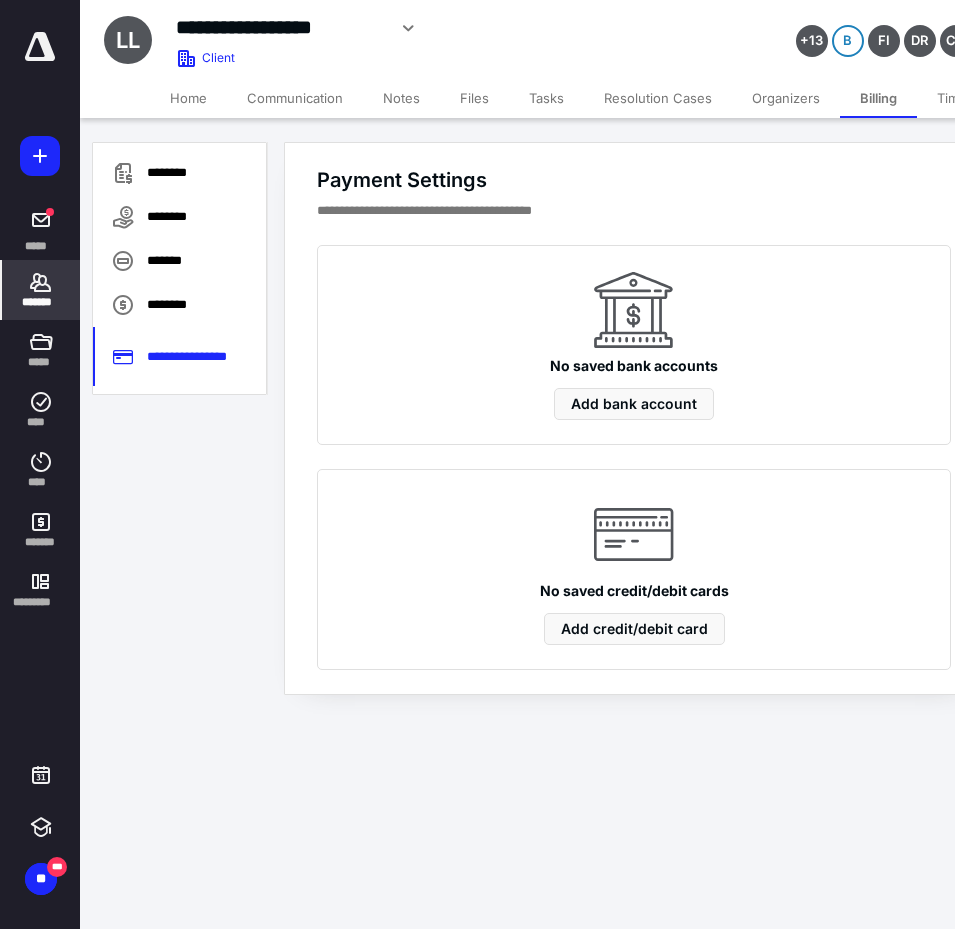 click on "Files" at bounding box center [474, 98] 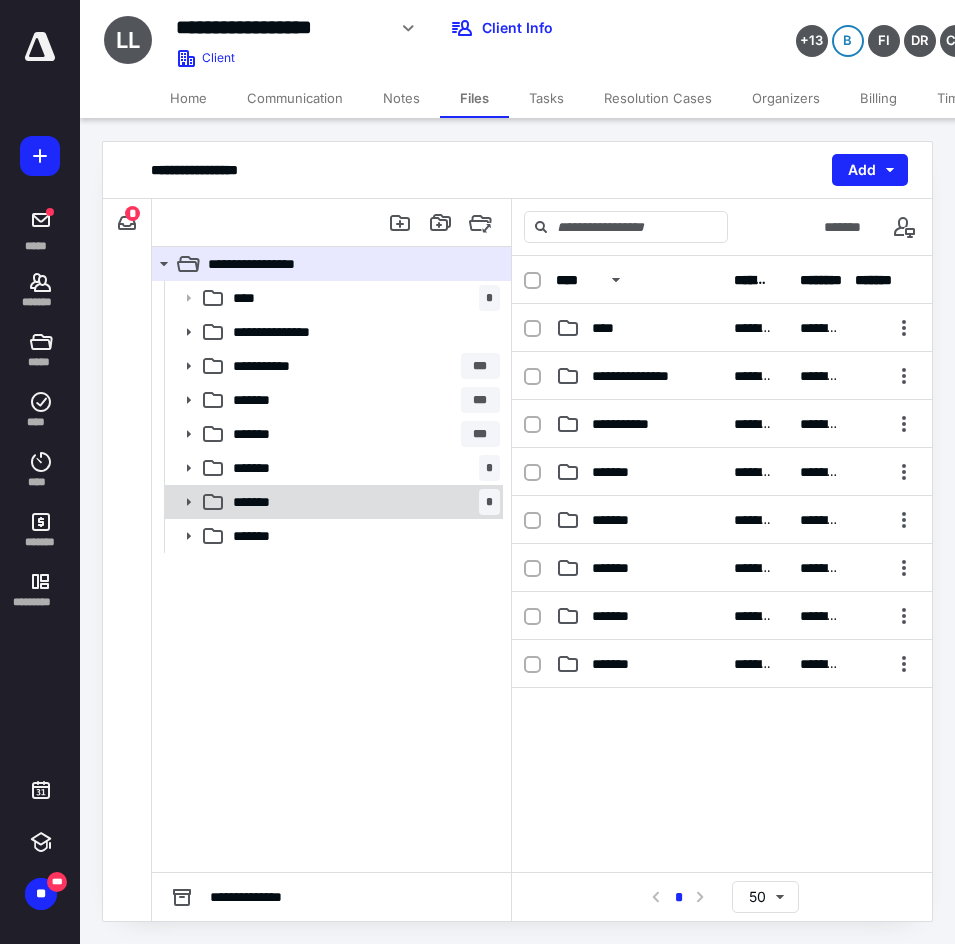 click on "******* *" at bounding box center (362, 502) 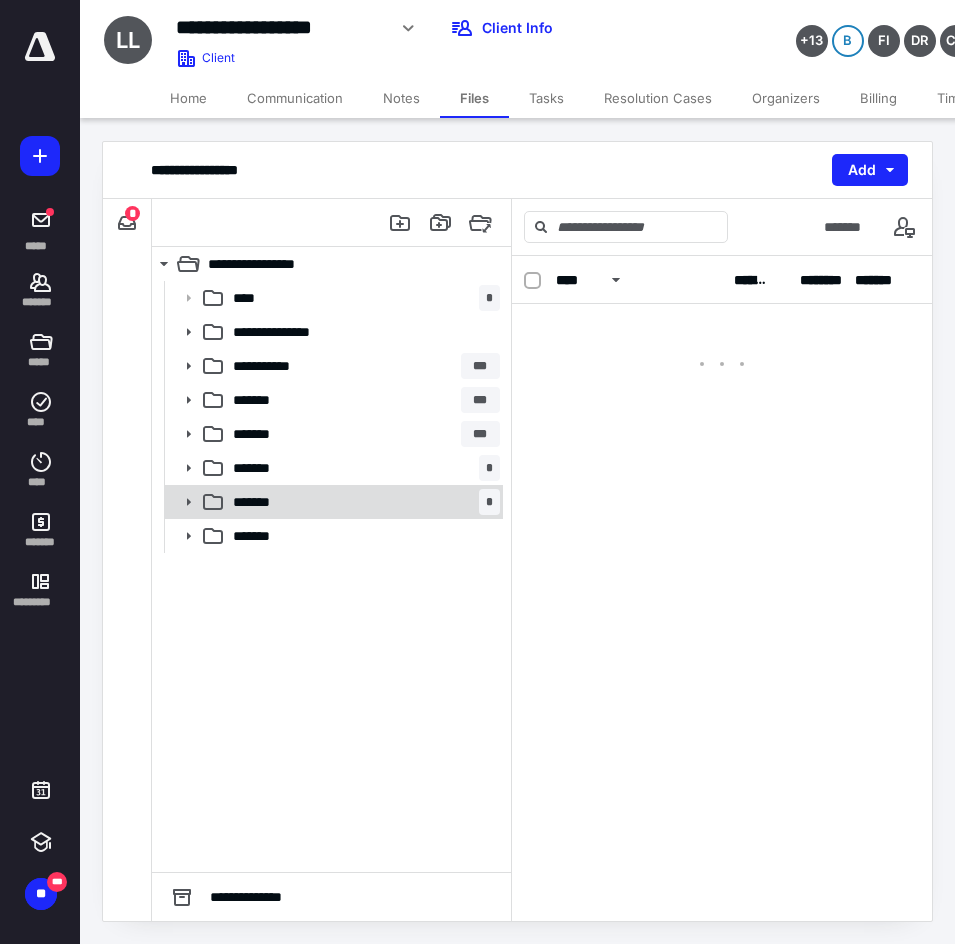 click on "******* *" at bounding box center (362, 502) 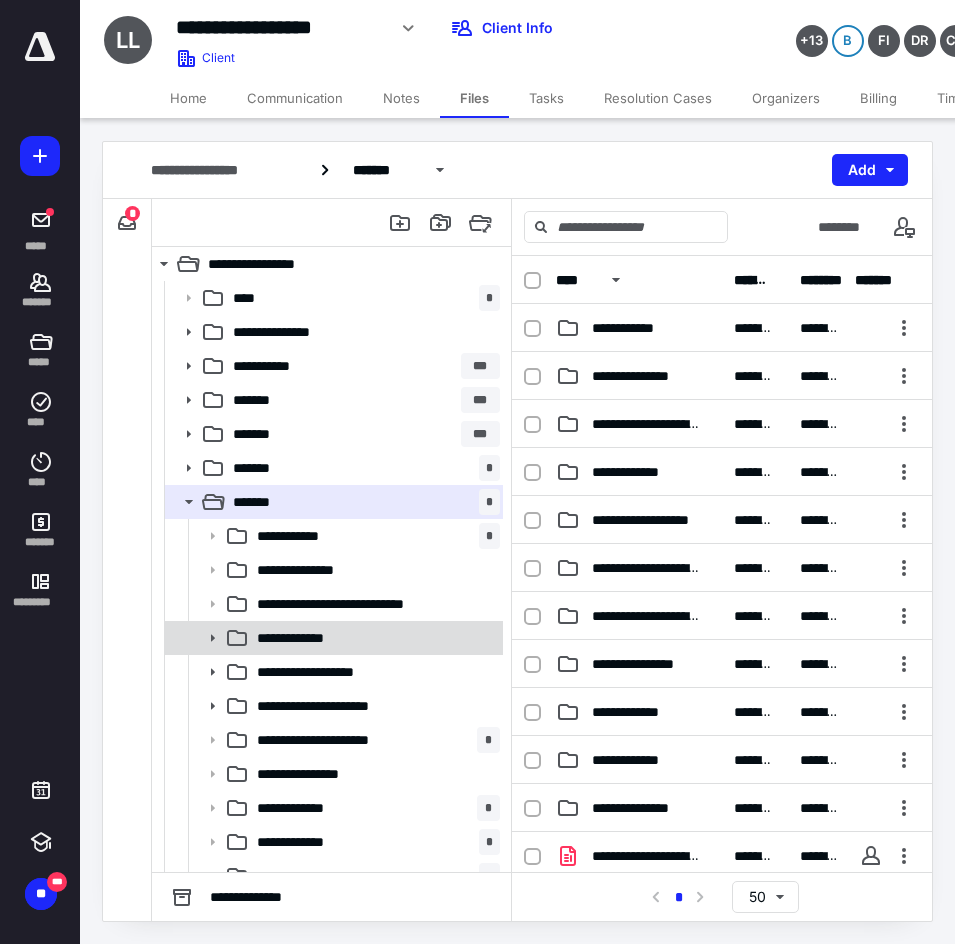 click on "**********" at bounding box center (374, 638) 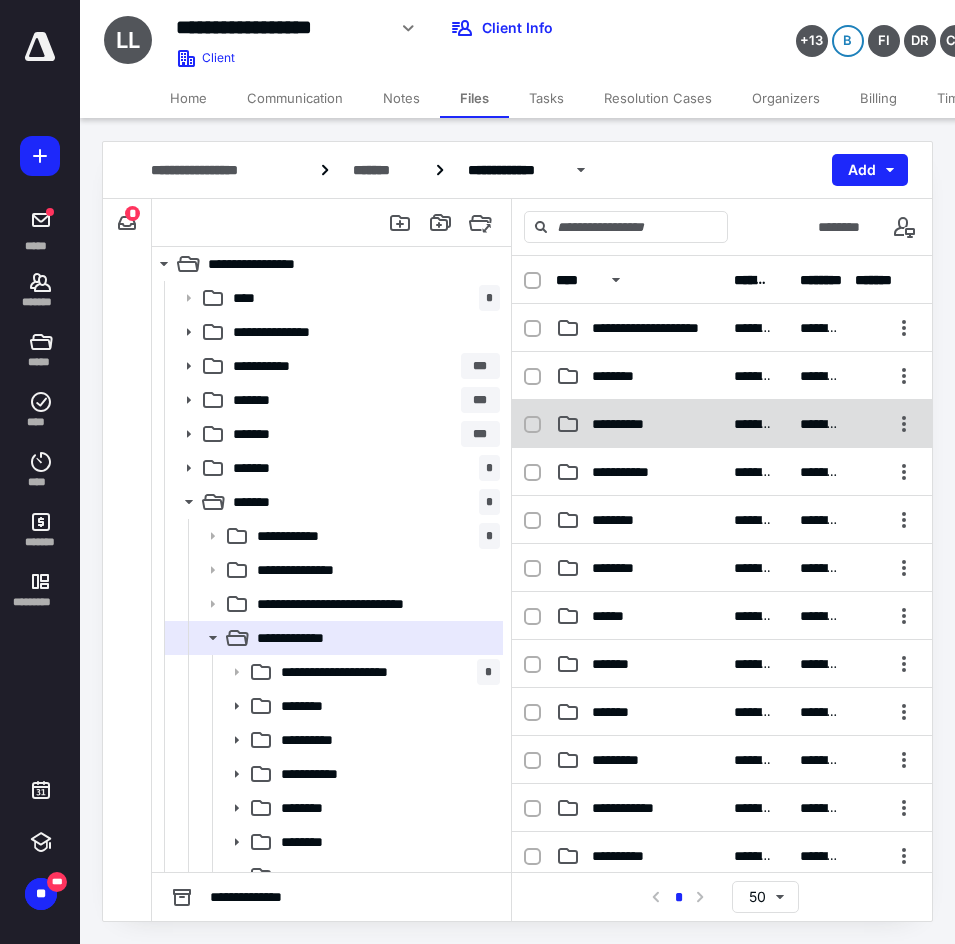 click on "**********" at bounding box center (626, 424) 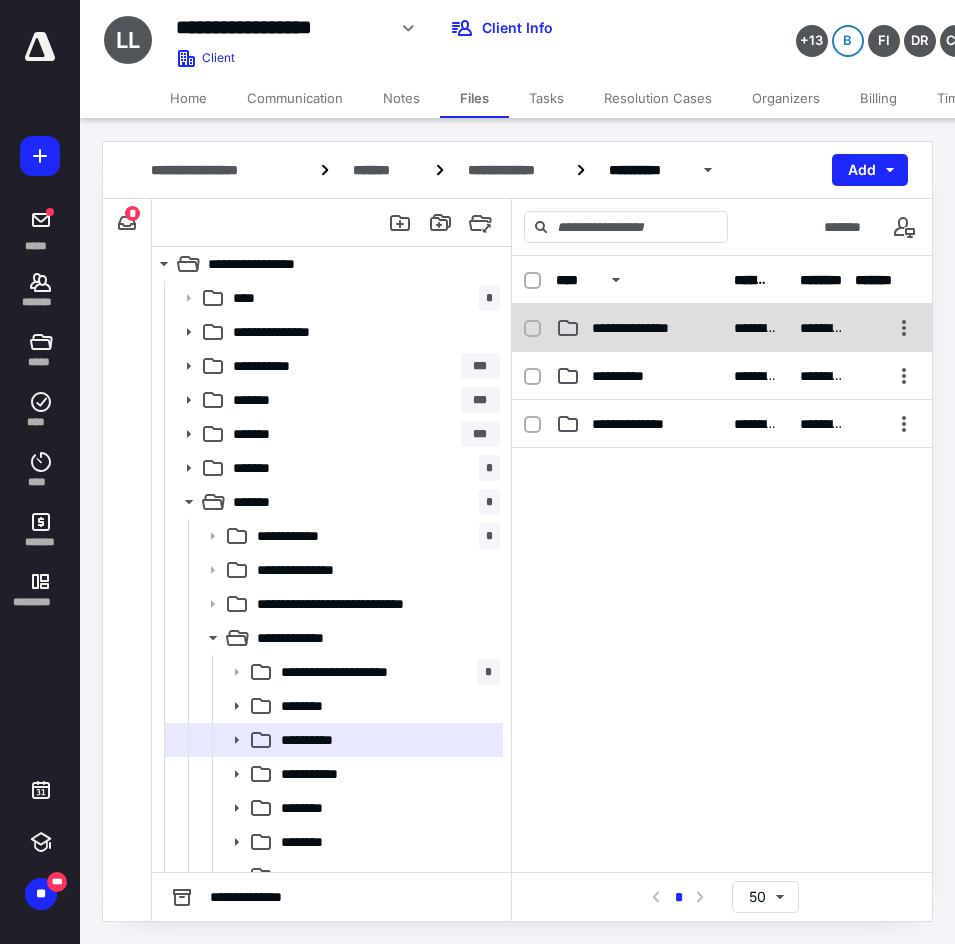 click on "**********" at bounding box center (648, 328) 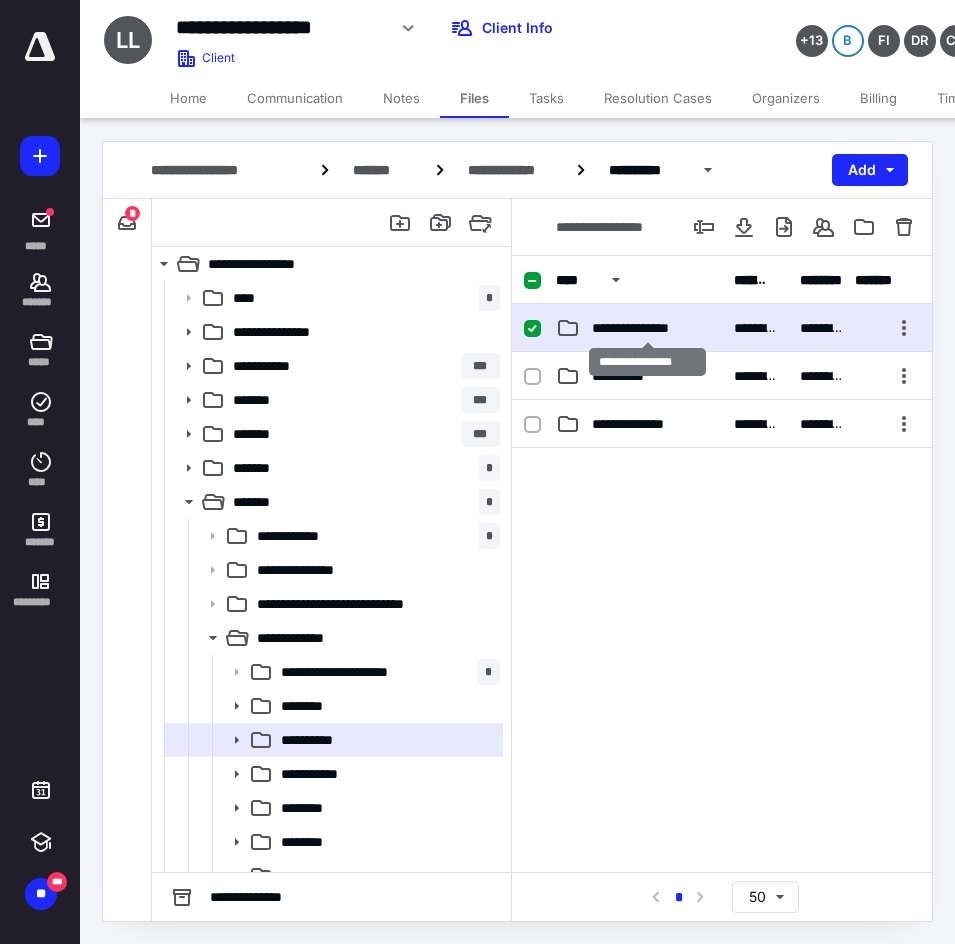 click on "**********" at bounding box center [648, 328] 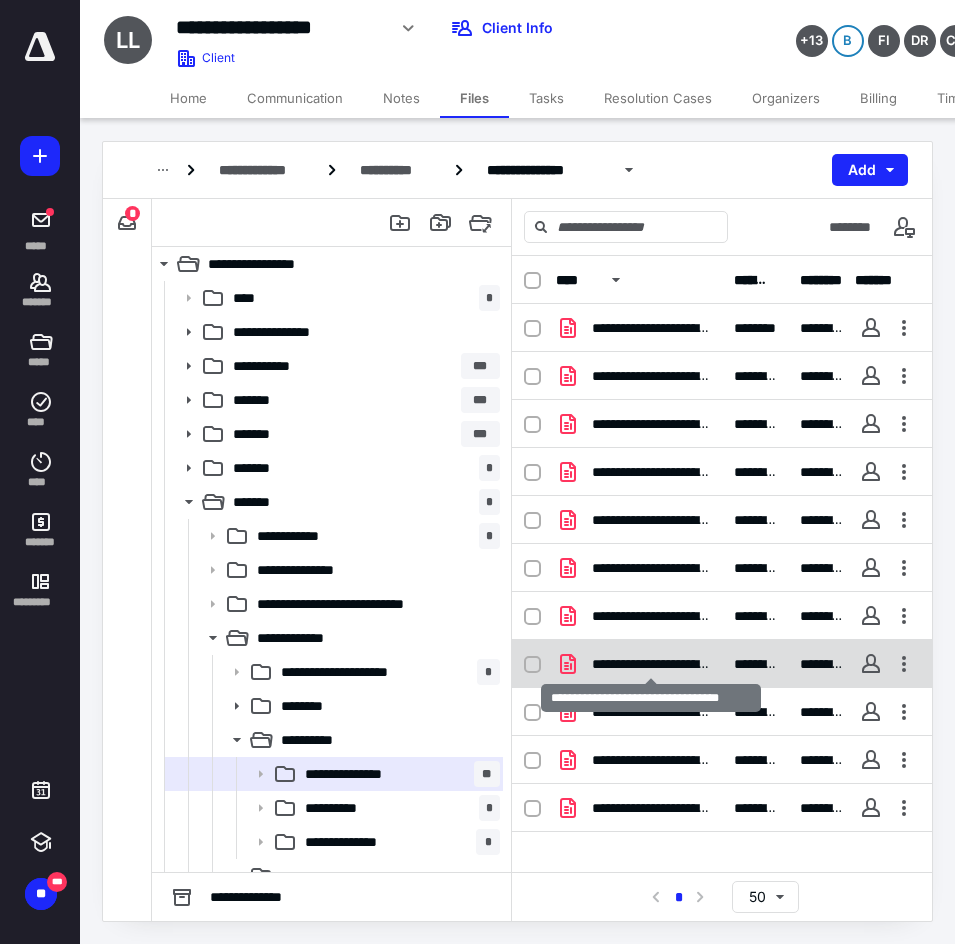 click on "**********" at bounding box center [651, 664] 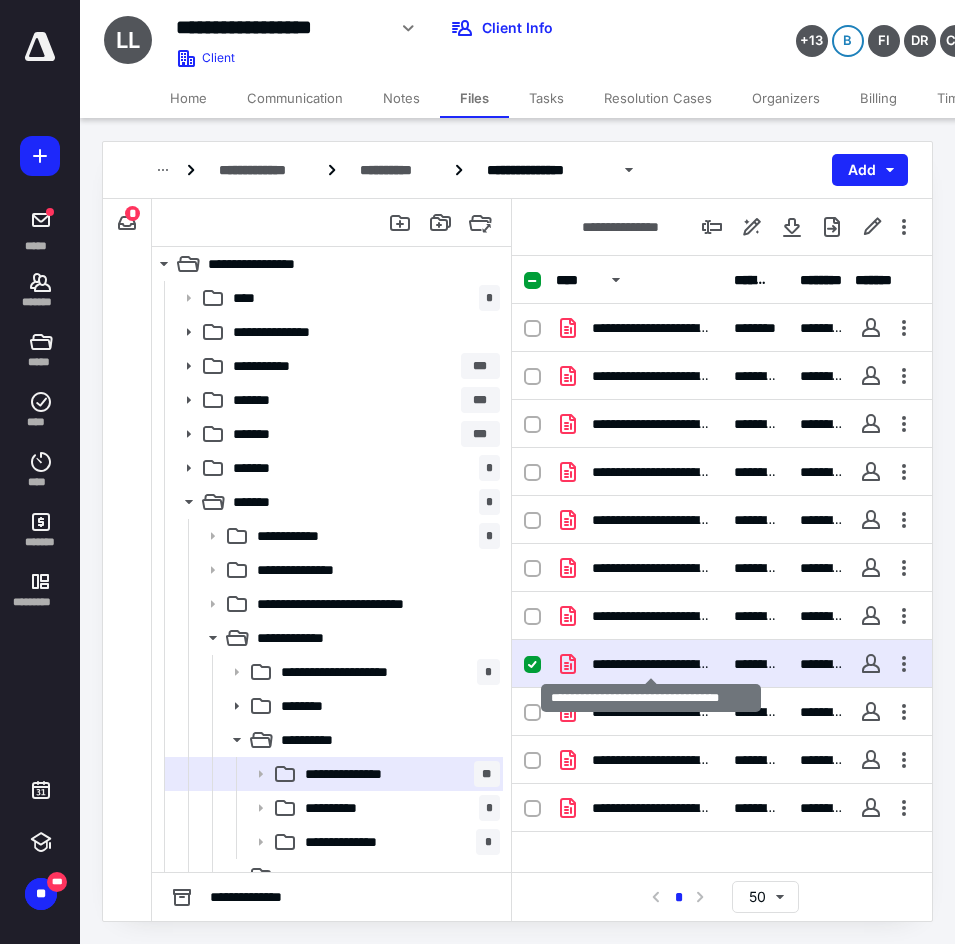 click on "**********" at bounding box center (651, 664) 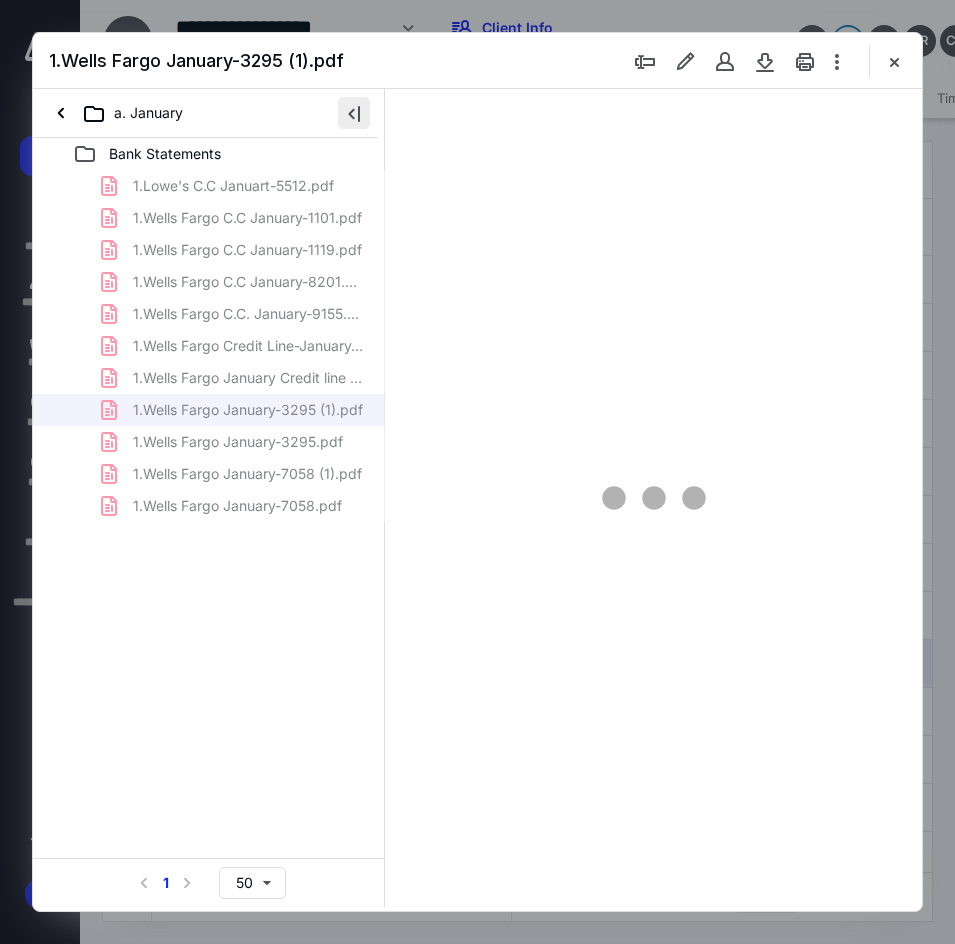 scroll, scrollTop: 0, scrollLeft: 0, axis: both 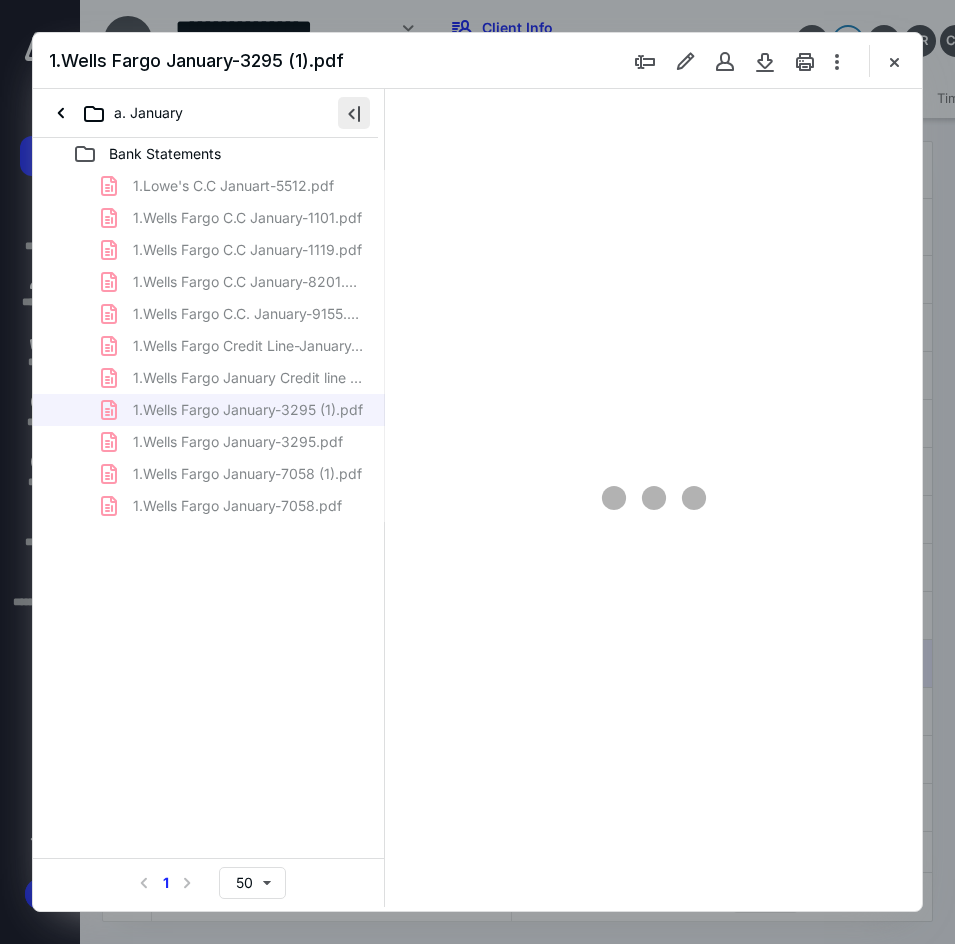 click at bounding box center [354, 113] 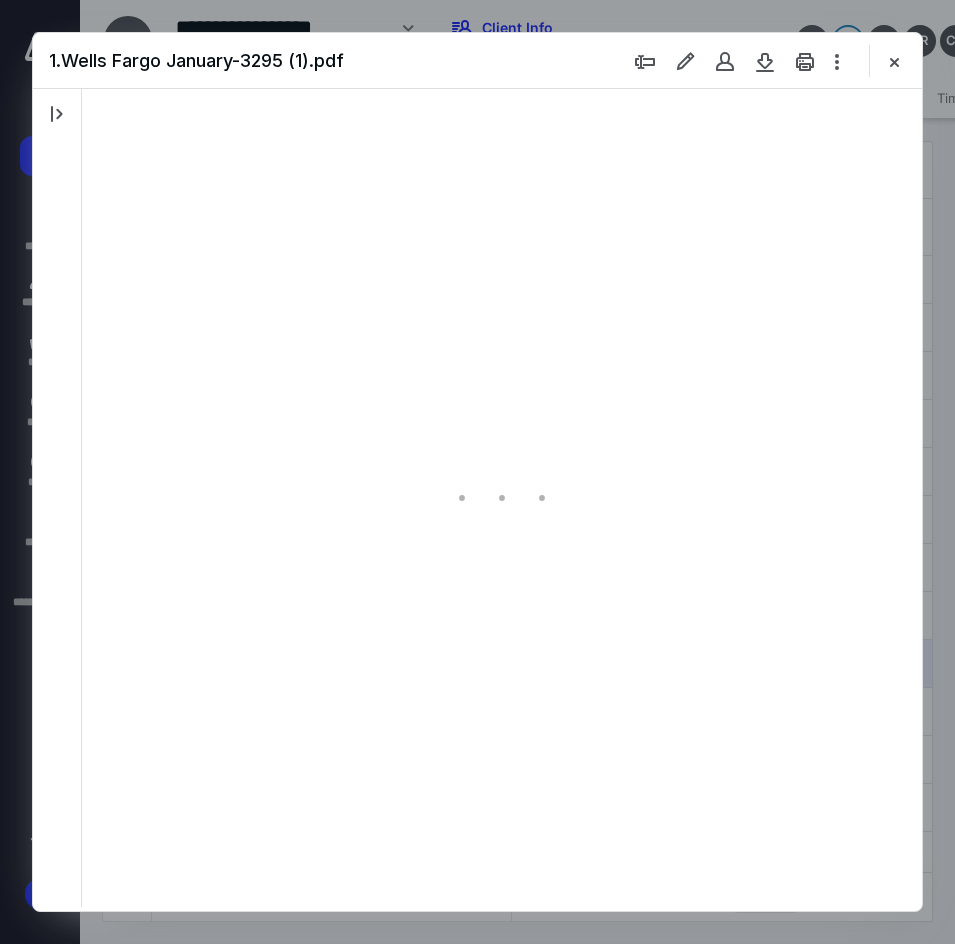 scroll, scrollTop: 108, scrollLeft: 0, axis: vertical 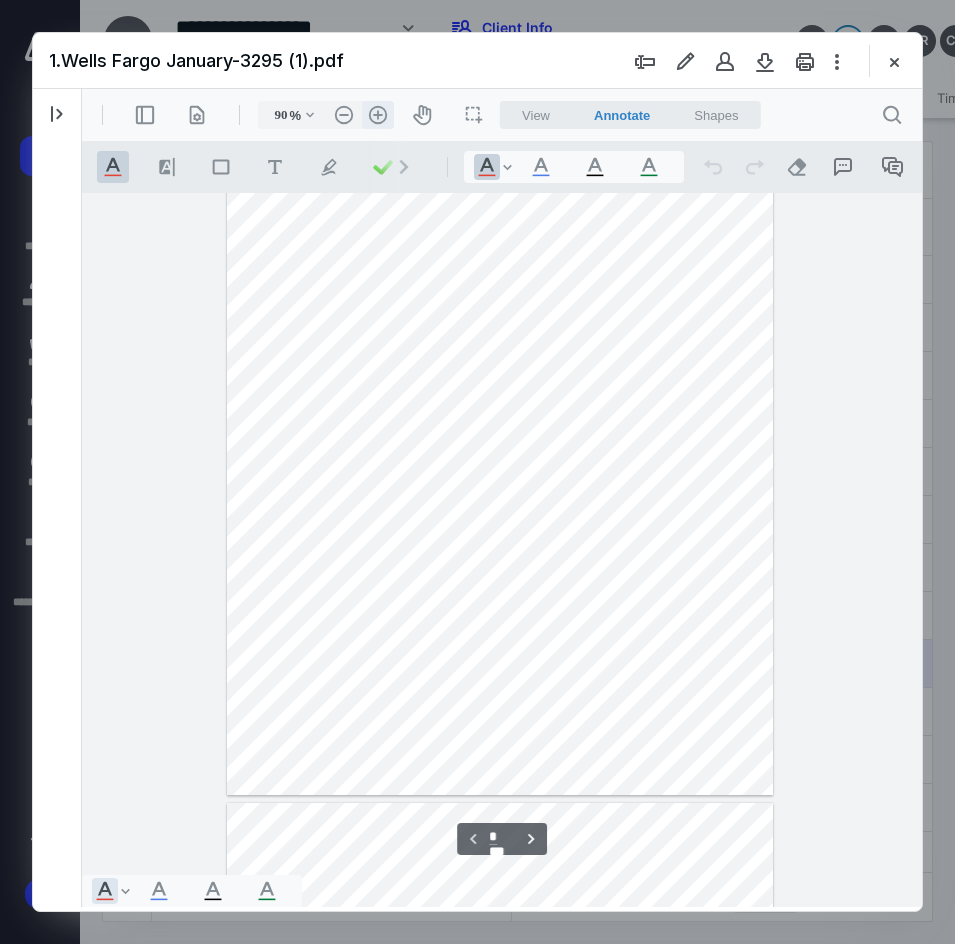 click on ".cls-1{fill:#abb0c4;} icon - header - zoom - in - line" at bounding box center (378, 115) 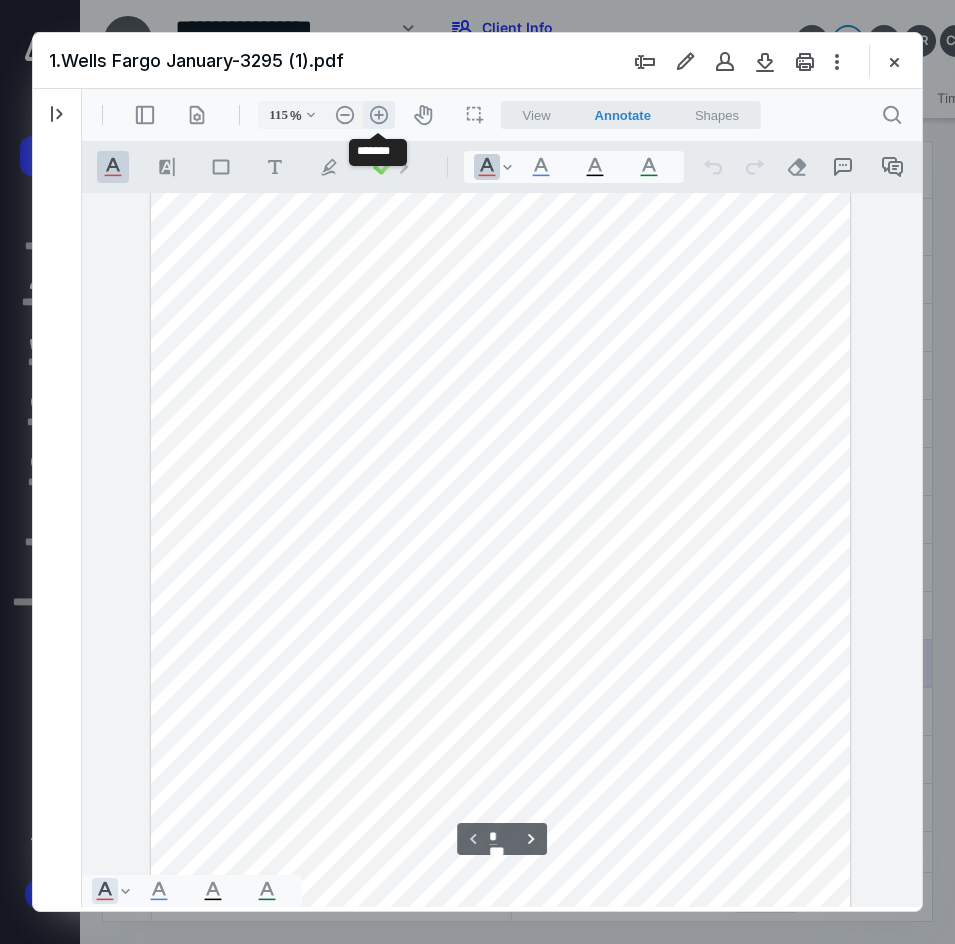 scroll, scrollTop: 224, scrollLeft: 0, axis: vertical 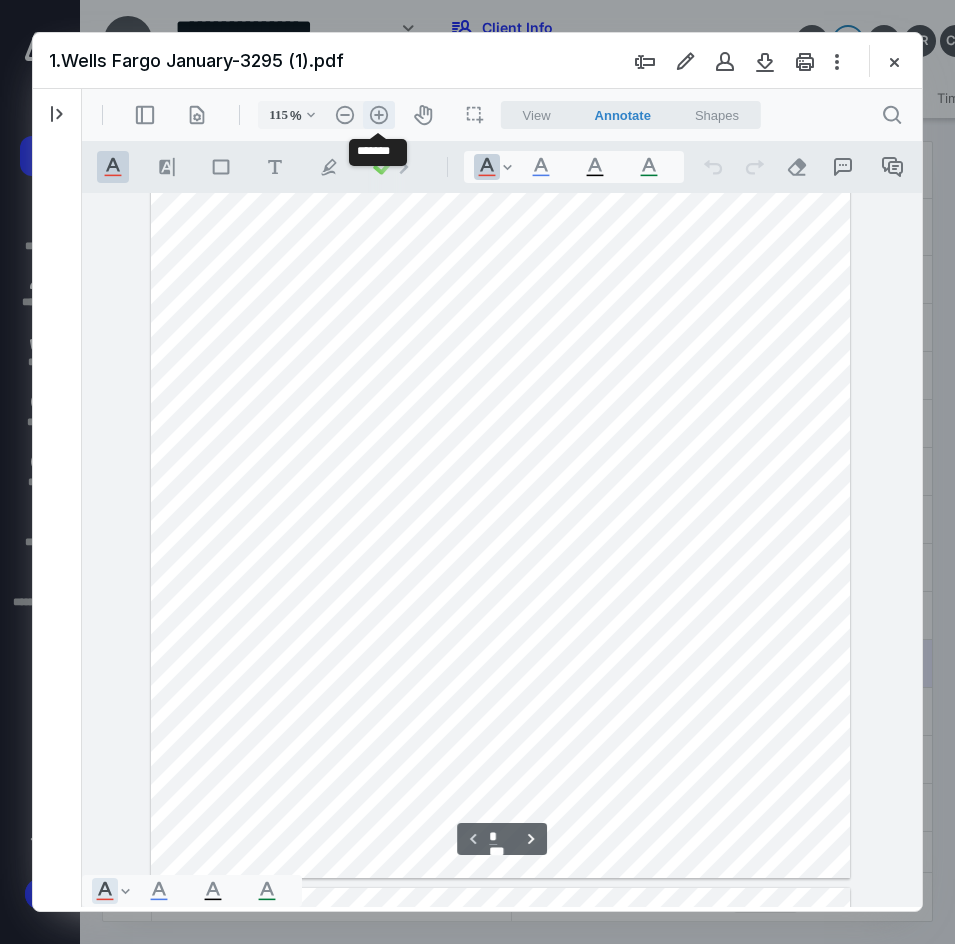 click on ".cls-1{fill:#abb0c4;} icon - header - zoom - in - line" at bounding box center (379, 115) 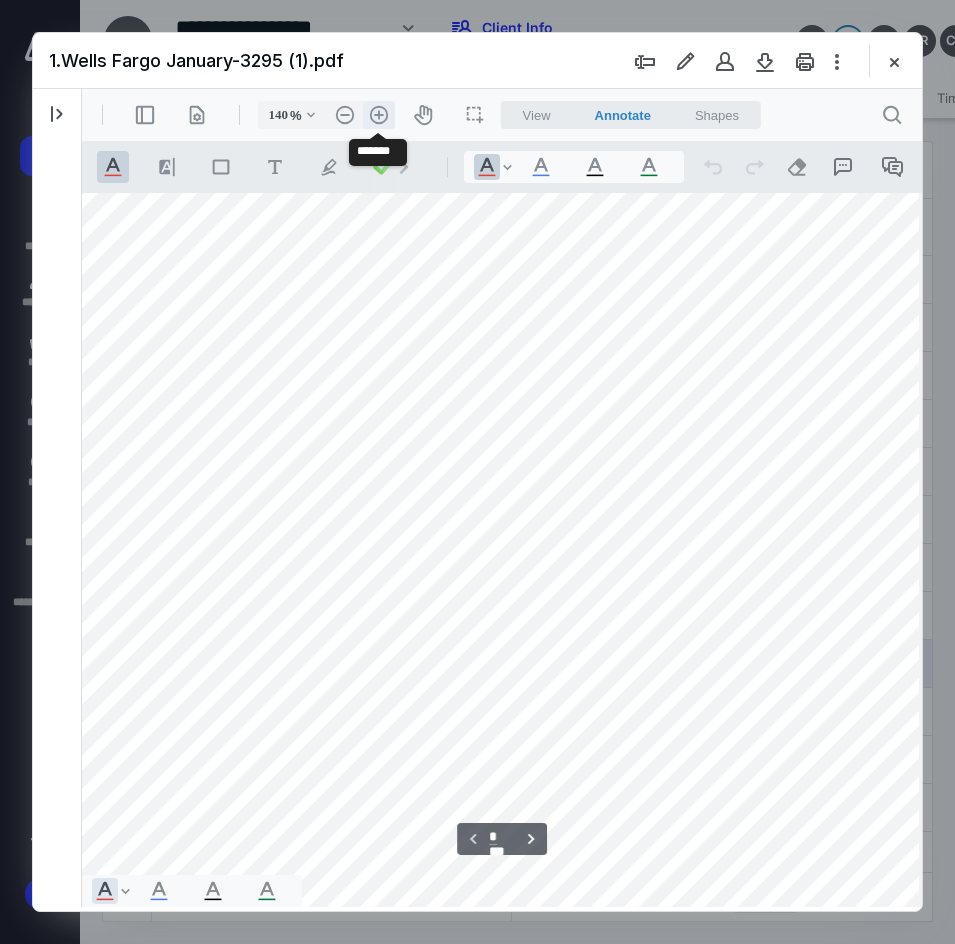 click on ".cls-1{fill:#abb0c4;} icon - header - zoom - in - line" at bounding box center (379, 115) 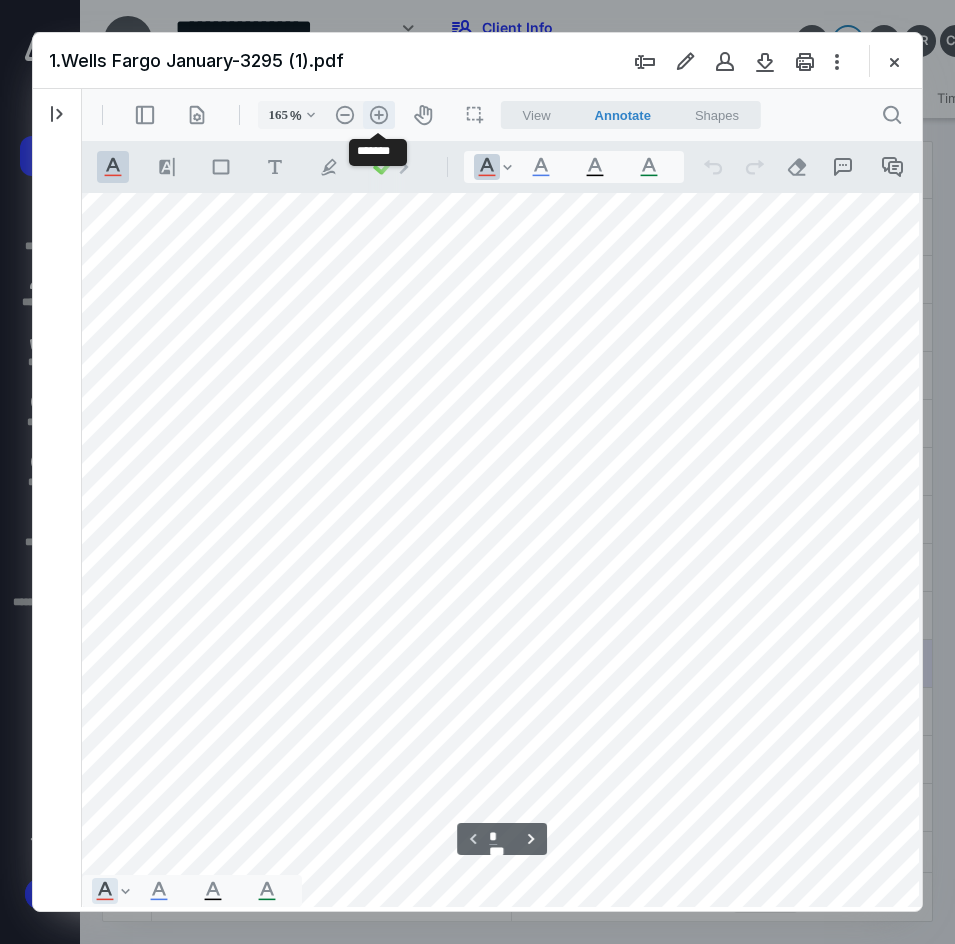 click on ".cls-1{fill:#abb0c4;} icon - header - zoom - in - line" at bounding box center (379, 115) 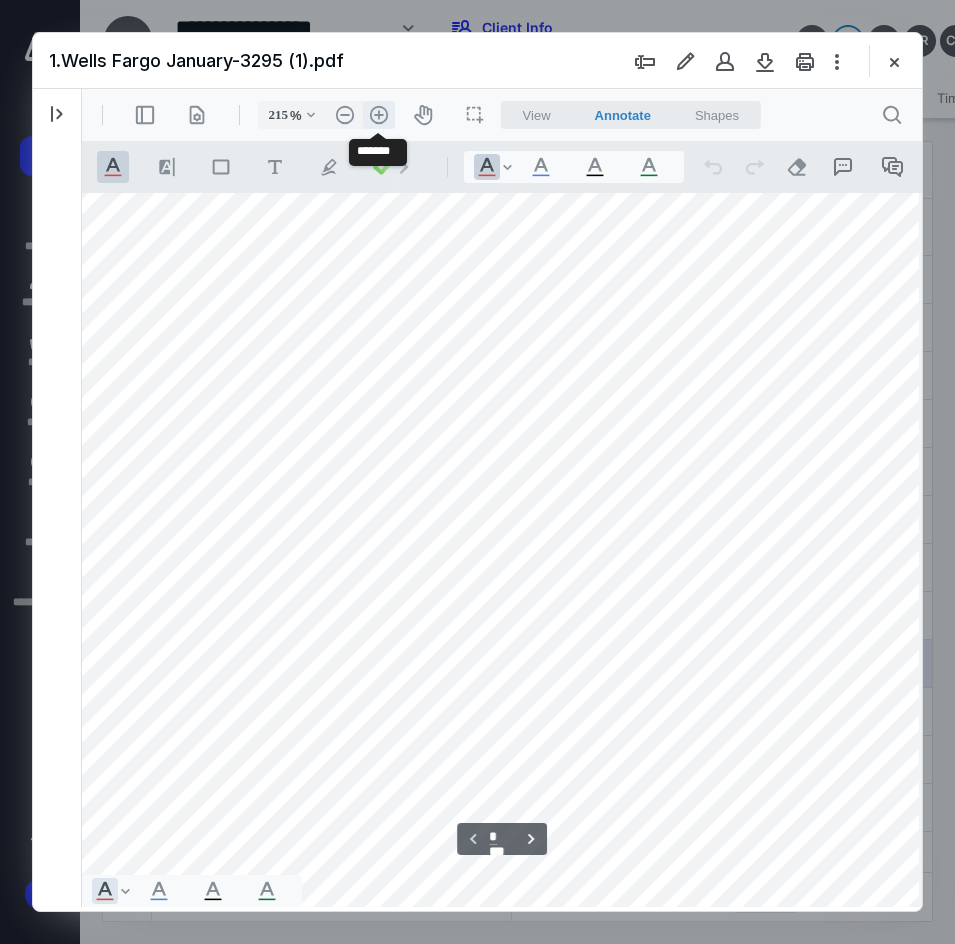 scroll, scrollTop: 688, scrollLeft: 256, axis: both 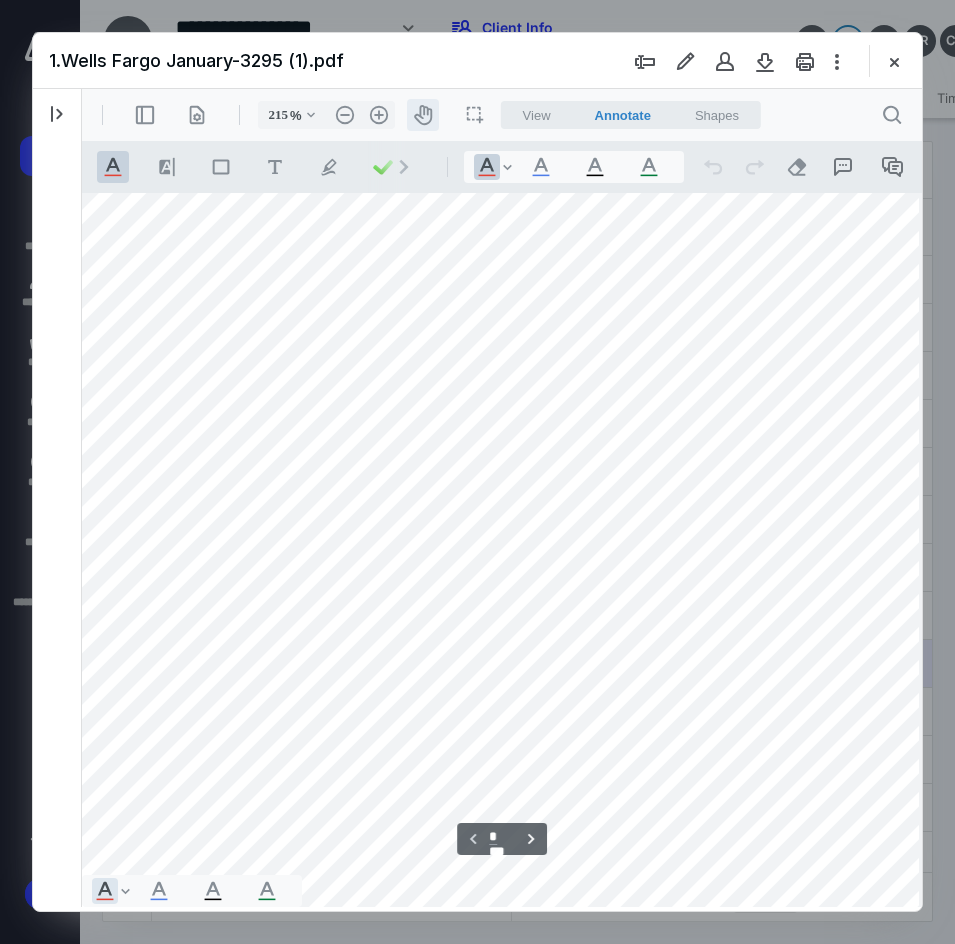 click on "icon-header-pan20" at bounding box center [423, 115] 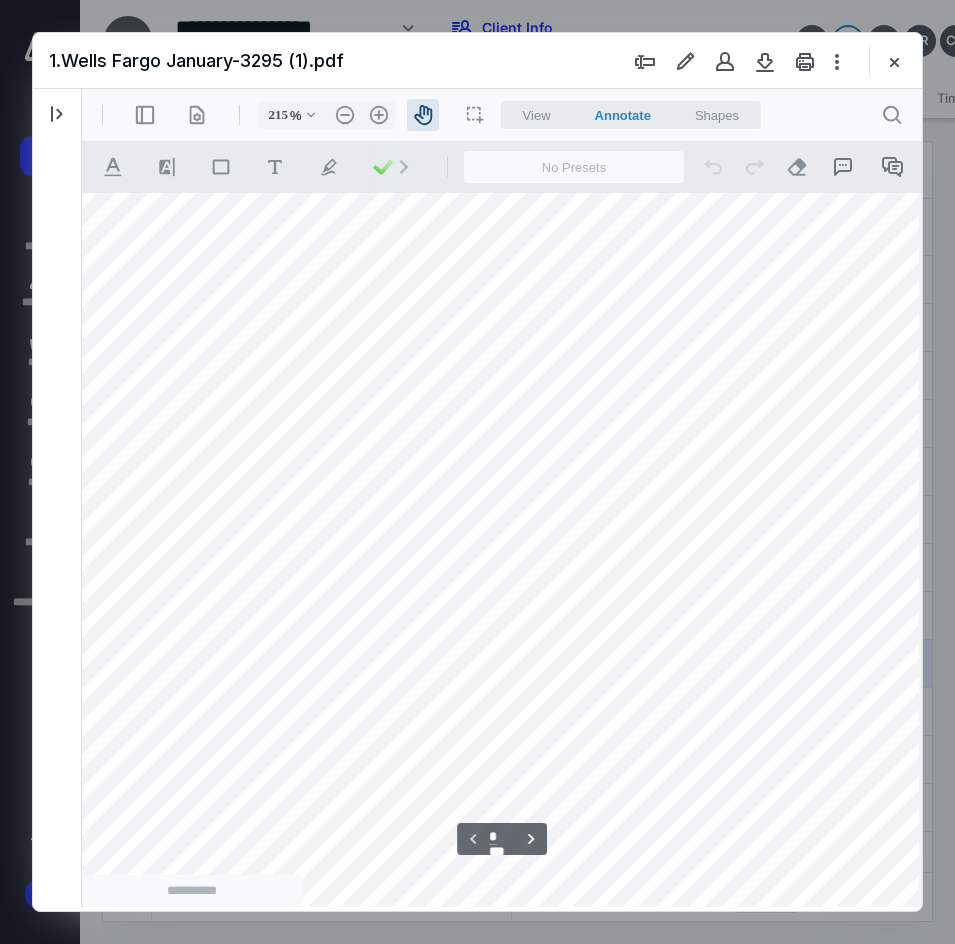 scroll, scrollTop: 679, scrollLeft: 308, axis: both 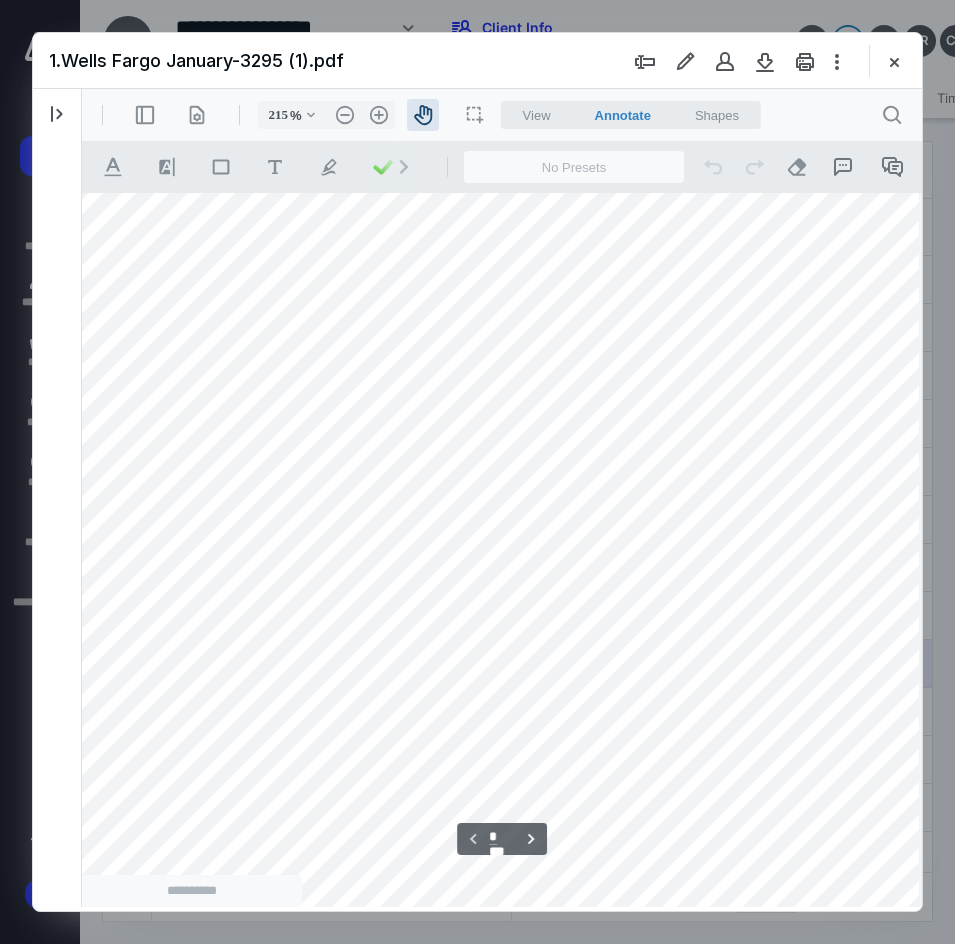 drag, startPoint x: 692, startPoint y: 383, endPoint x: 649, endPoint y: 388, distance: 43.289722 